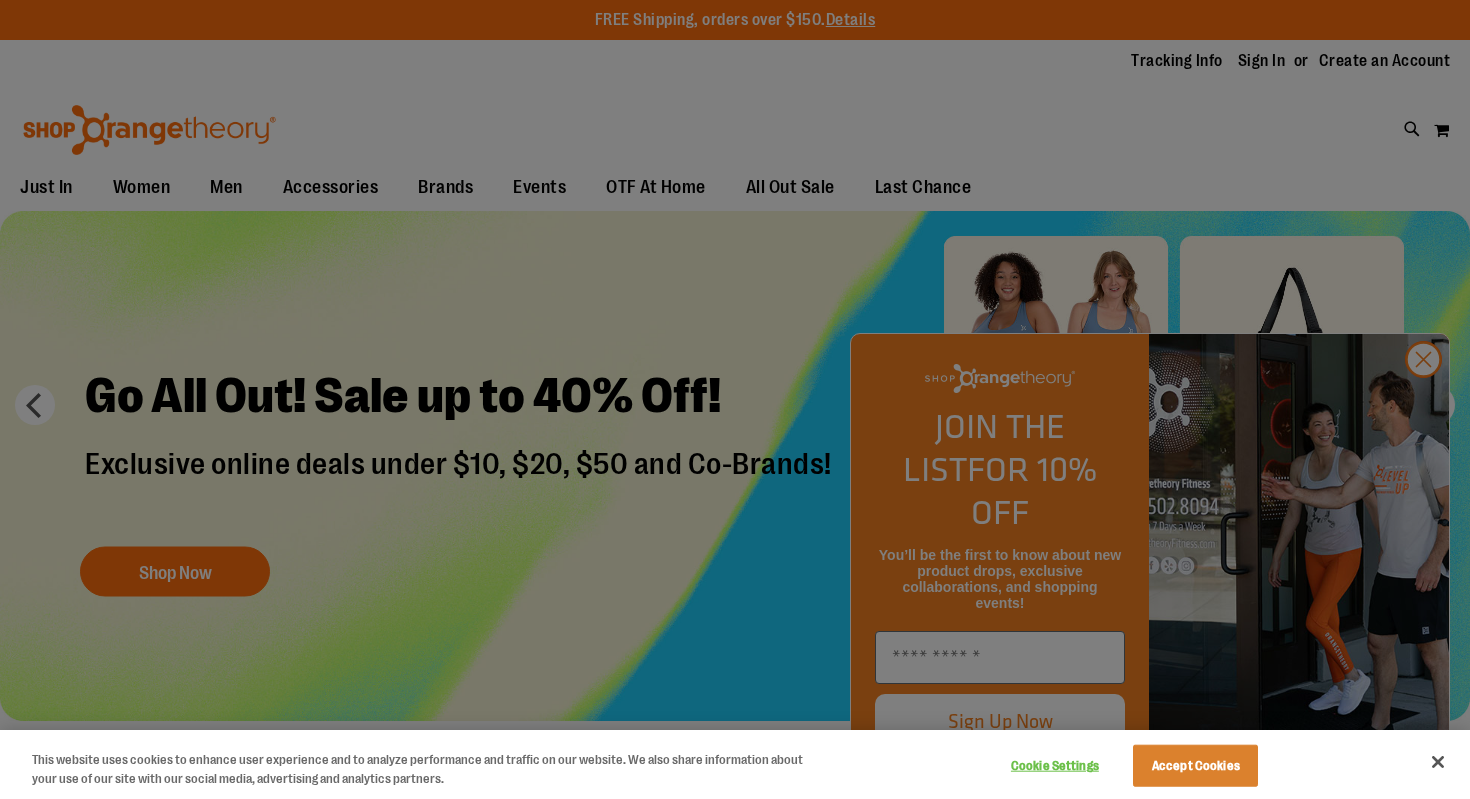 scroll, scrollTop: 0, scrollLeft: 0, axis: both 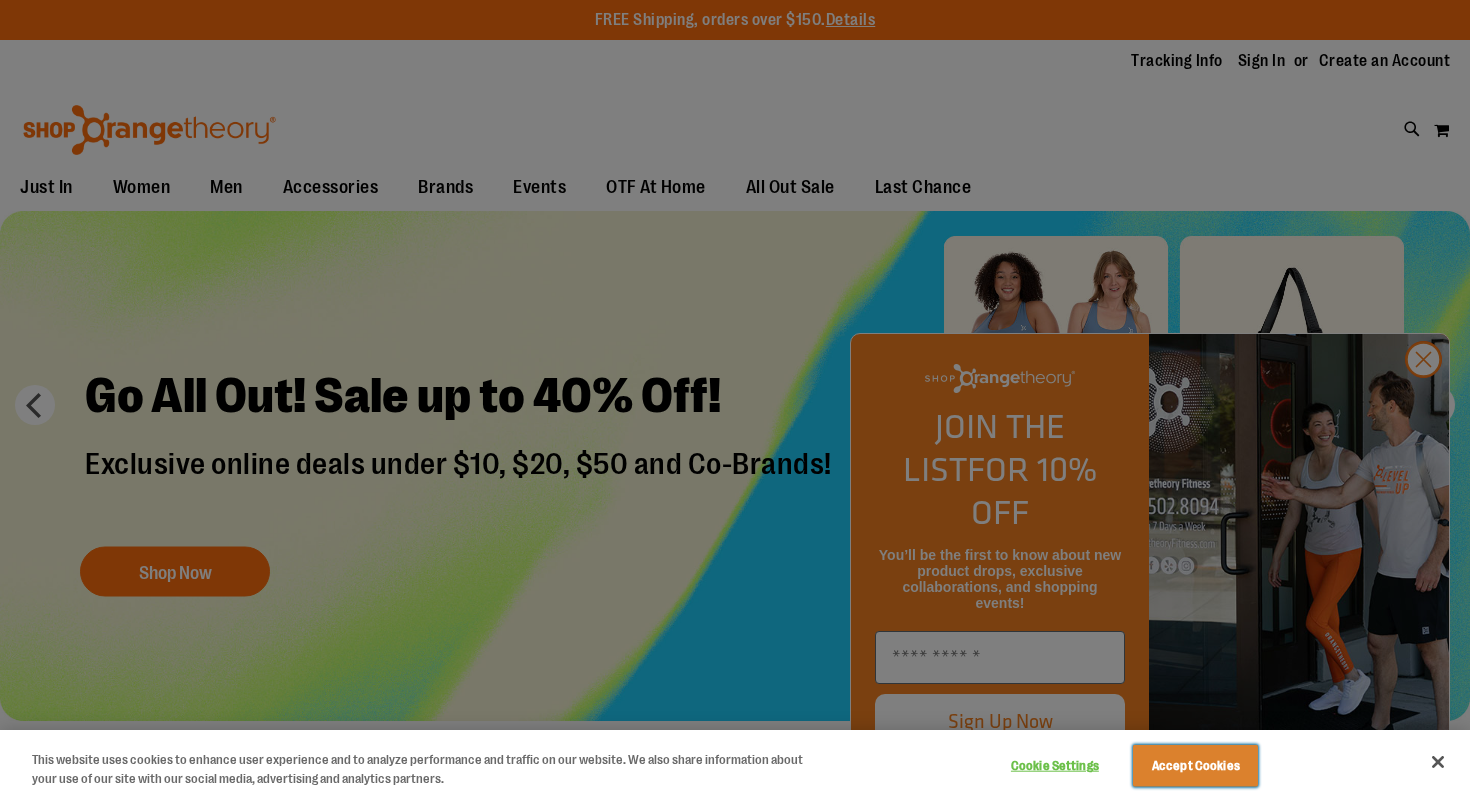 click on "Accept Cookies" at bounding box center [1195, 766] 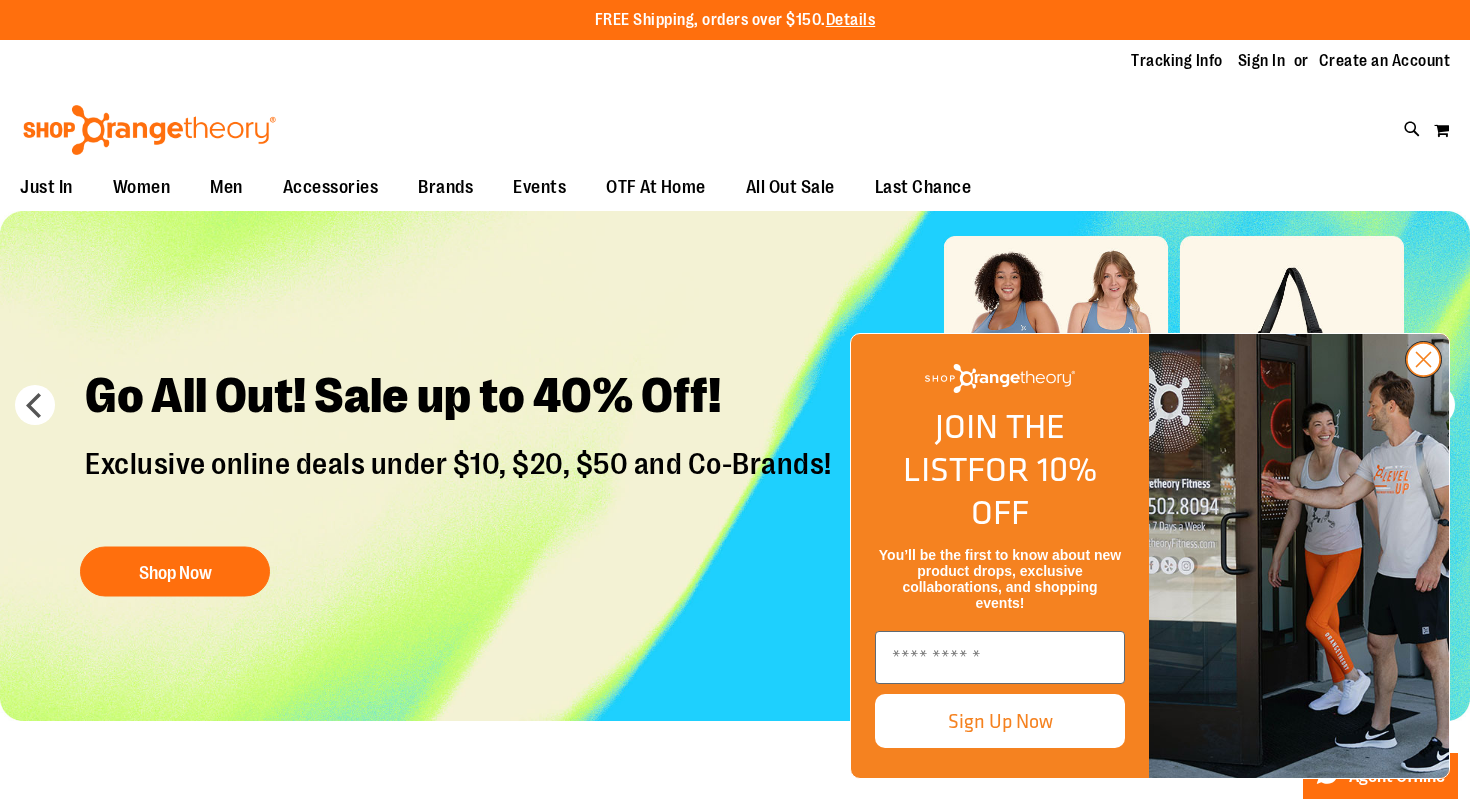 click 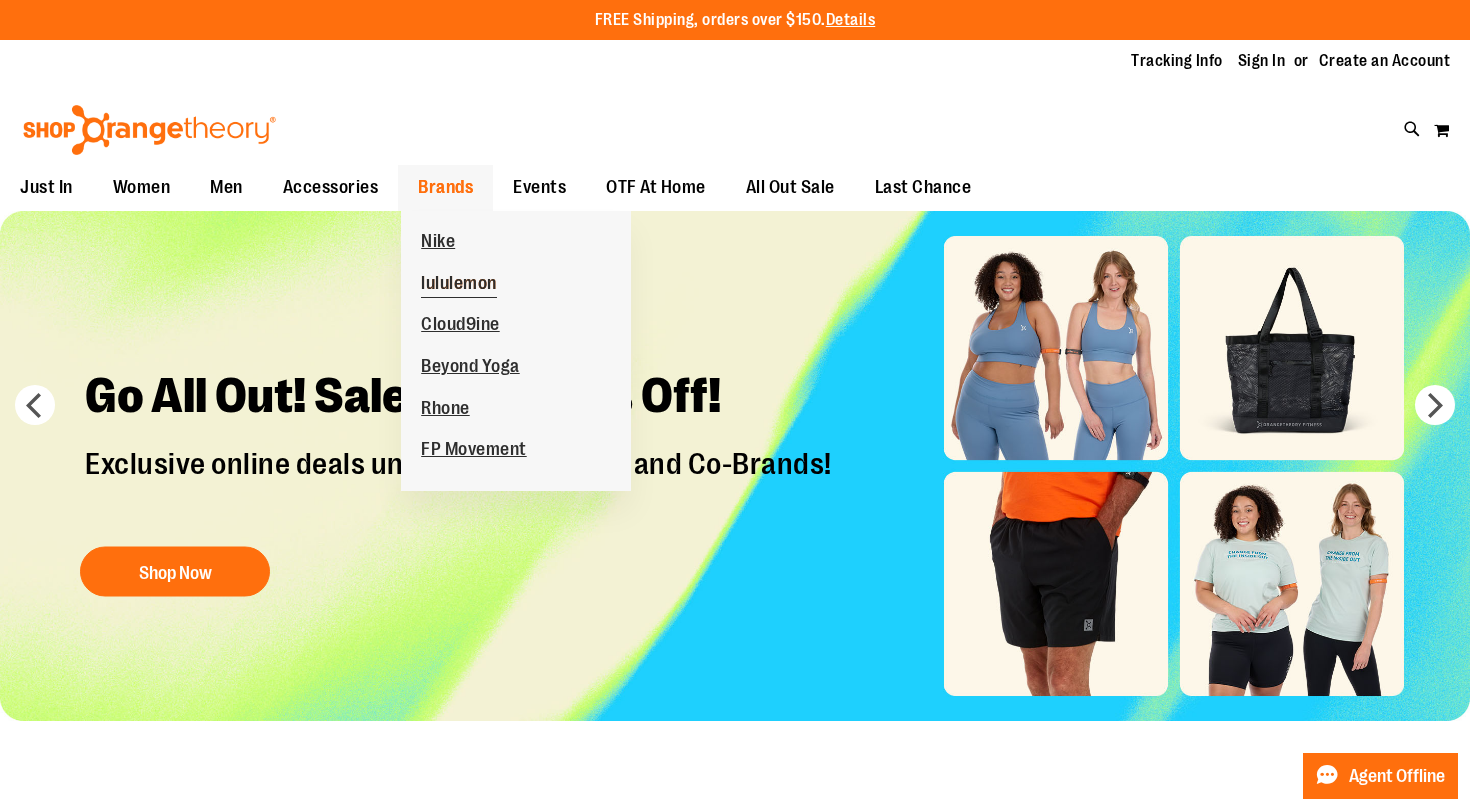 click on "lululemon" at bounding box center (459, 285) 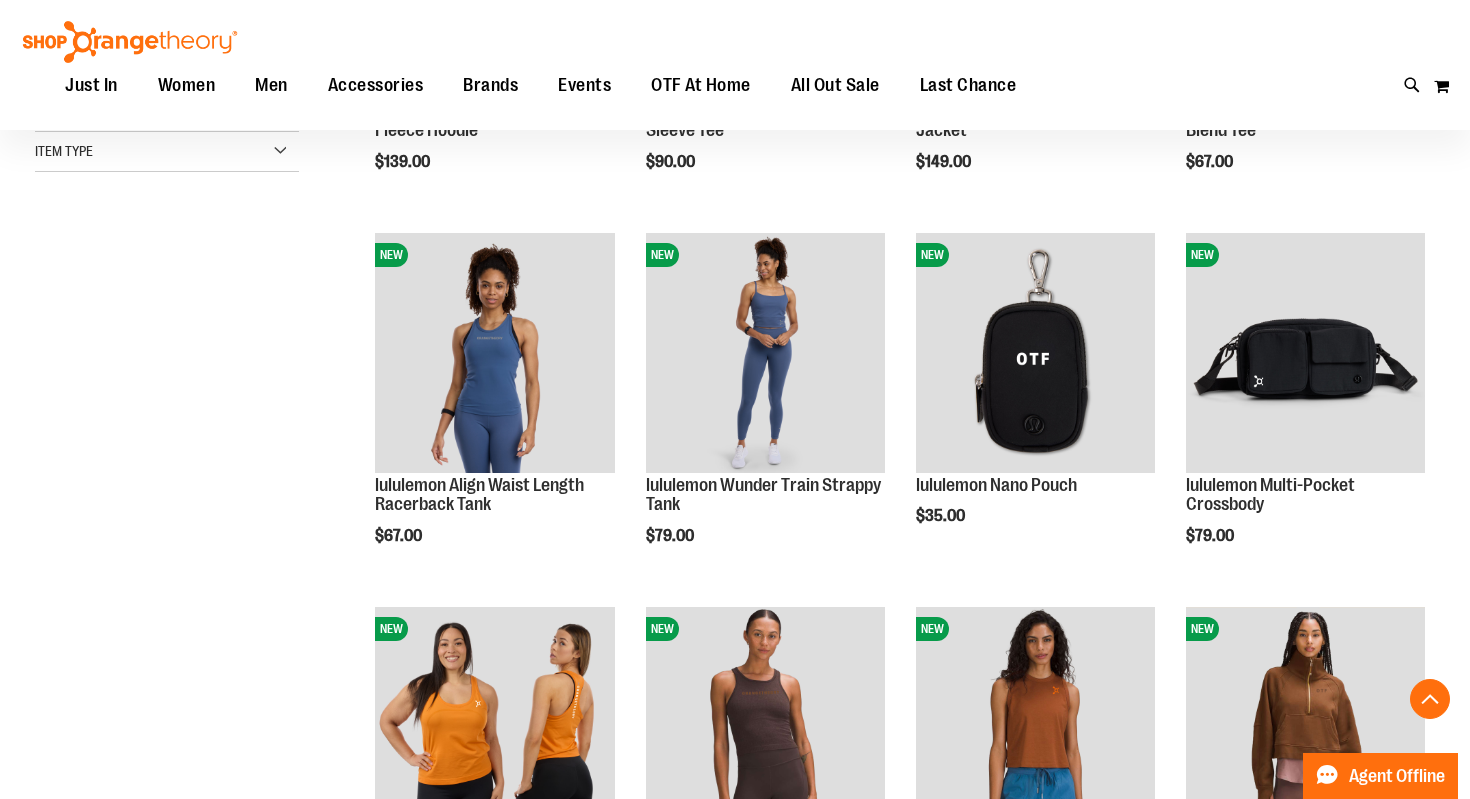scroll, scrollTop: 549, scrollLeft: 0, axis: vertical 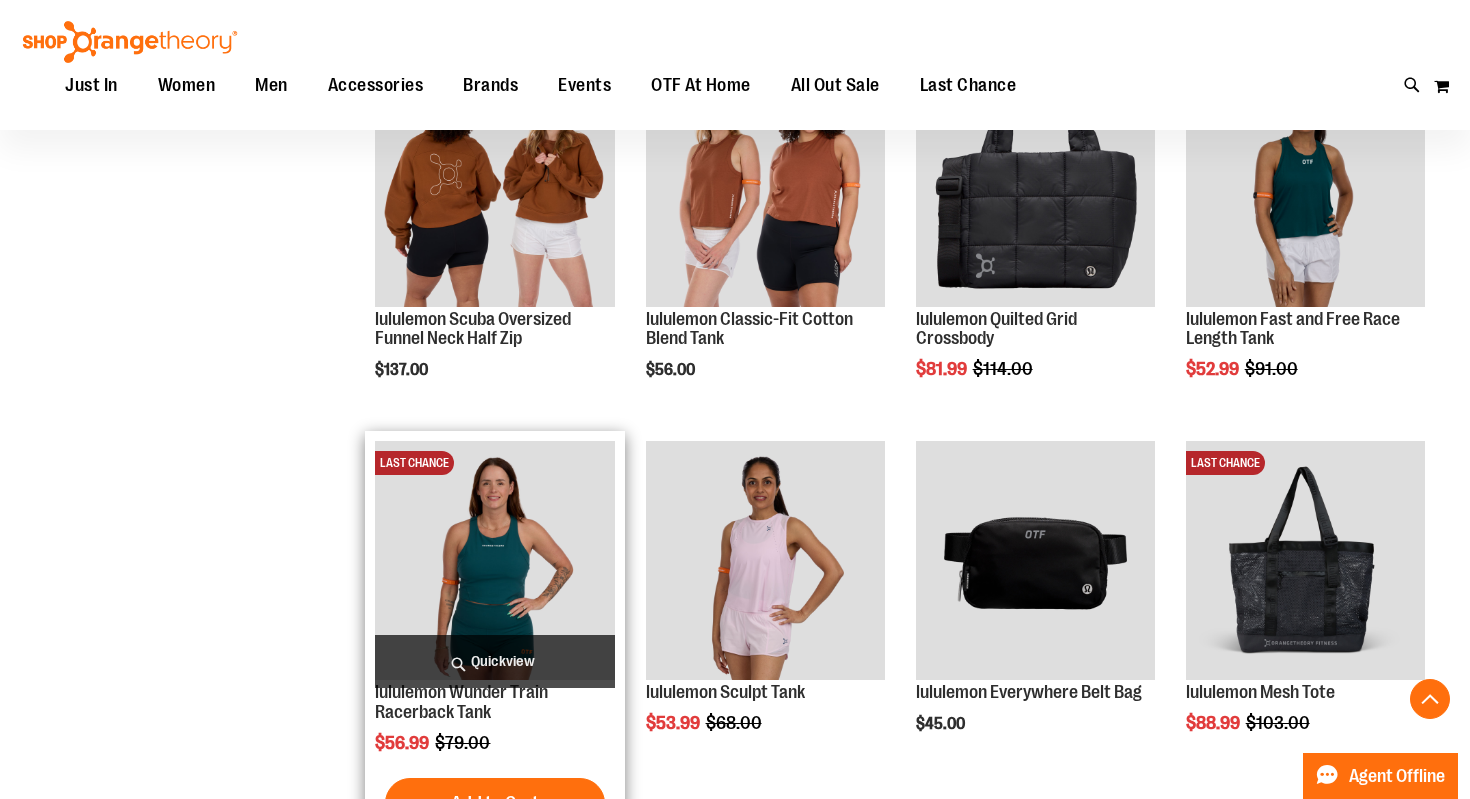 click at bounding box center [494, 560] 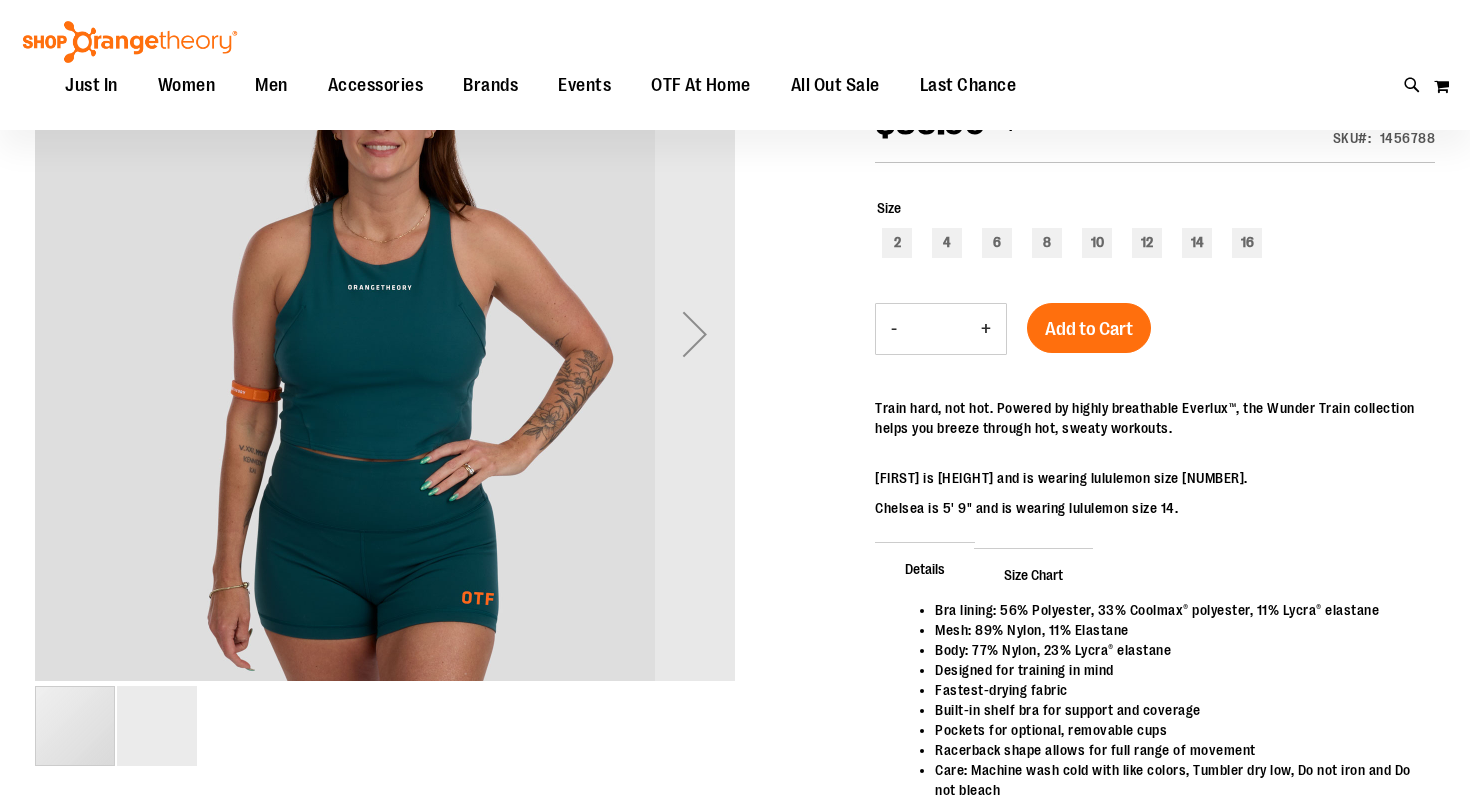 scroll, scrollTop: 95, scrollLeft: 0, axis: vertical 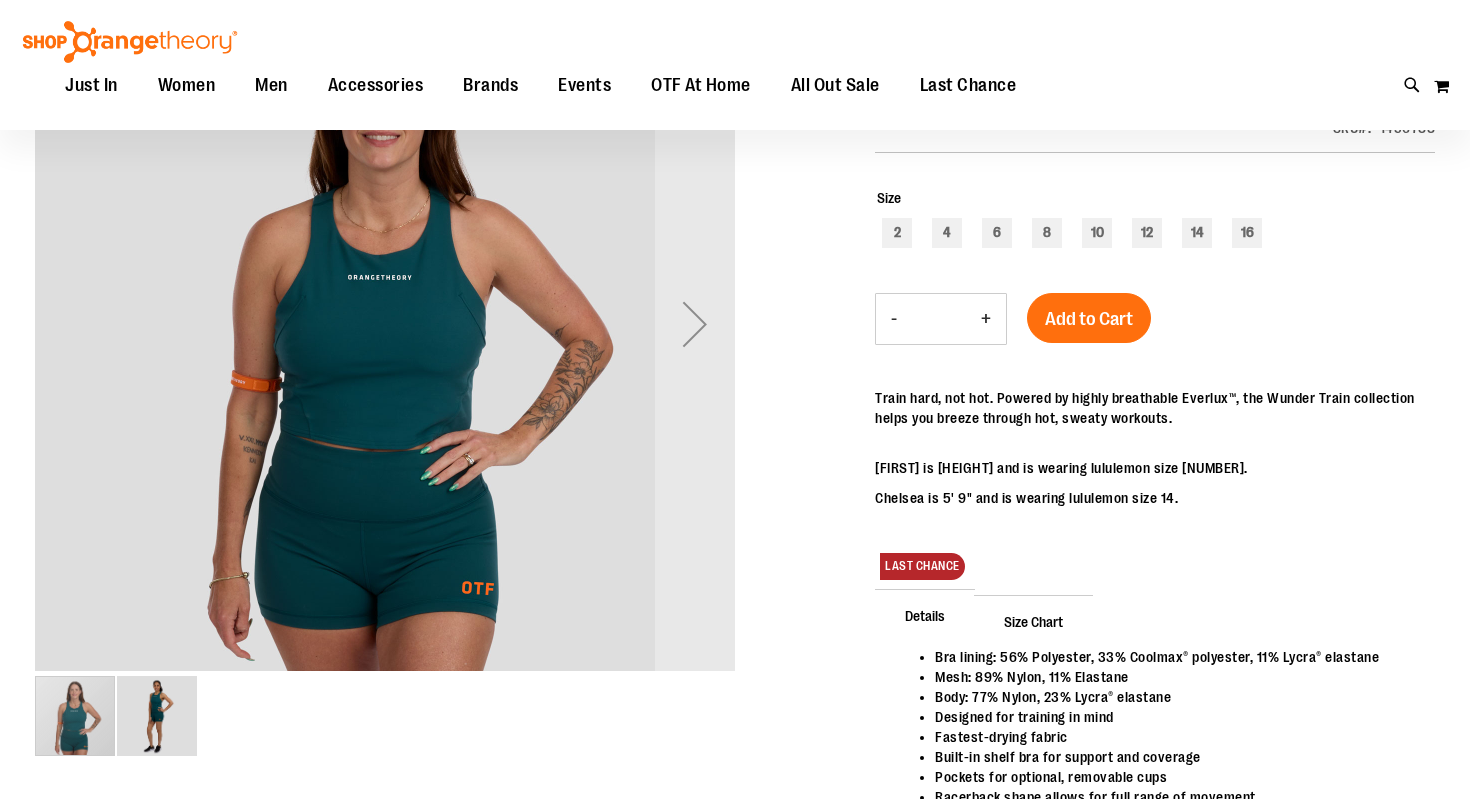 click at bounding box center (157, 716) 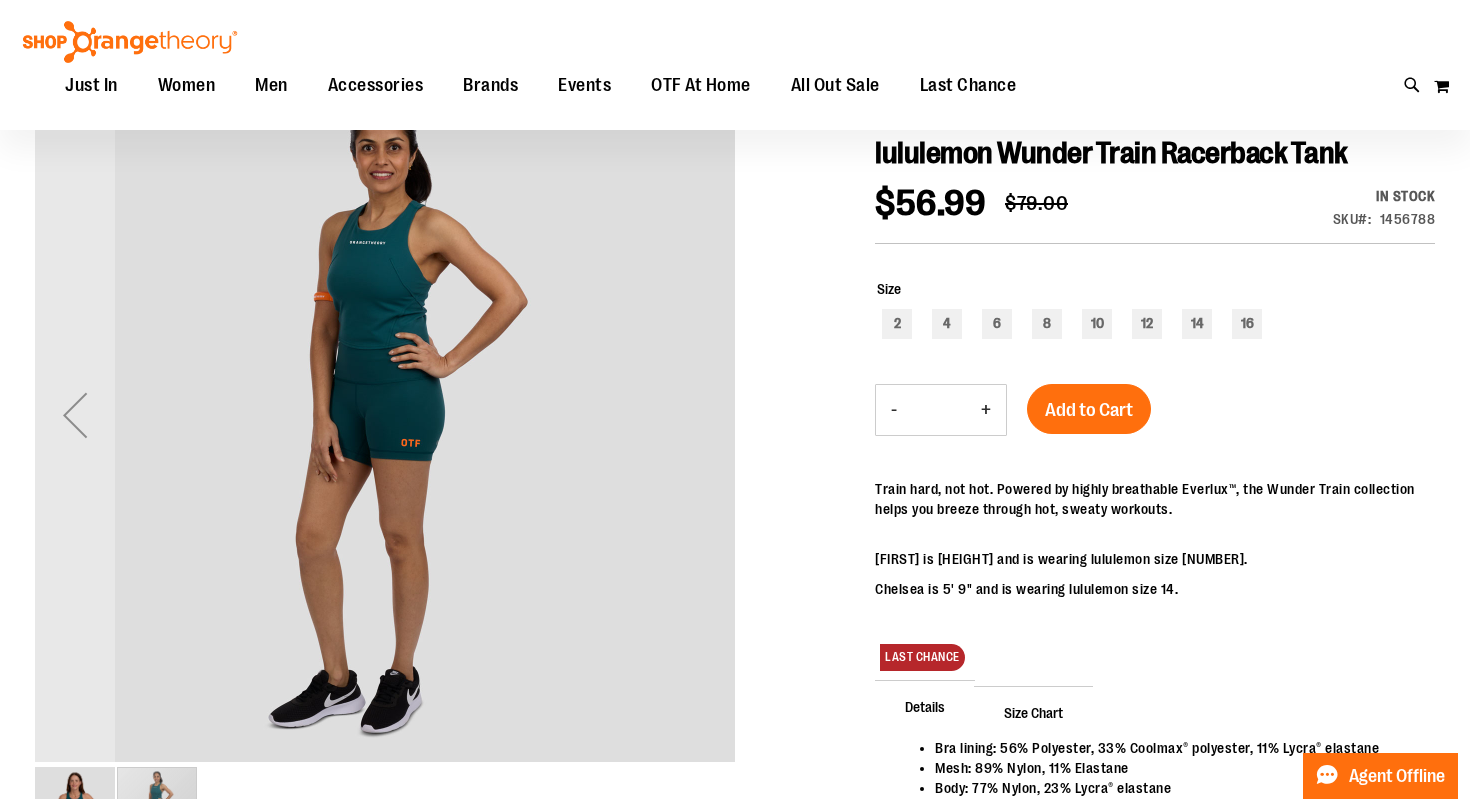 scroll, scrollTop: 0, scrollLeft: 0, axis: both 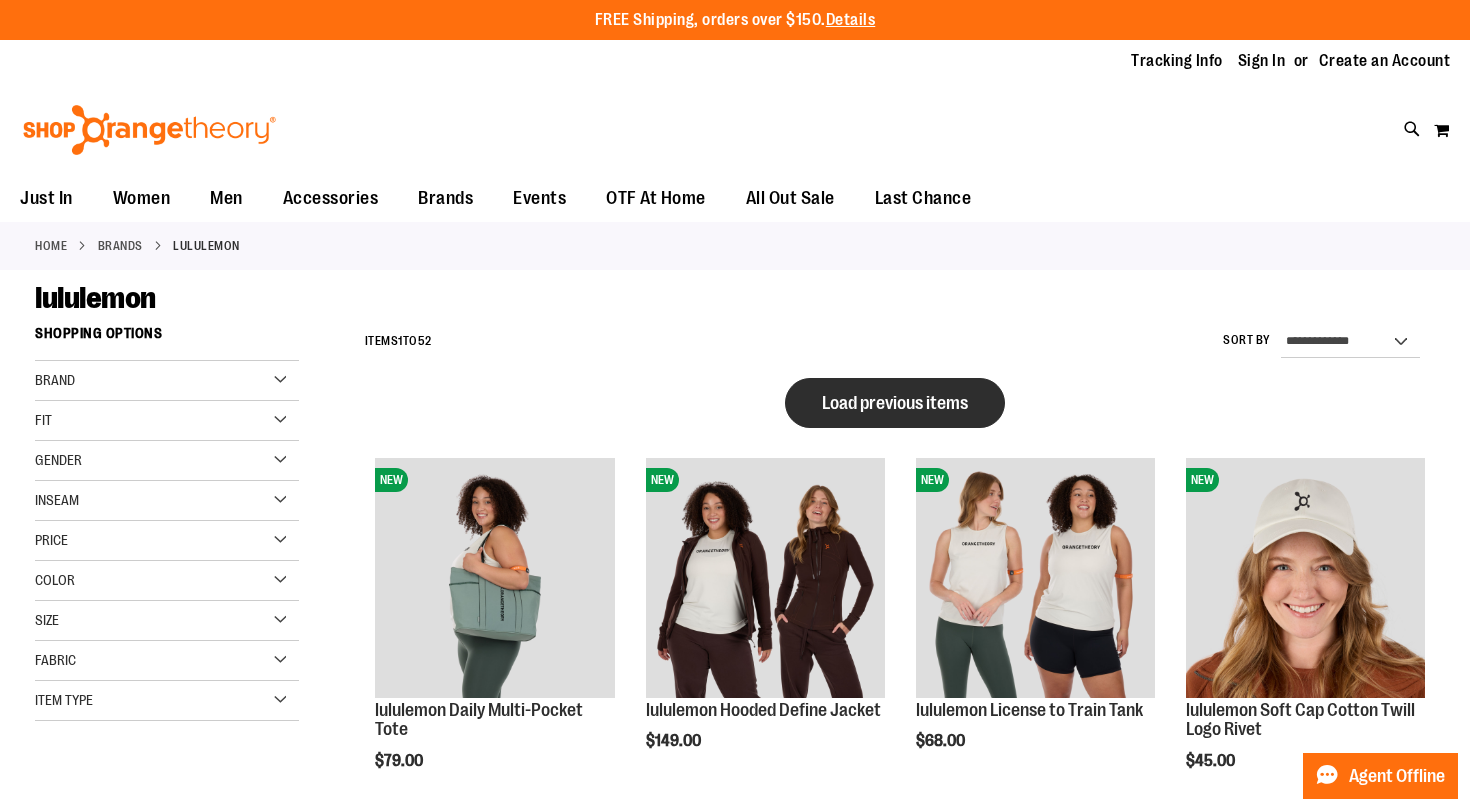 click on "Load previous items" at bounding box center (895, 403) 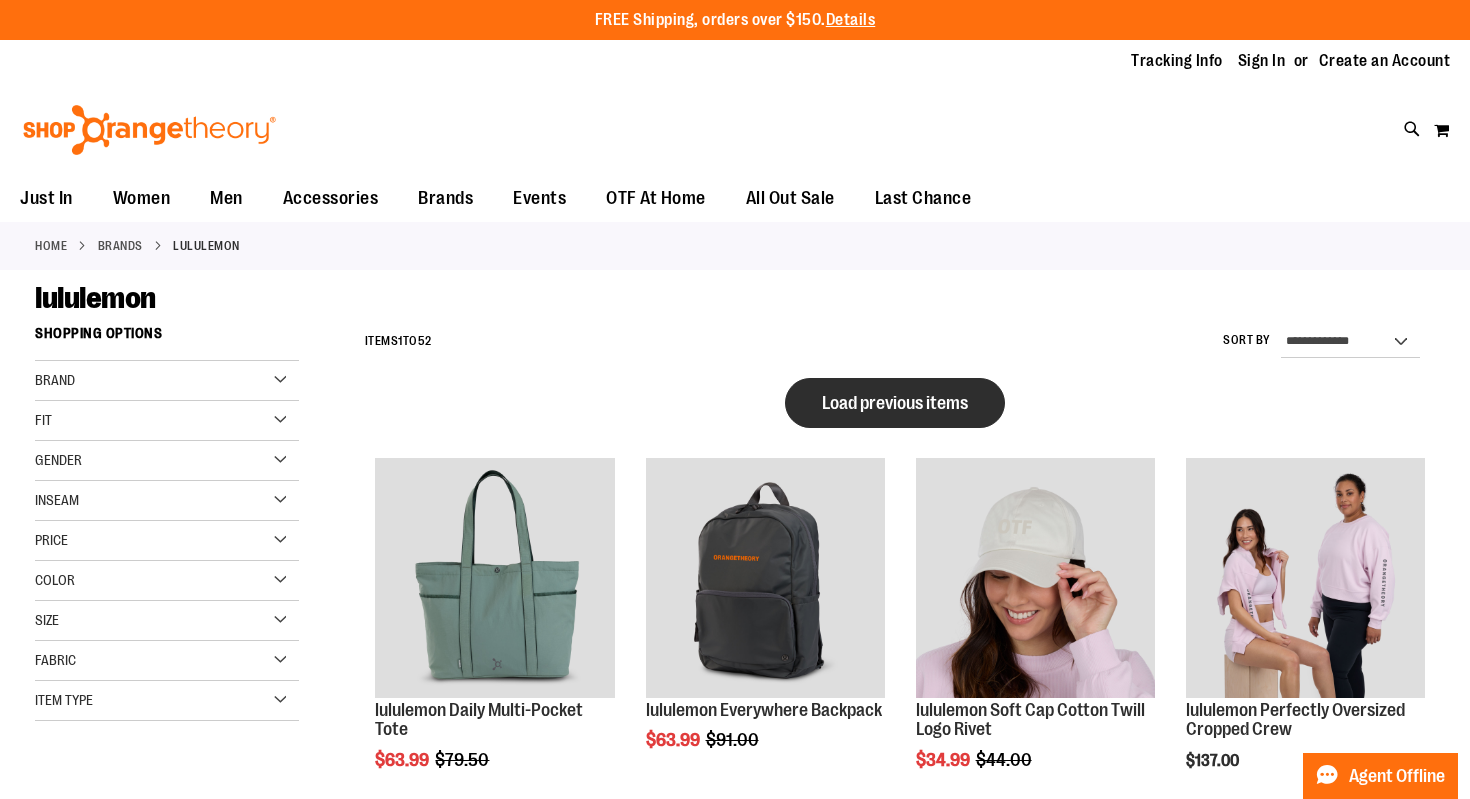 click on "Load previous items" at bounding box center (895, 403) 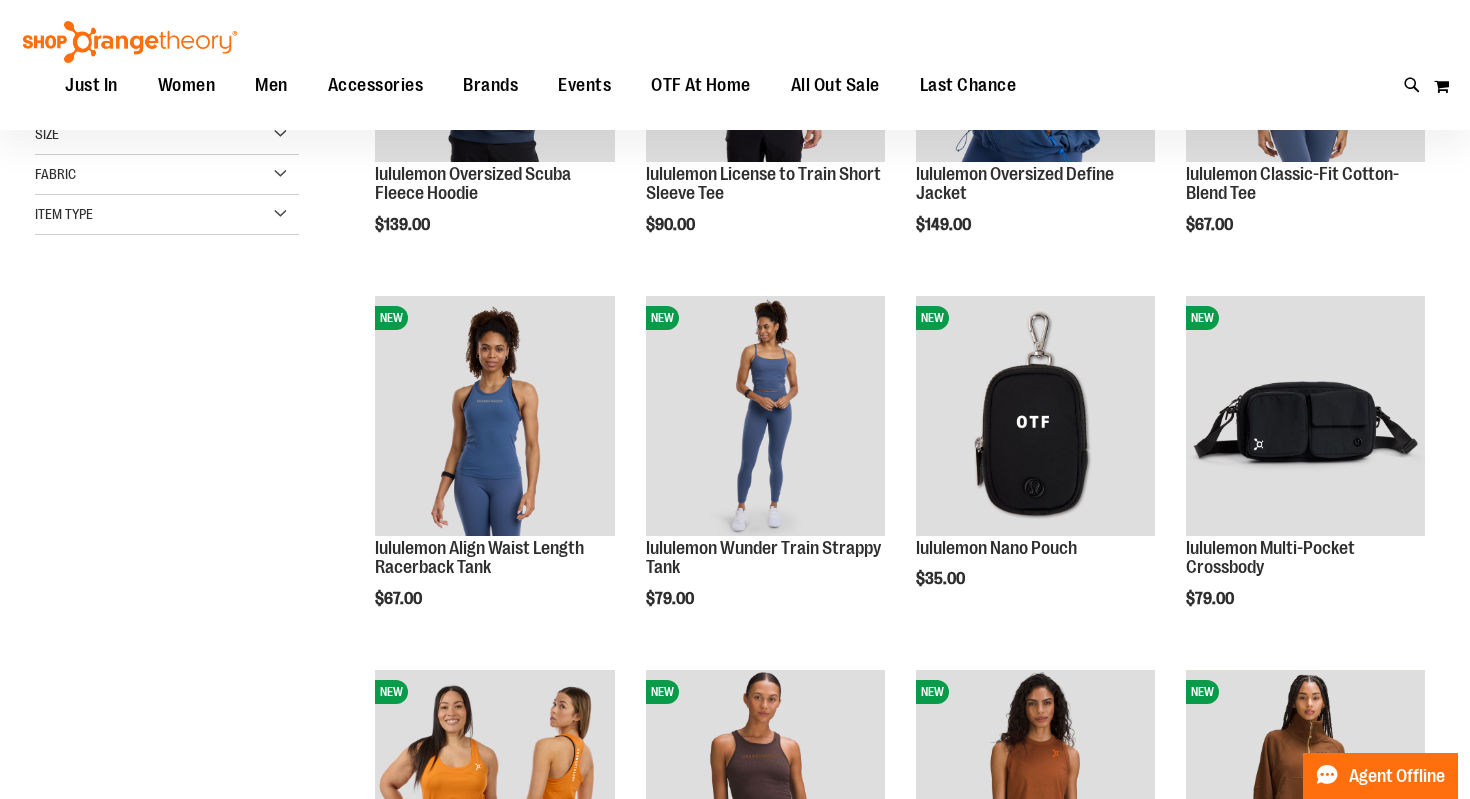 scroll, scrollTop: 266, scrollLeft: 0, axis: vertical 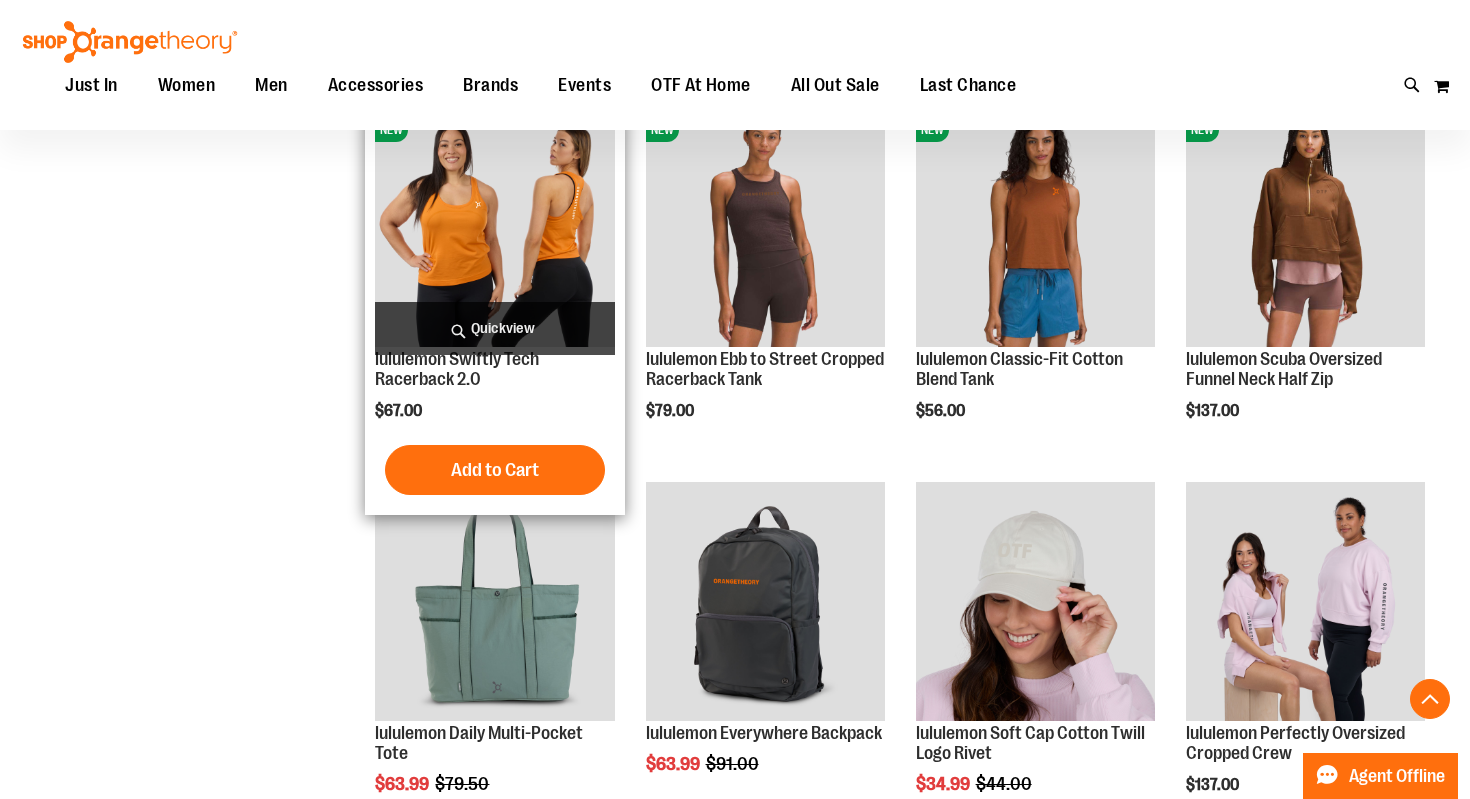 click at bounding box center [494, 227] 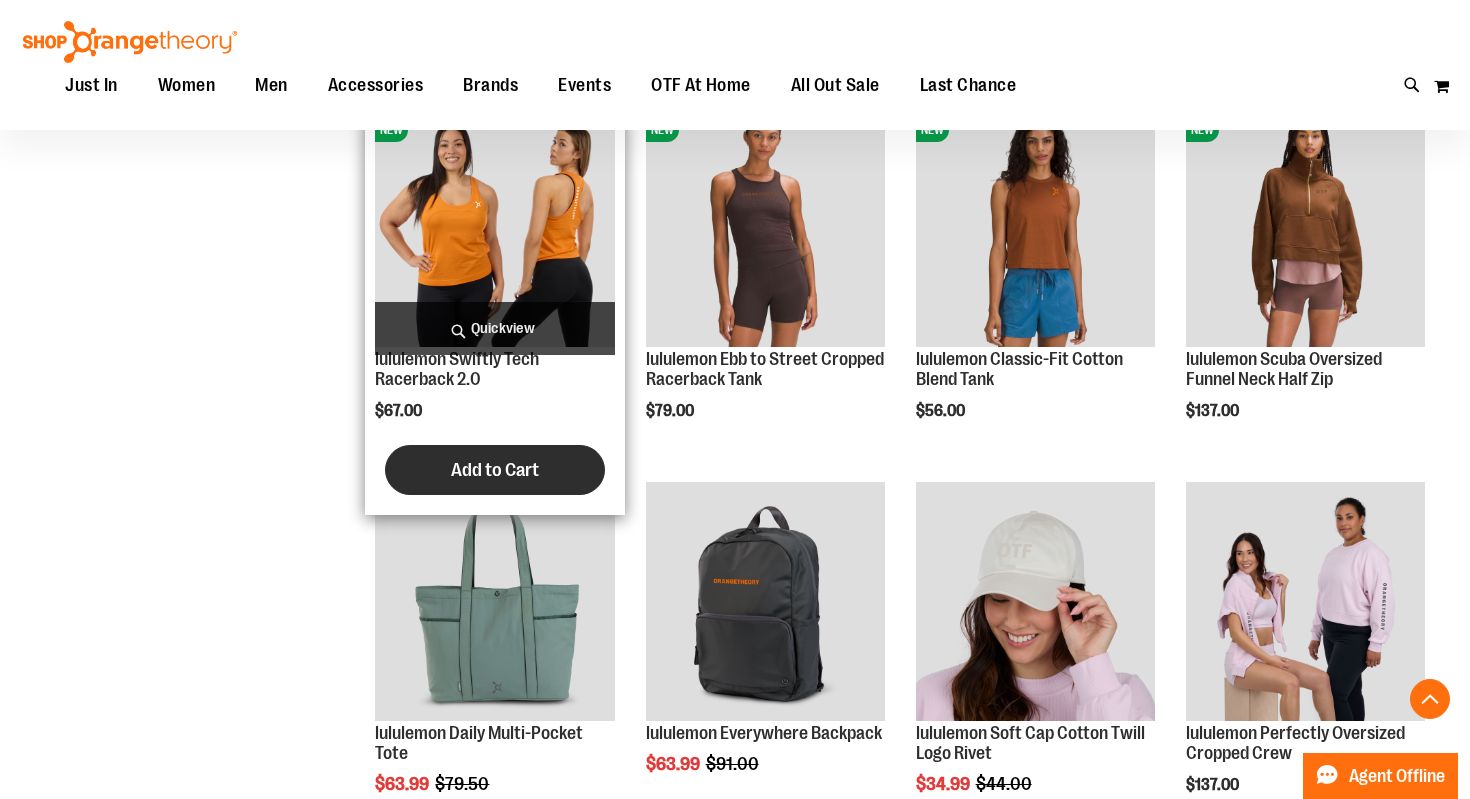 click on "Add to Cart" at bounding box center (495, 470) 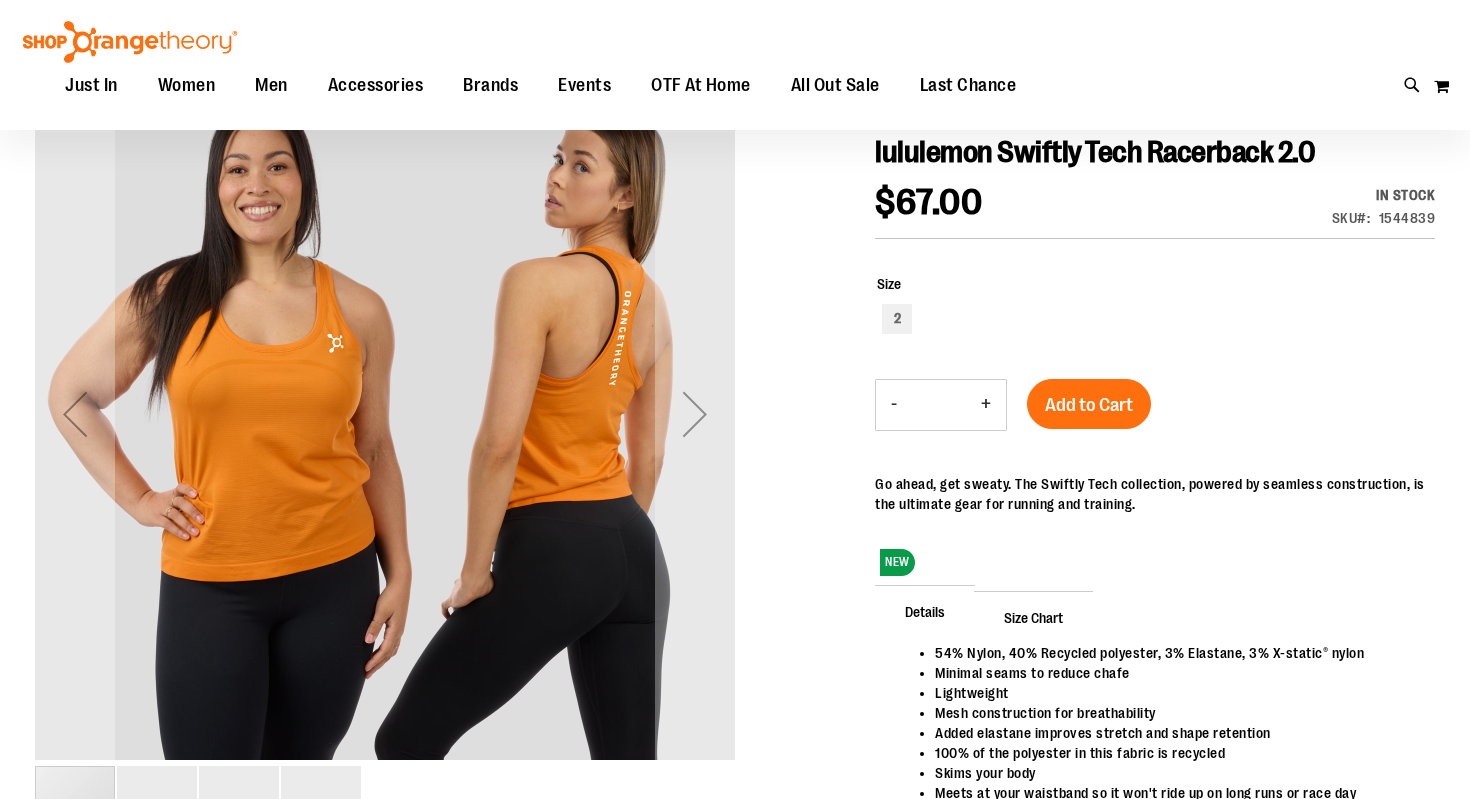 scroll, scrollTop: 282, scrollLeft: 0, axis: vertical 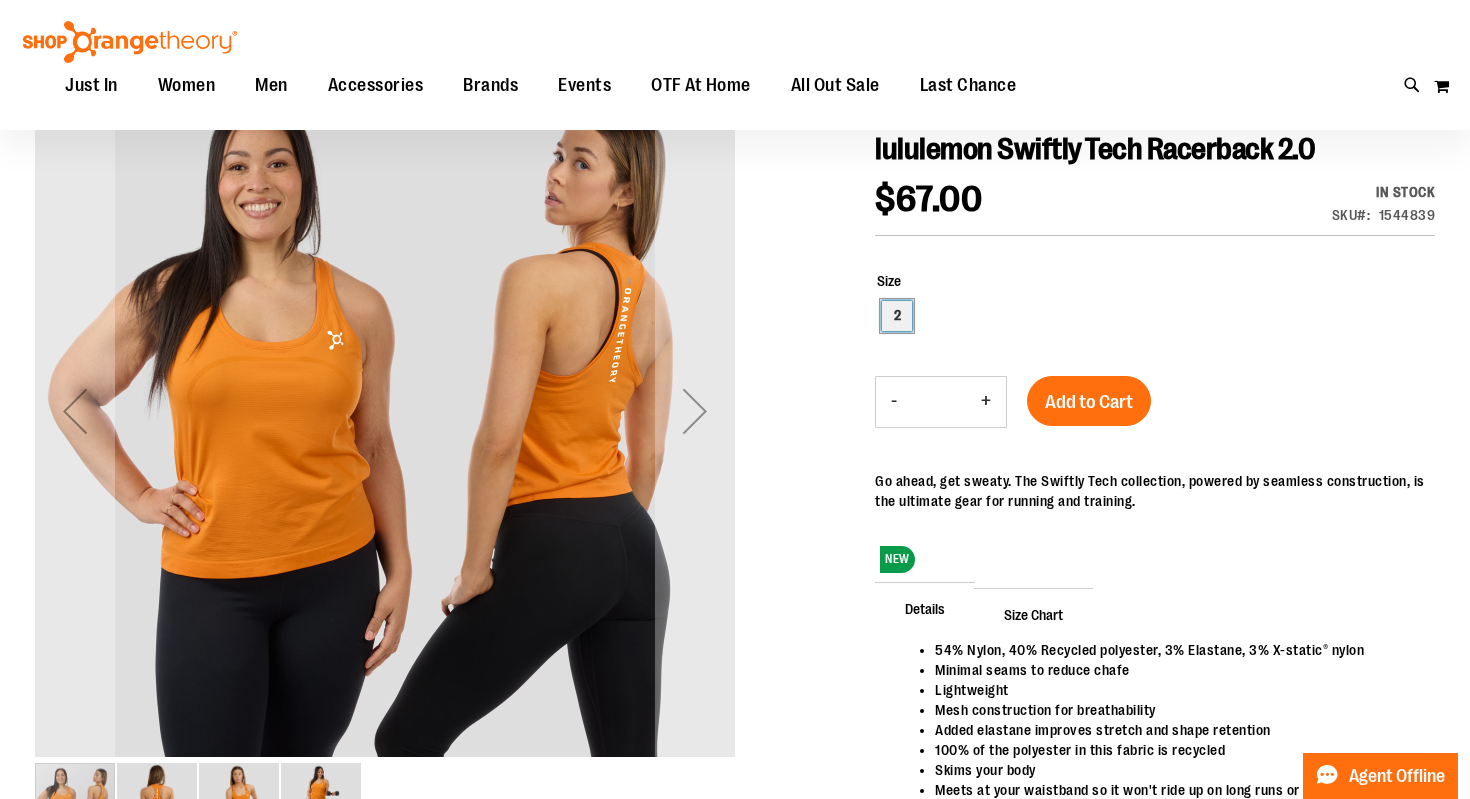 click on "2" at bounding box center [897, 316] 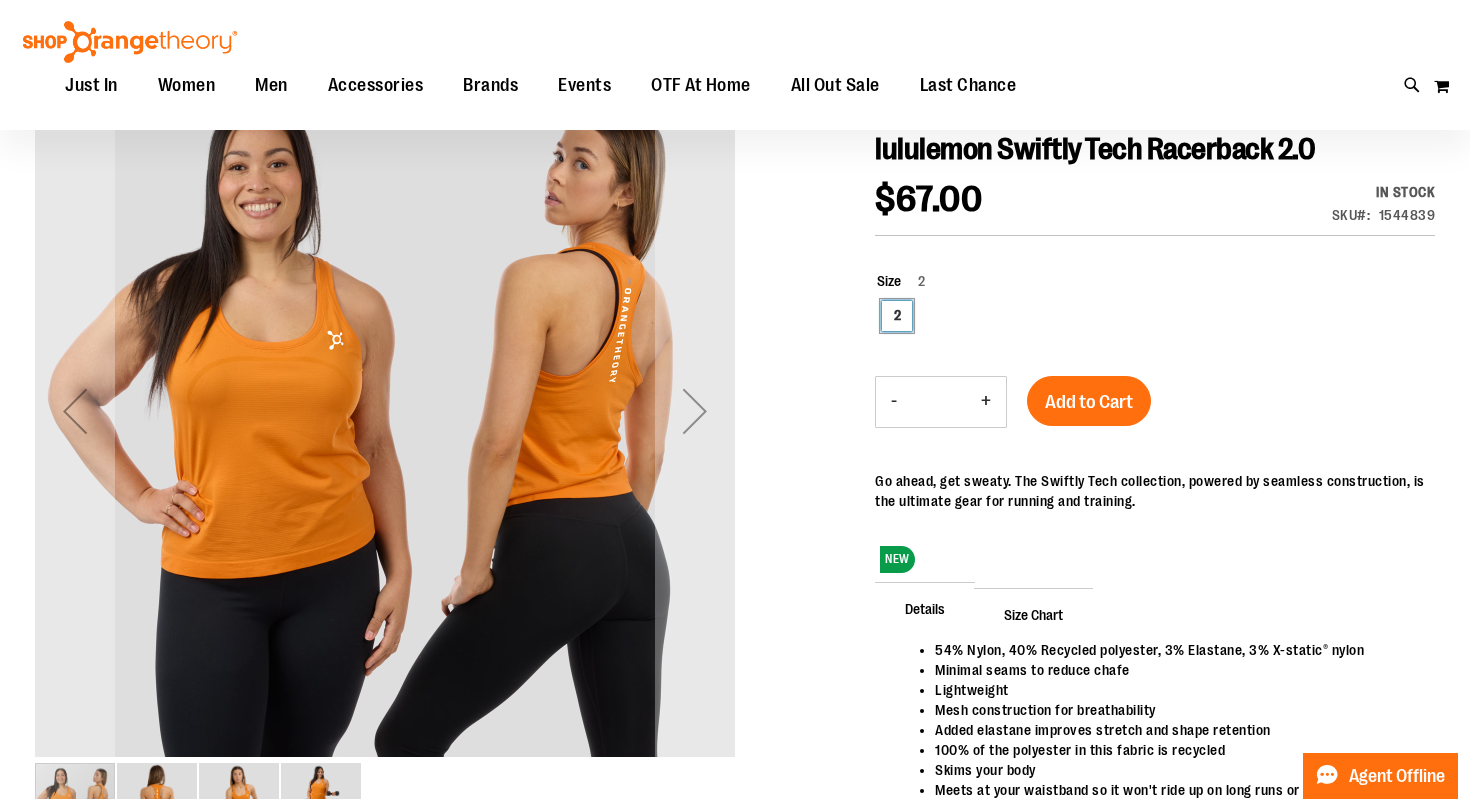 type on "***" 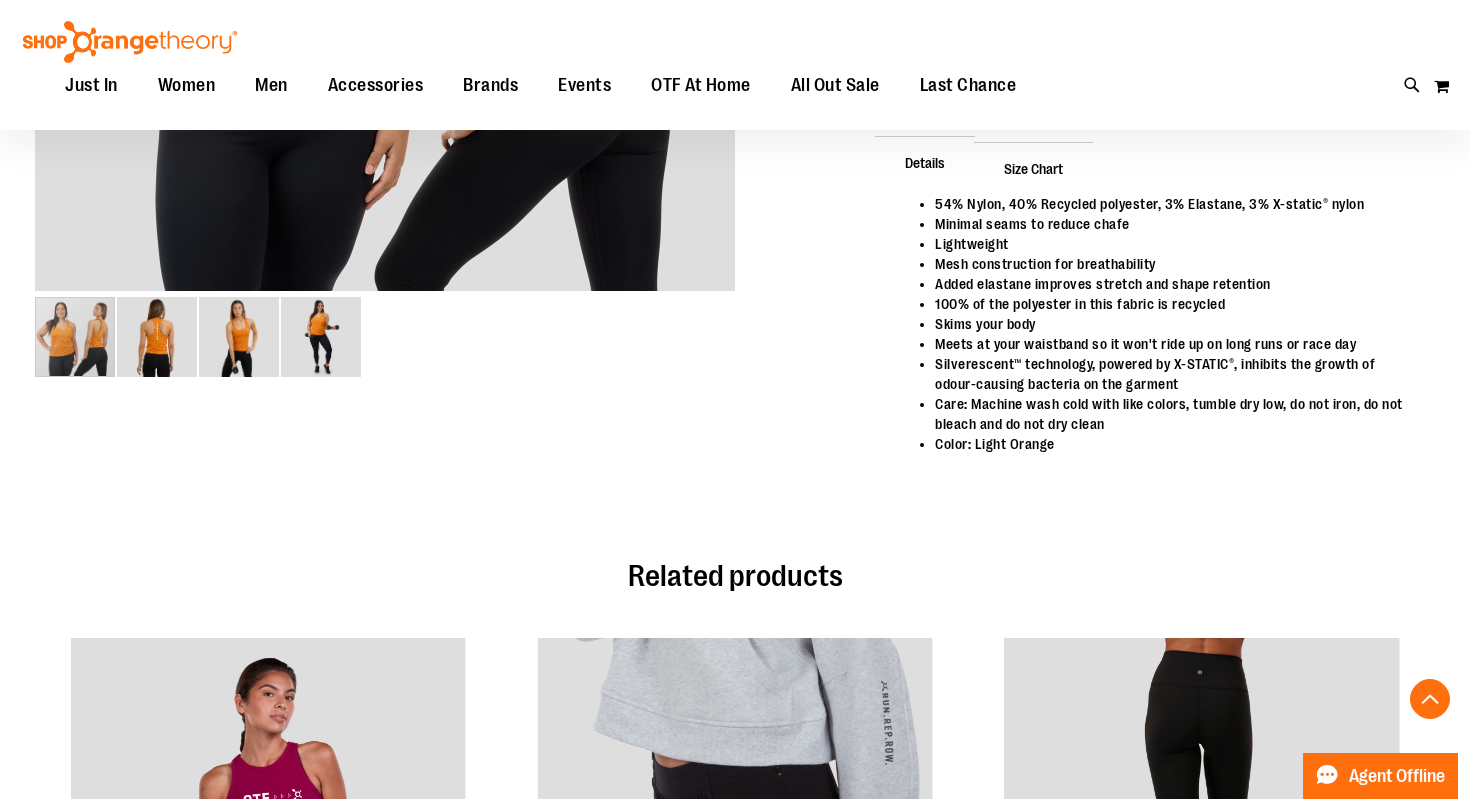 scroll, scrollTop: 737, scrollLeft: 0, axis: vertical 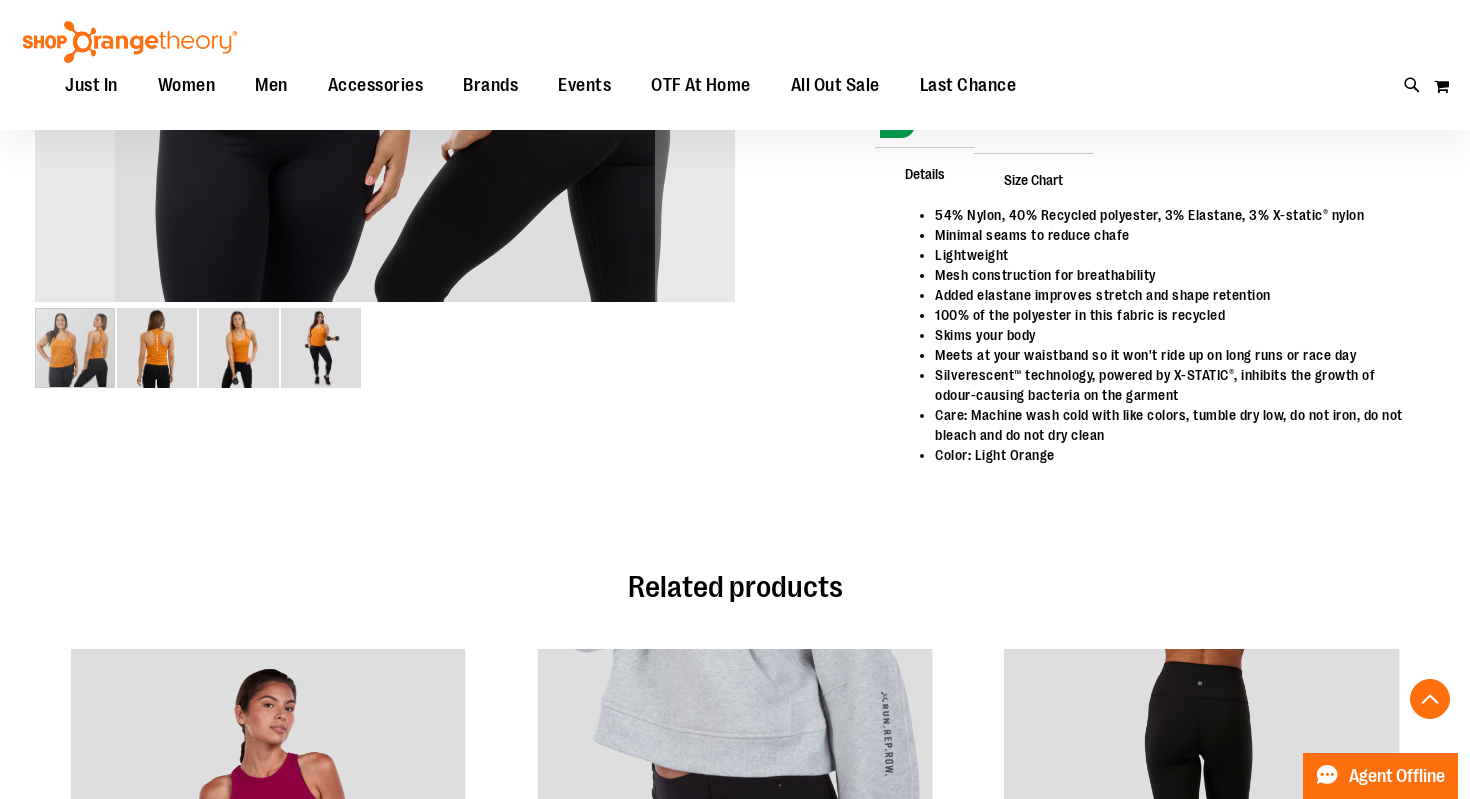 click at bounding box center [75, 348] 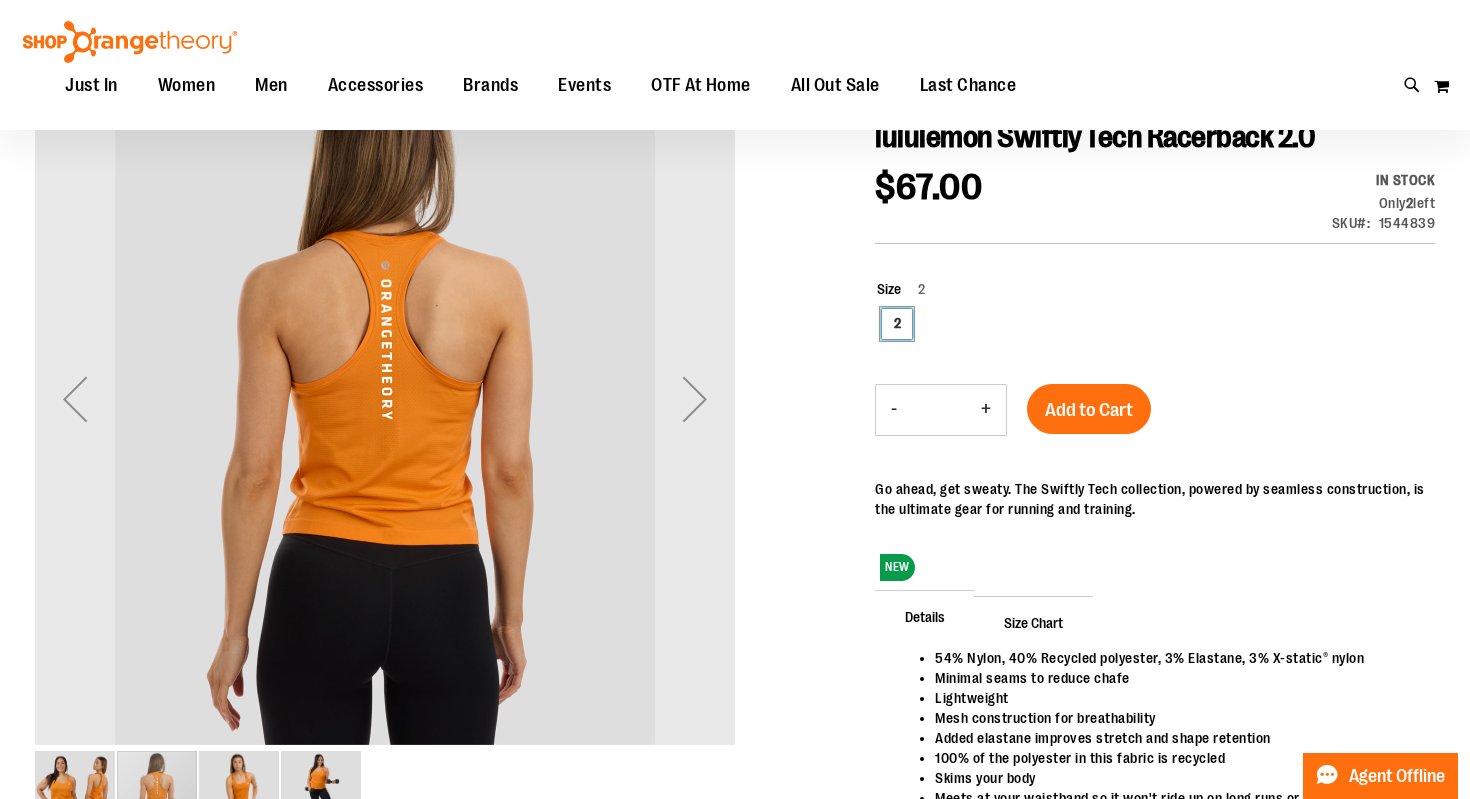 scroll, scrollTop: 298, scrollLeft: 0, axis: vertical 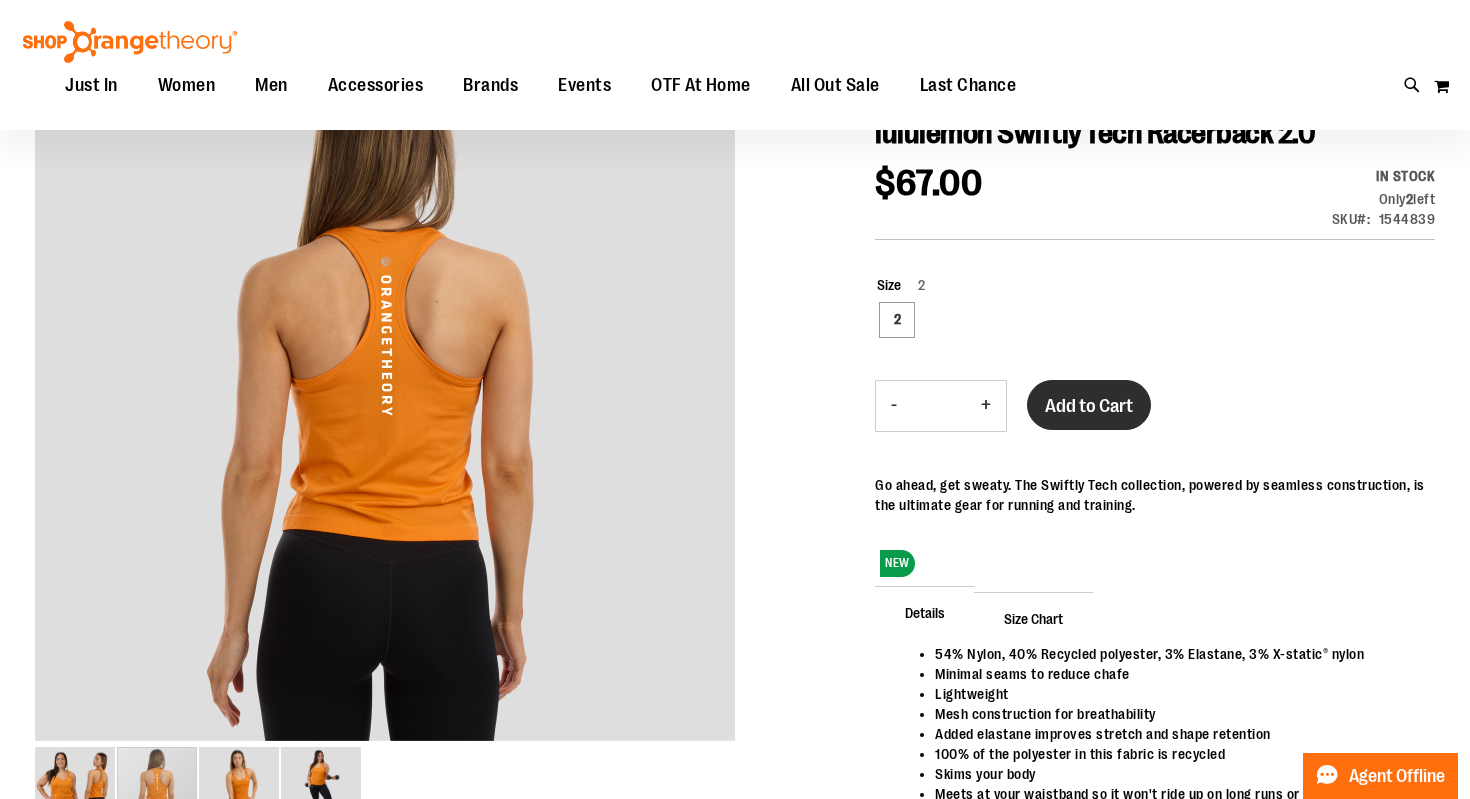 click on "Add to Cart" at bounding box center [1089, 405] 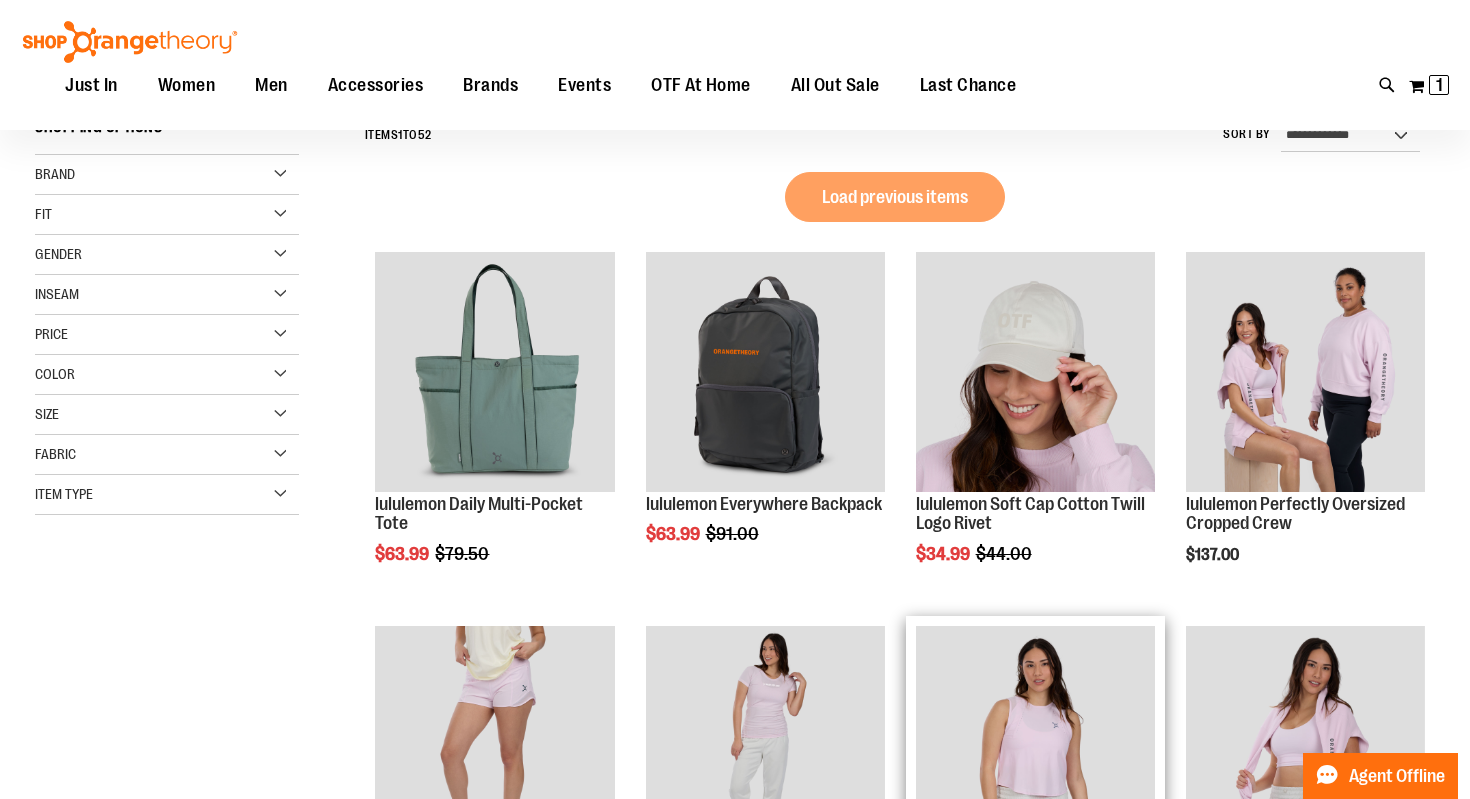 scroll, scrollTop: 203, scrollLeft: 0, axis: vertical 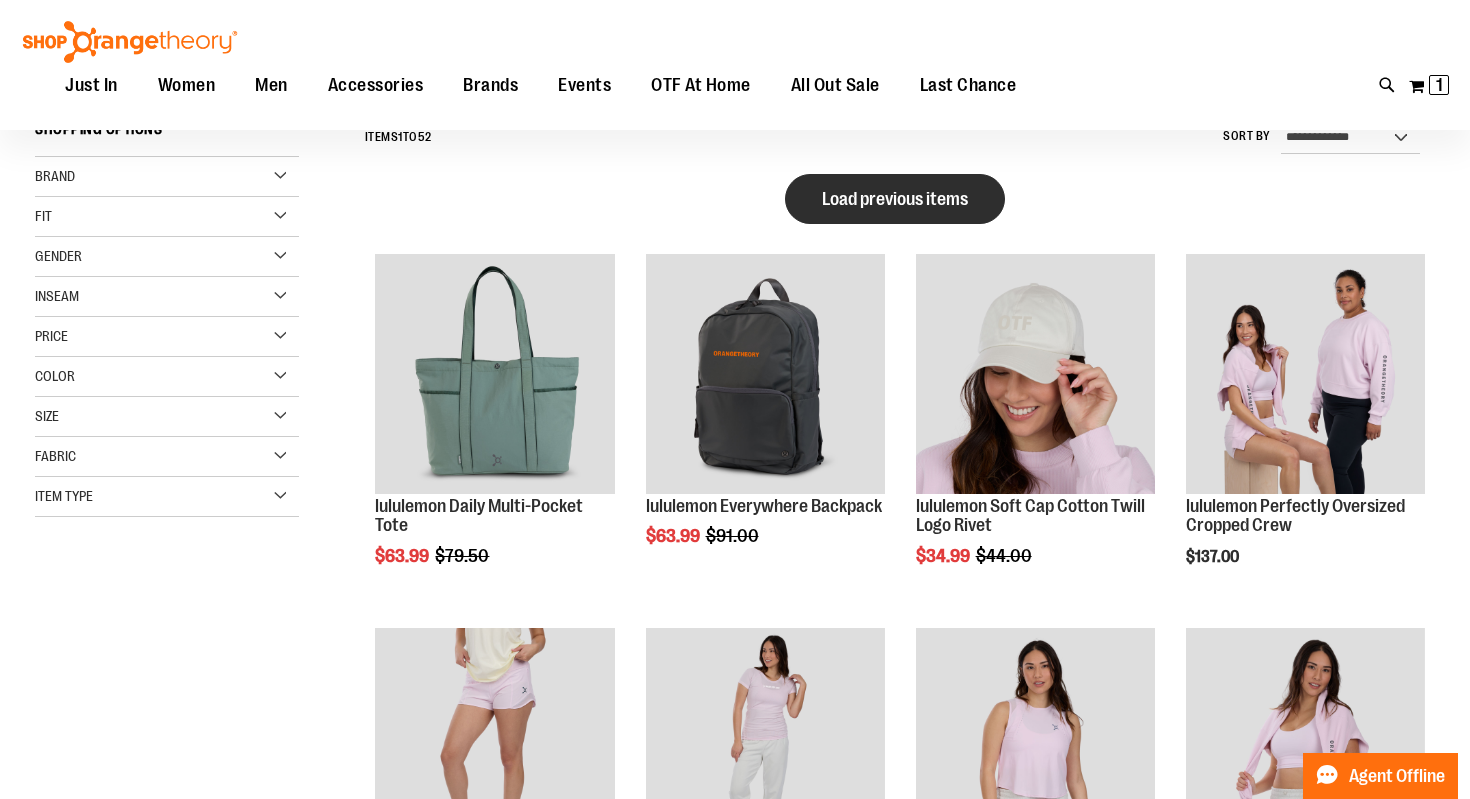 click on "Load previous items" 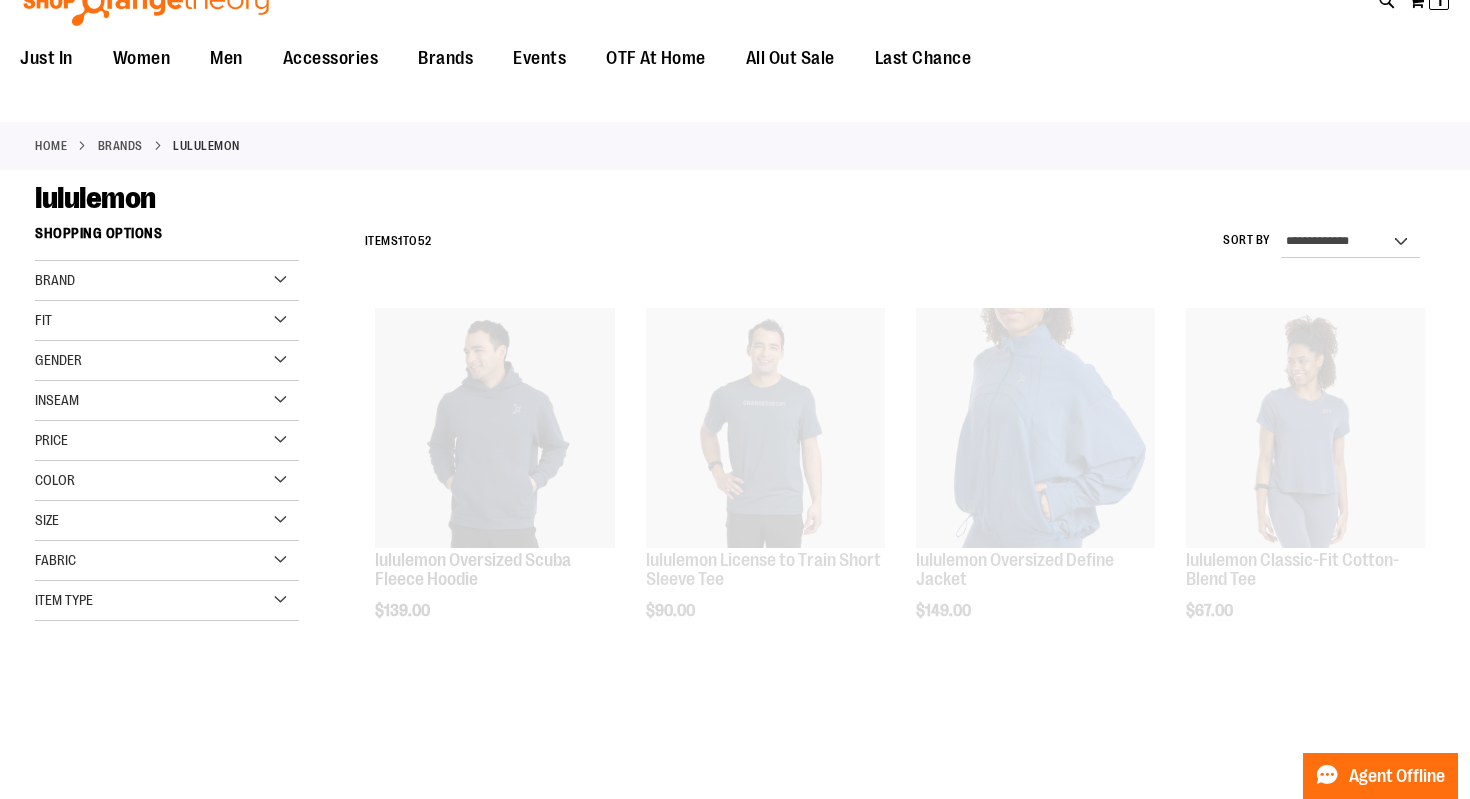 scroll, scrollTop: 0, scrollLeft: 0, axis: both 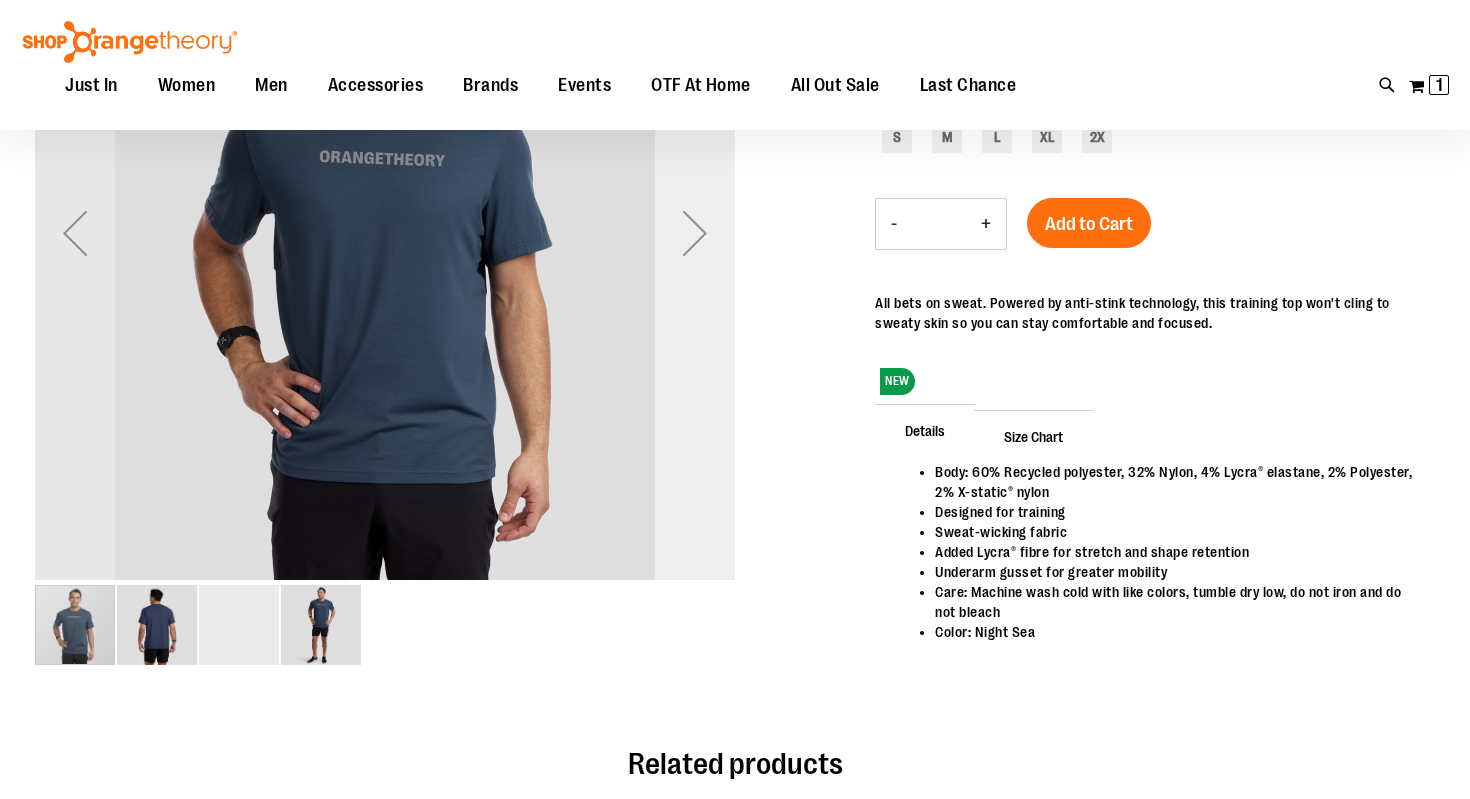 click at bounding box center (695, 233) 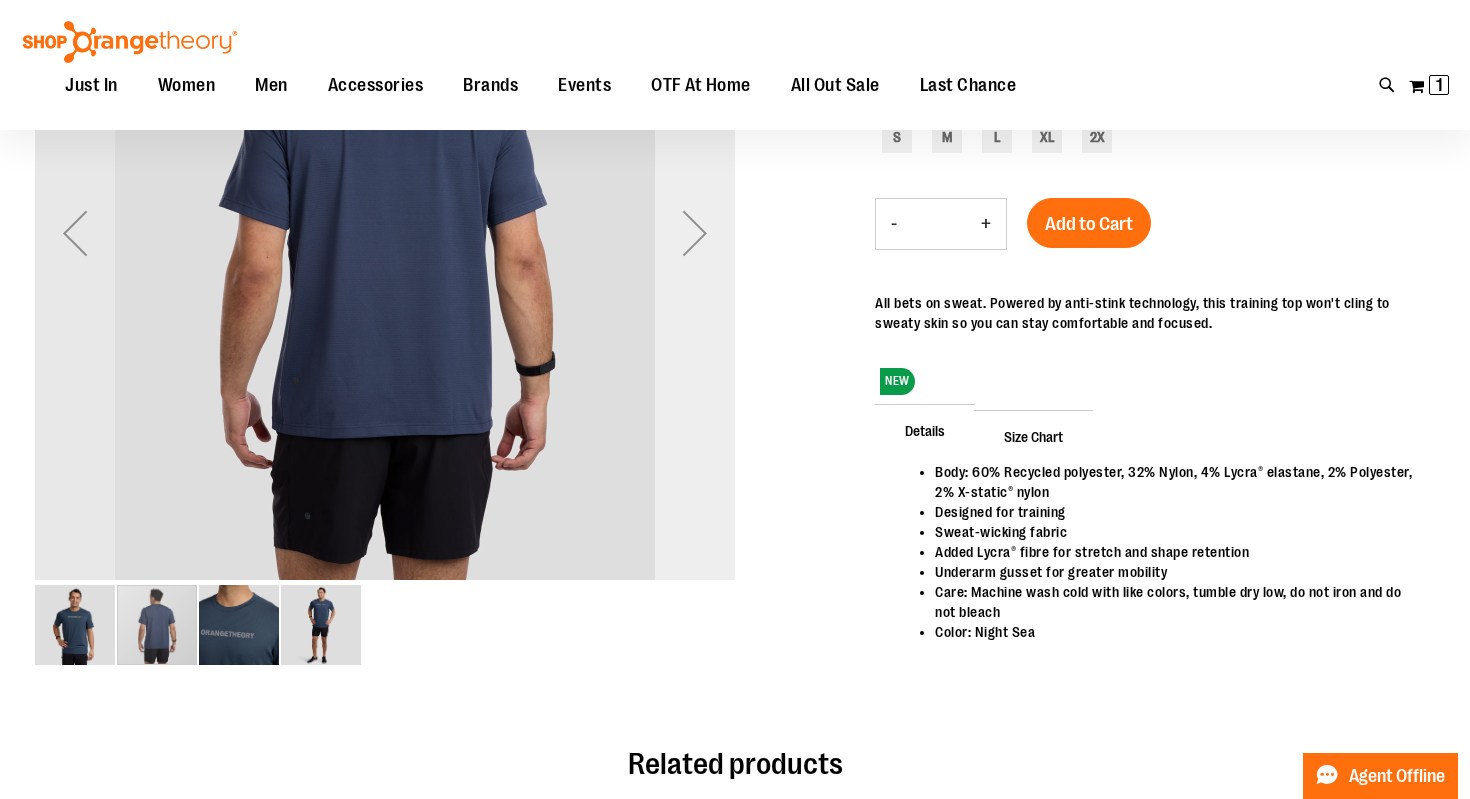 click at bounding box center (695, 233) 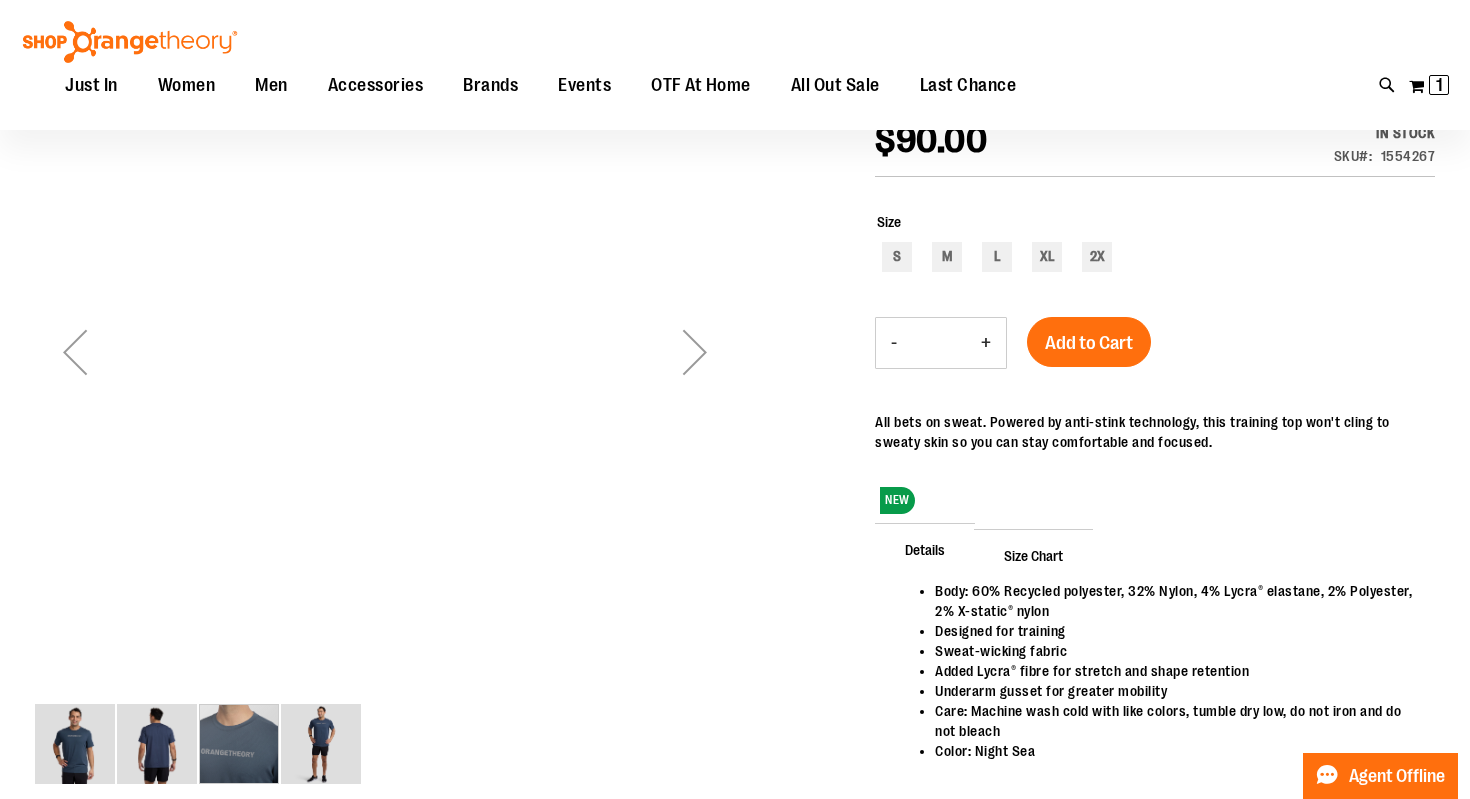 scroll, scrollTop: 64, scrollLeft: 0, axis: vertical 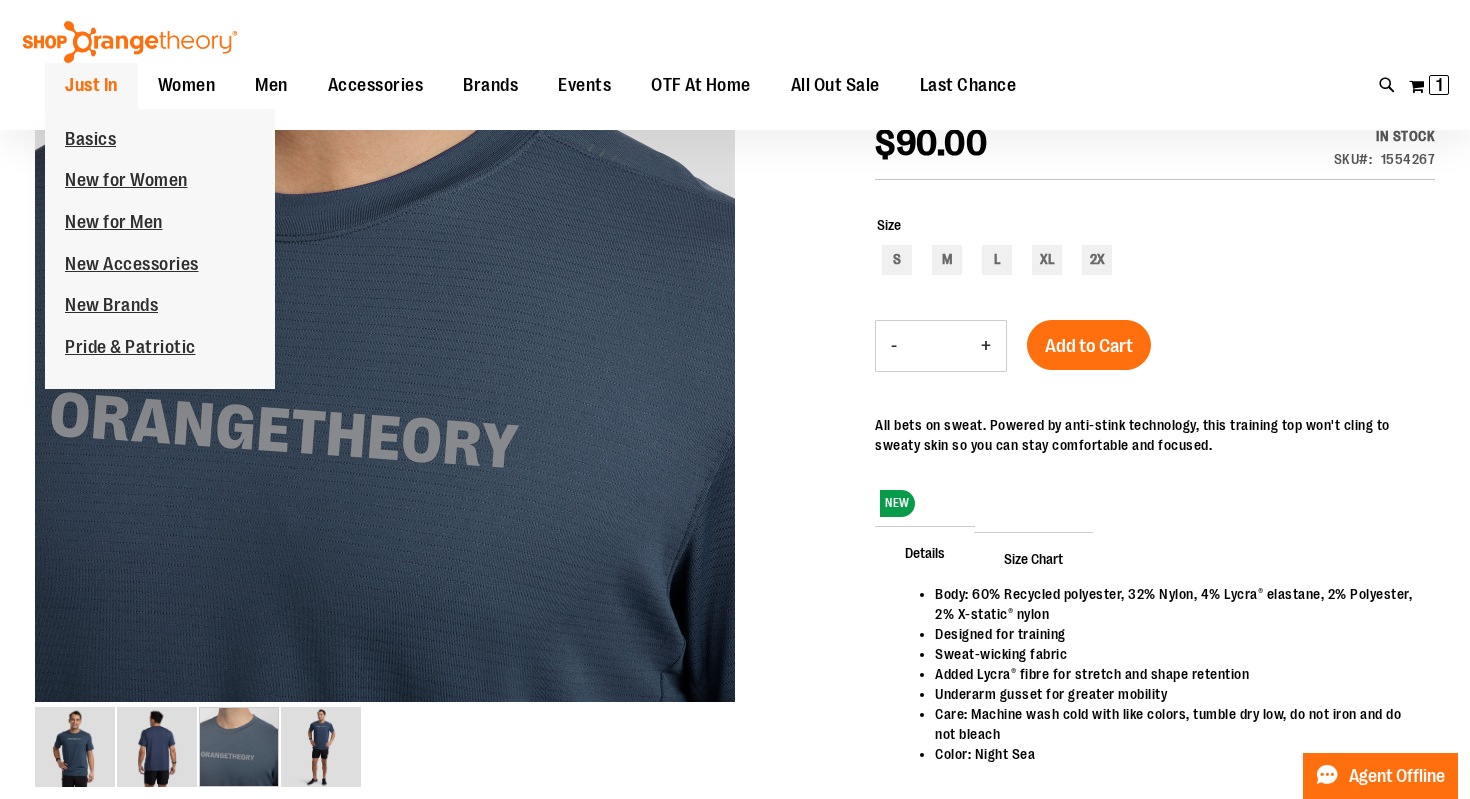 click on "Just In" at bounding box center [91, 86] 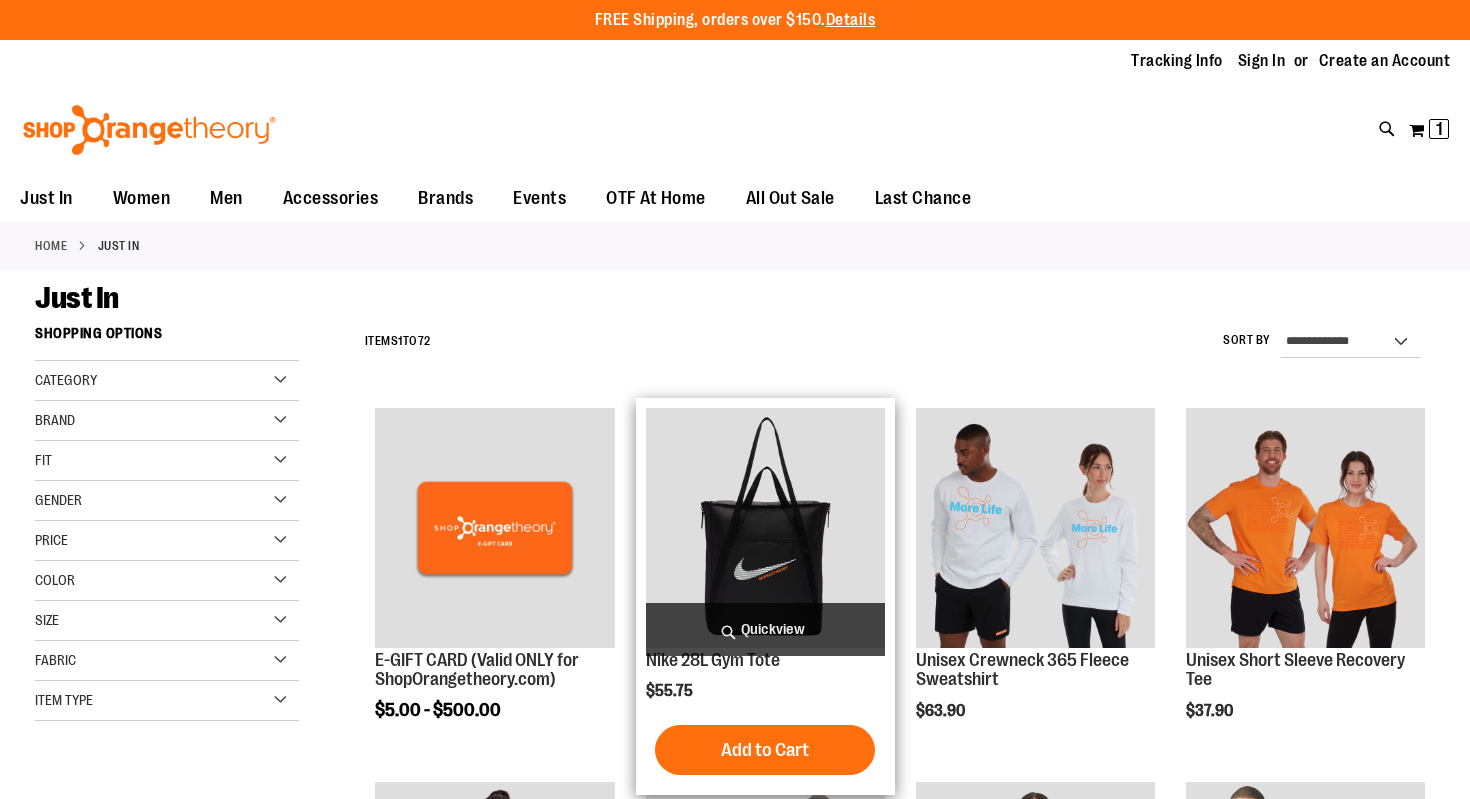 scroll, scrollTop: 0, scrollLeft: 0, axis: both 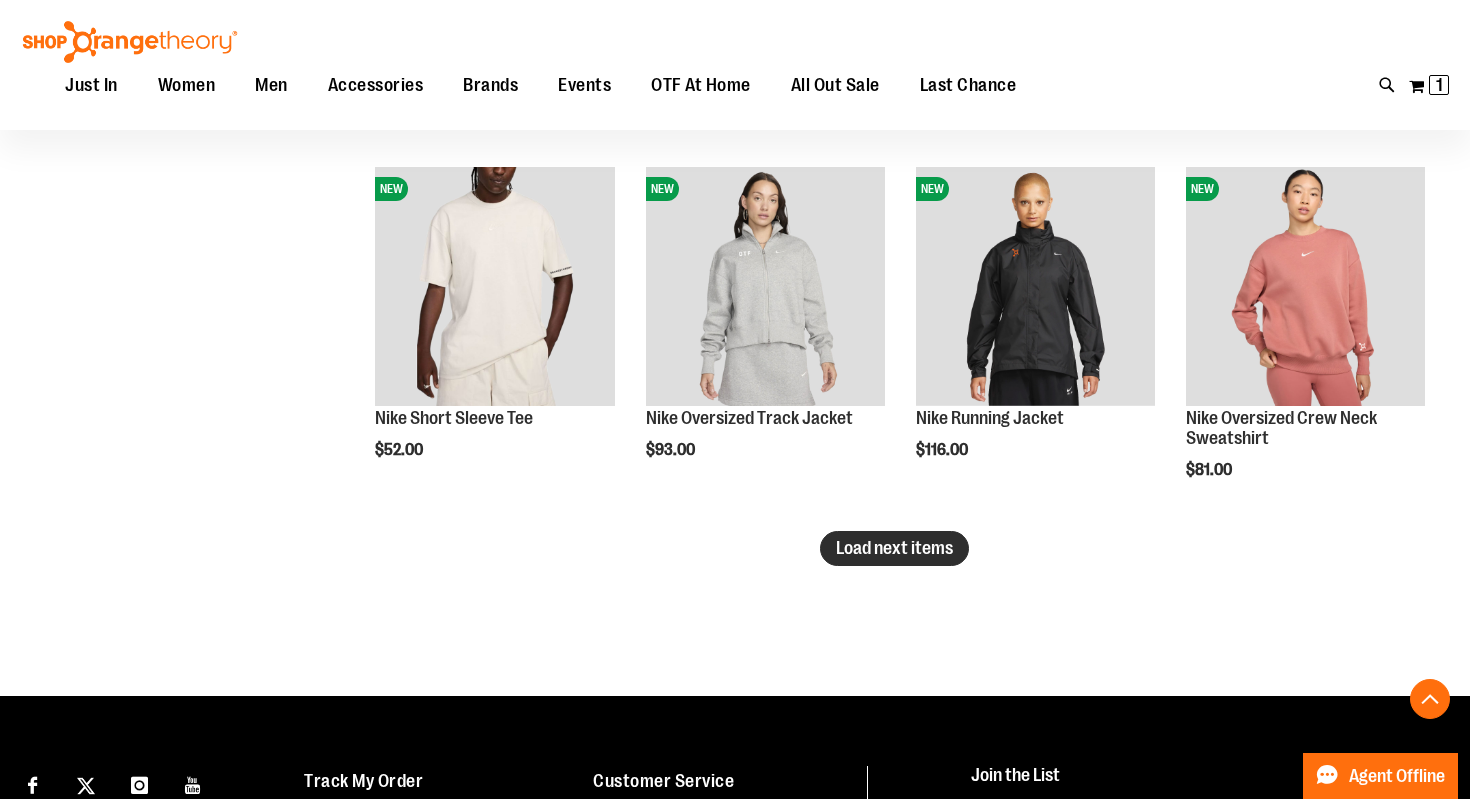 click on "Load next items" at bounding box center (894, 548) 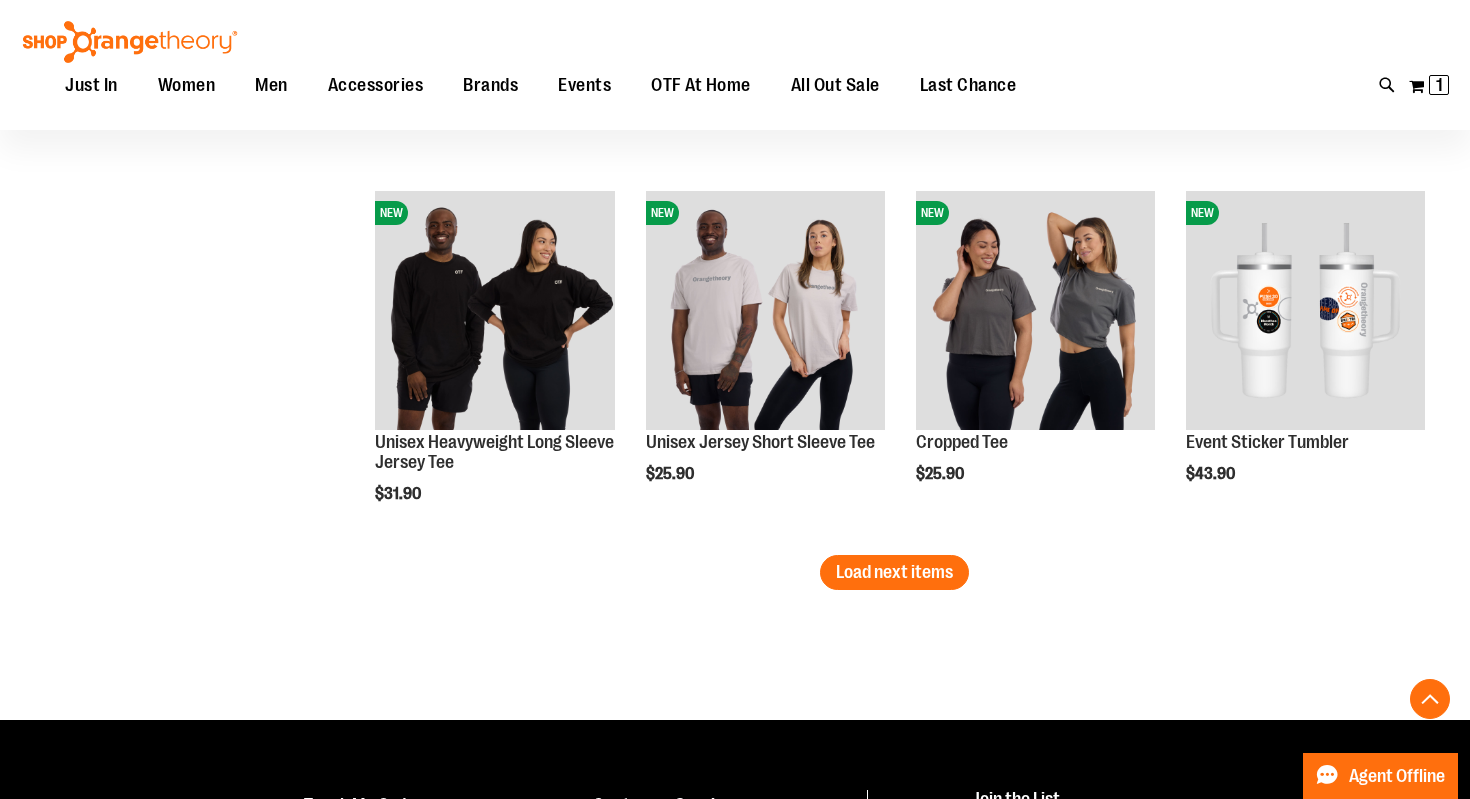 scroll, scrollTop: 4334, scrollLeft: 0, axis: vertical 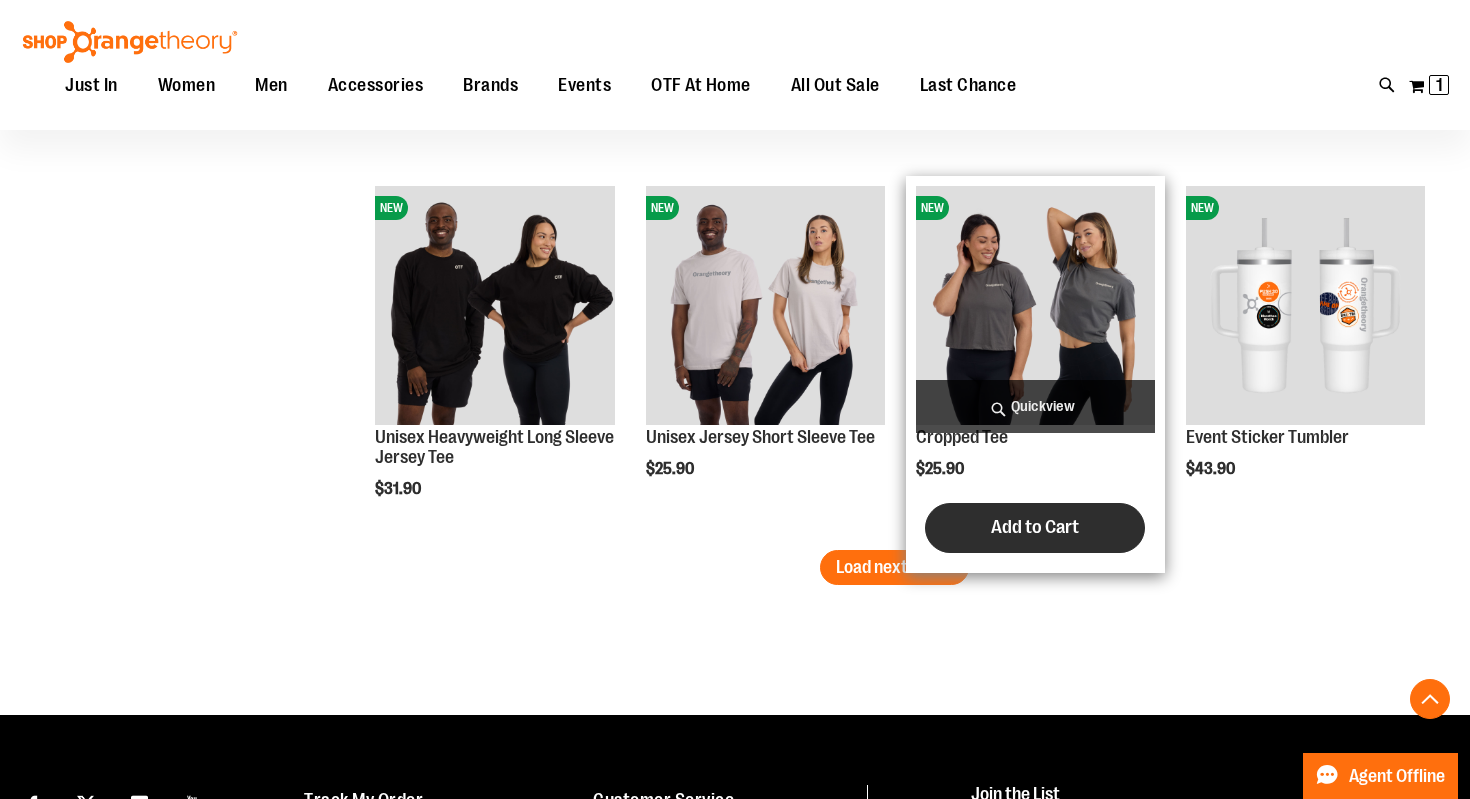 click on "Add to Cart" at bounding box center (1035, 527) 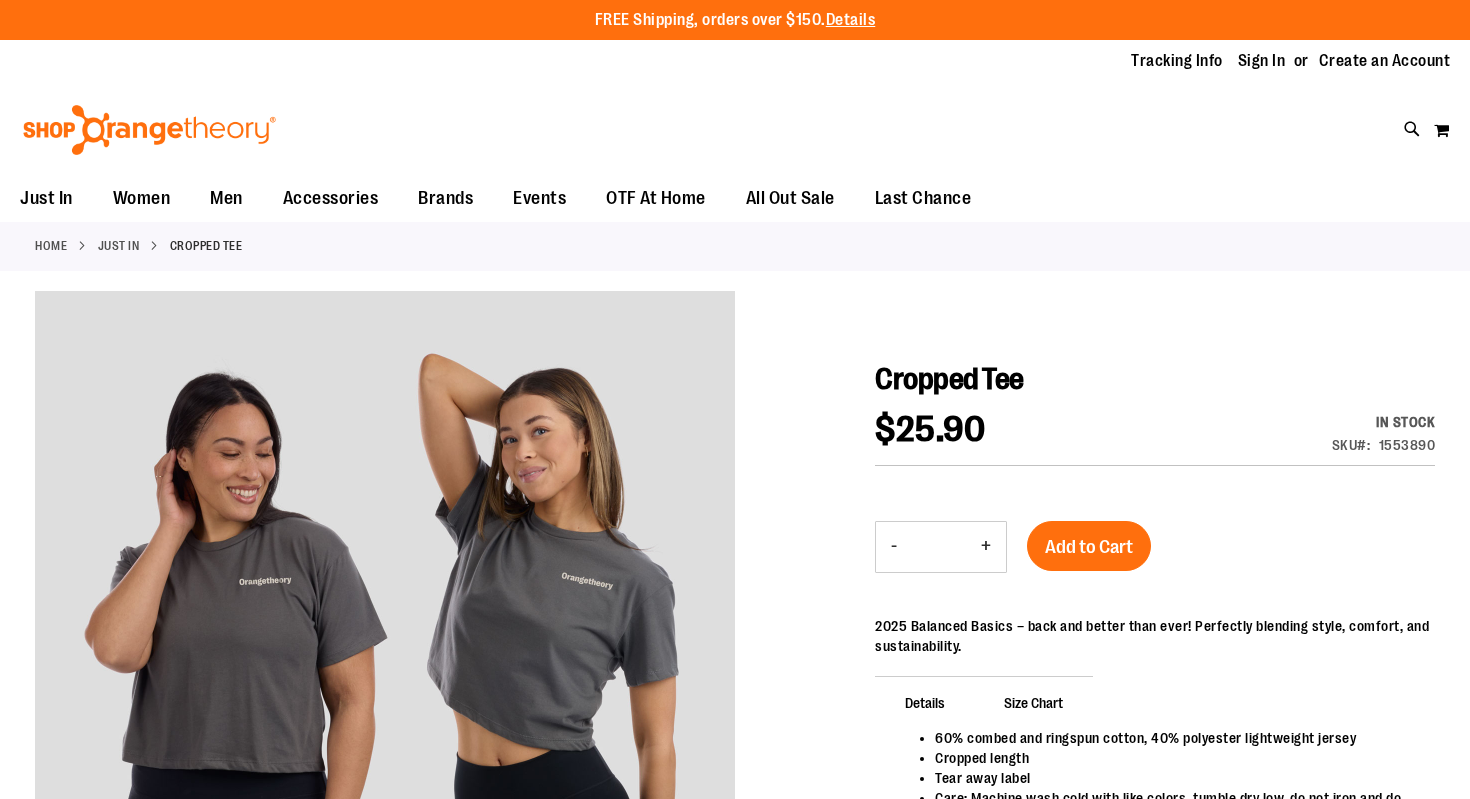scroll, scrollTop: 0, scrollLeft: 0, axis: both 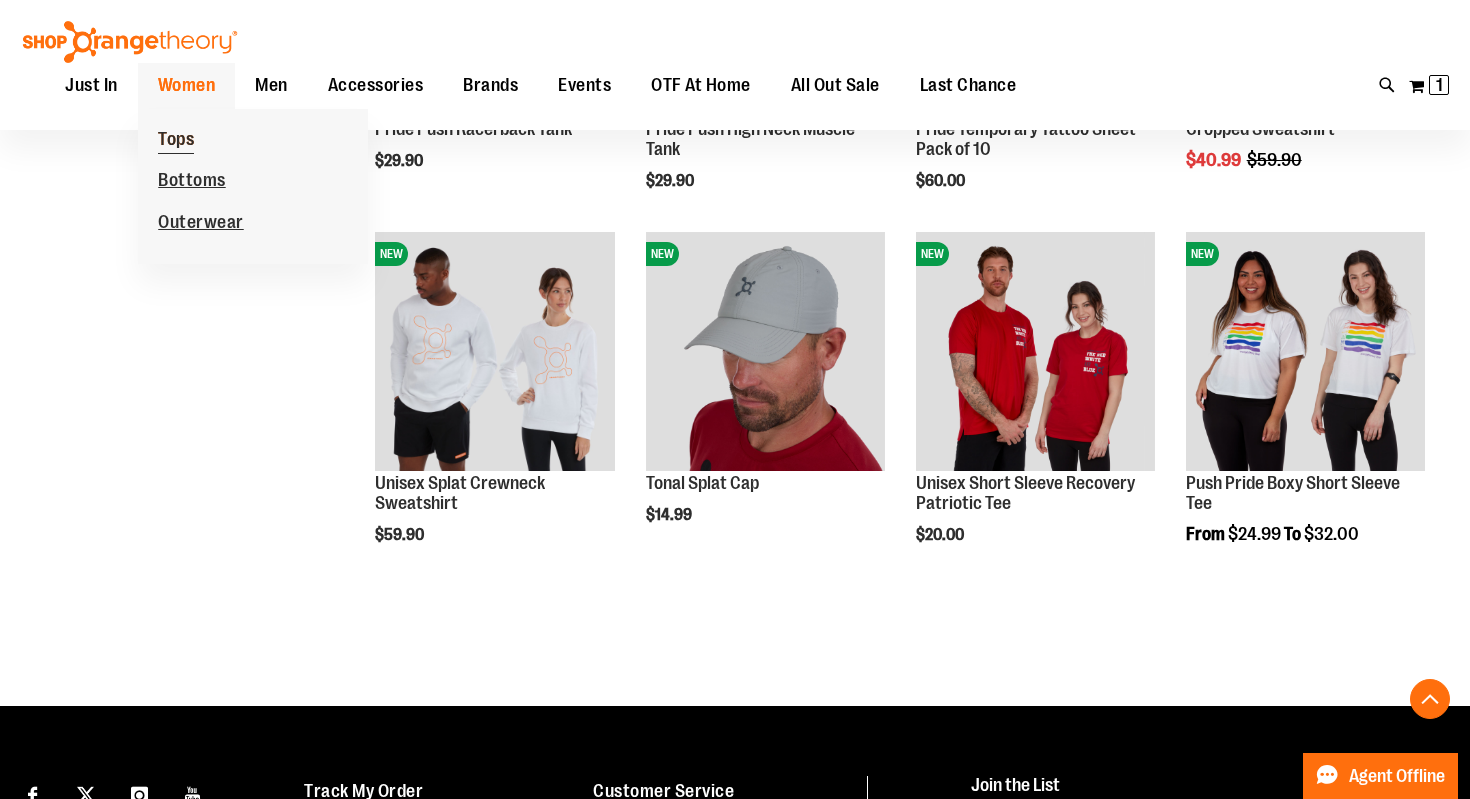 click on "Tops" at bounding box center (176, 141) 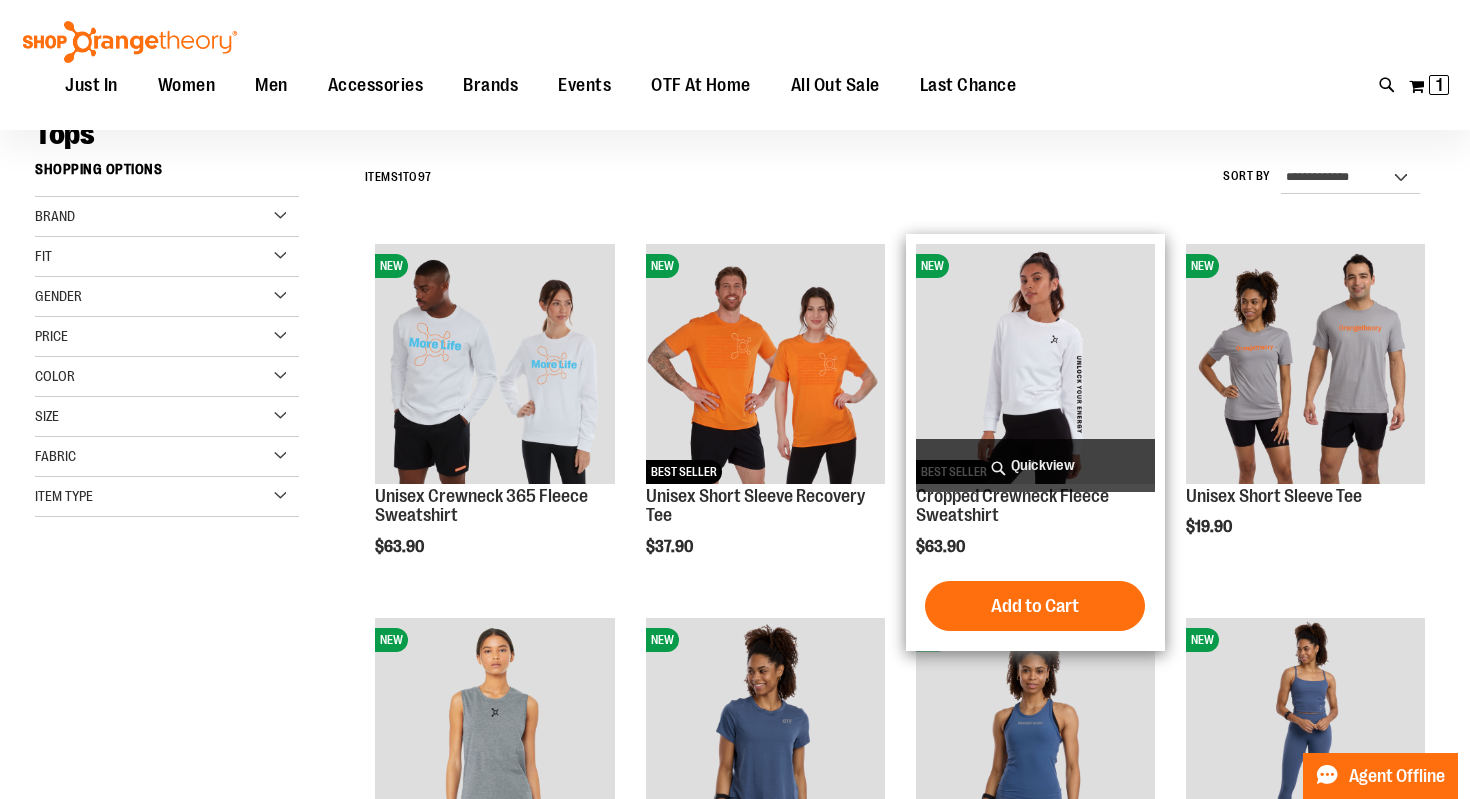 scroll, scrollTop: 180, scrollLeft: 0, axis: vertical 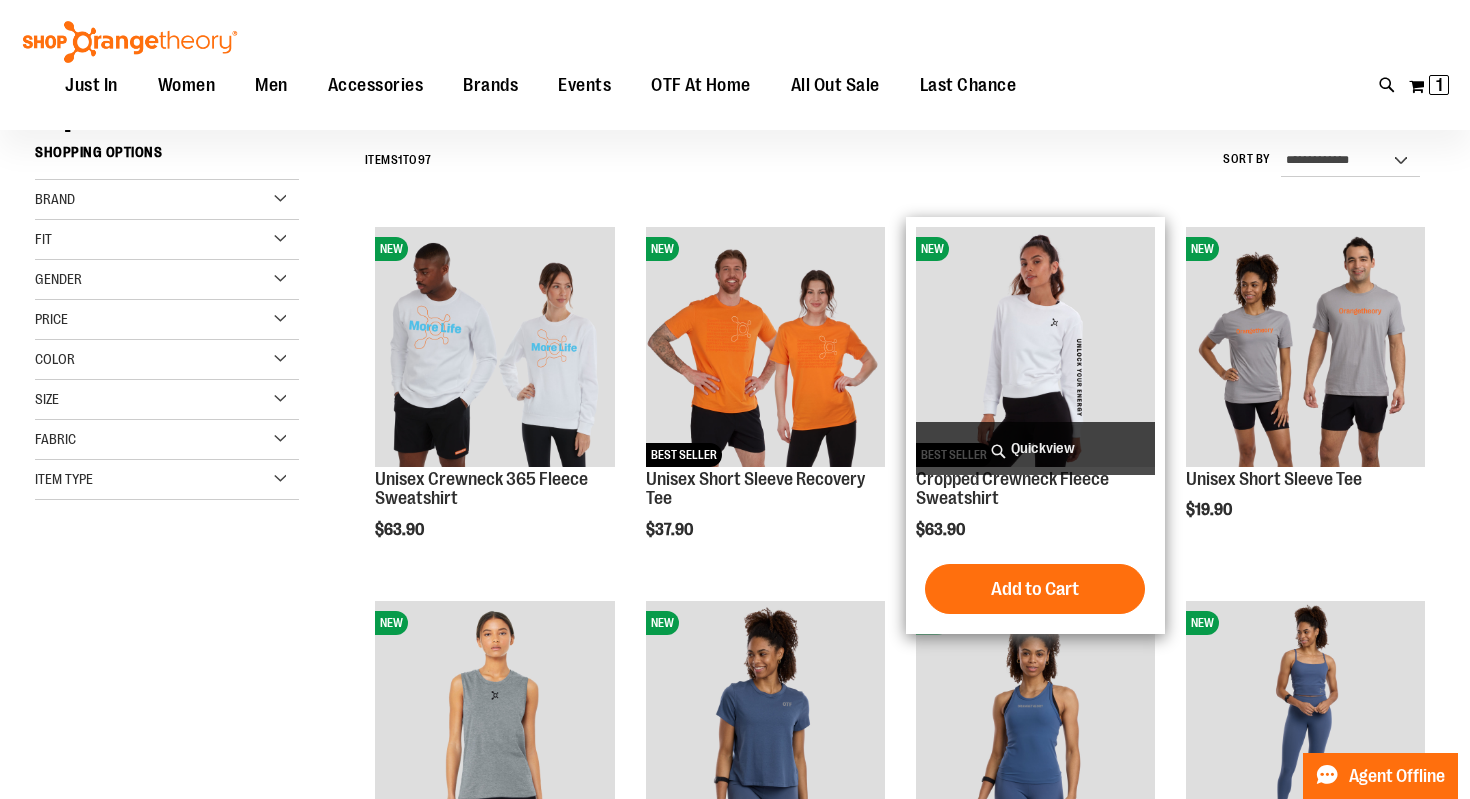 click on "Quickview" at bounding box center [1035, 448] 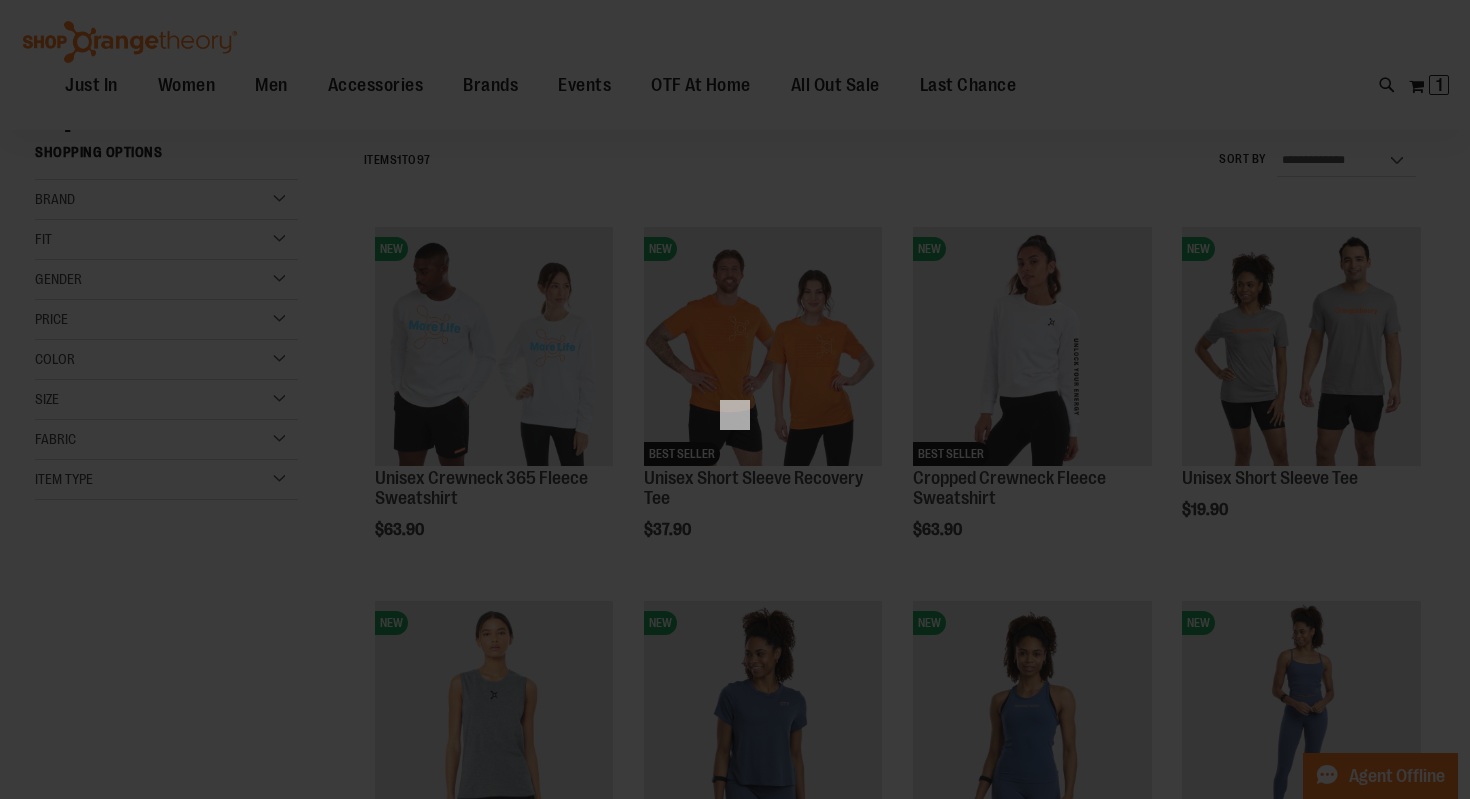 scroll, scrollTop: 0, scrollLeft: 0, axis: both 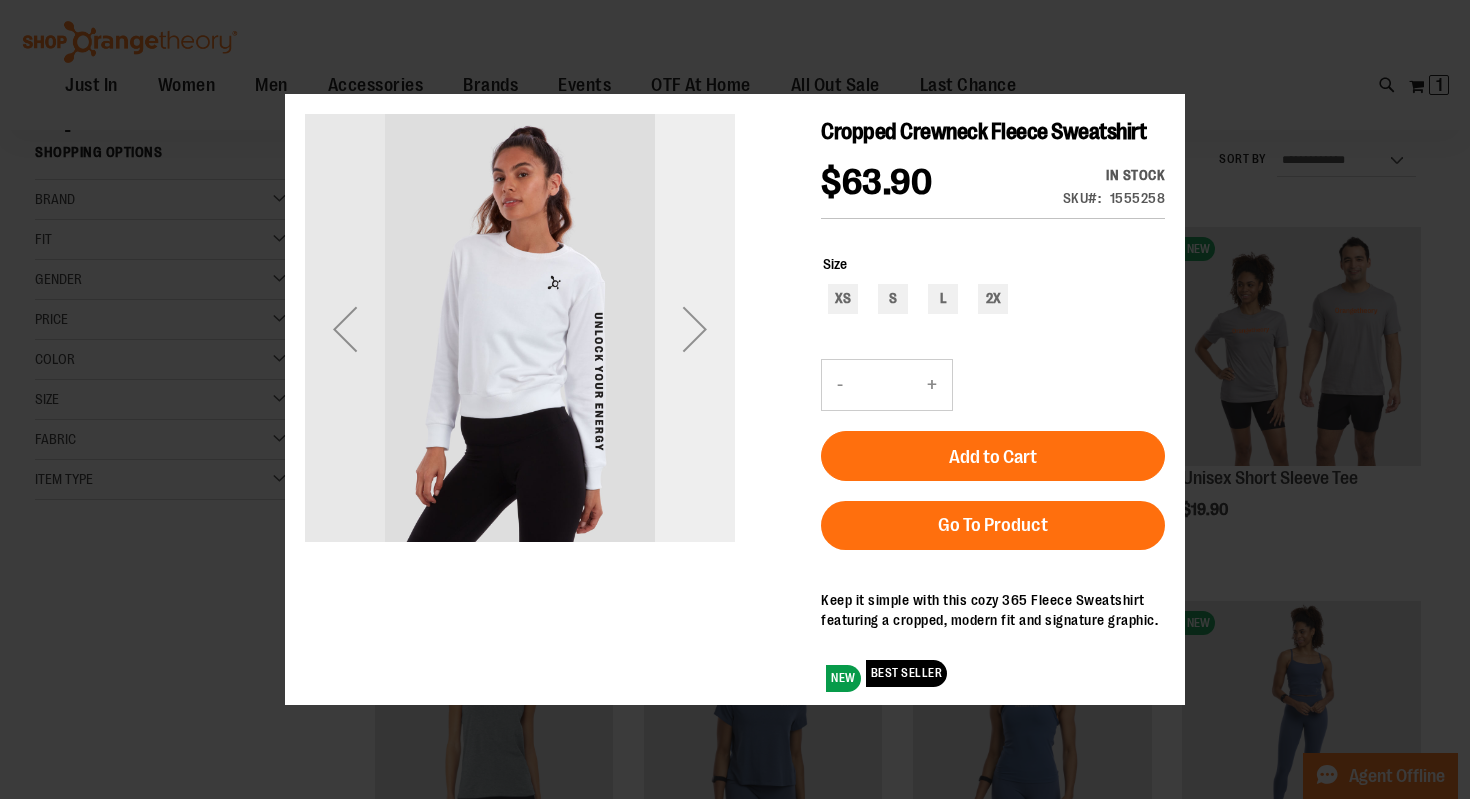 click at bounding box center (695, 328) 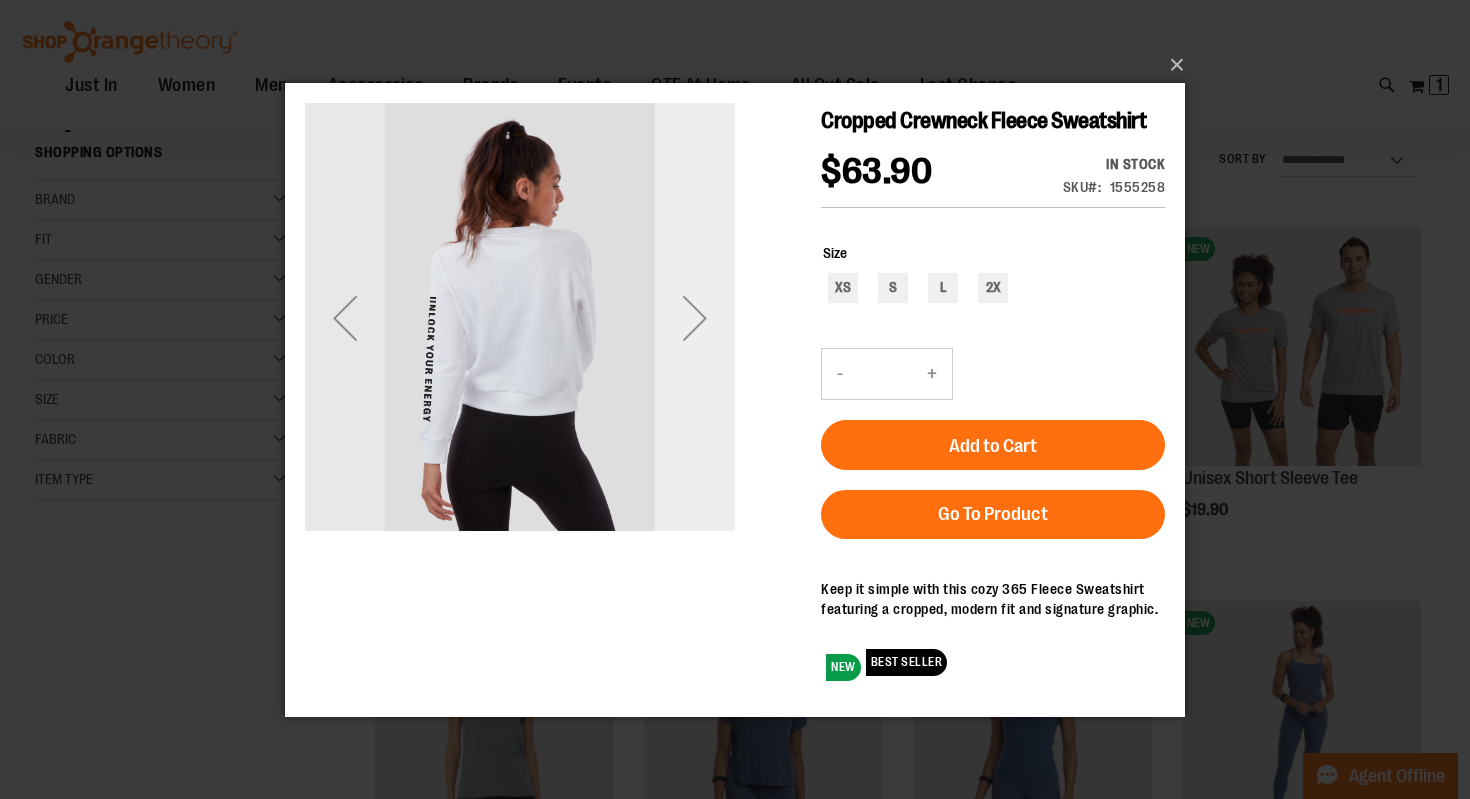 click at bounding box center [695, 317] 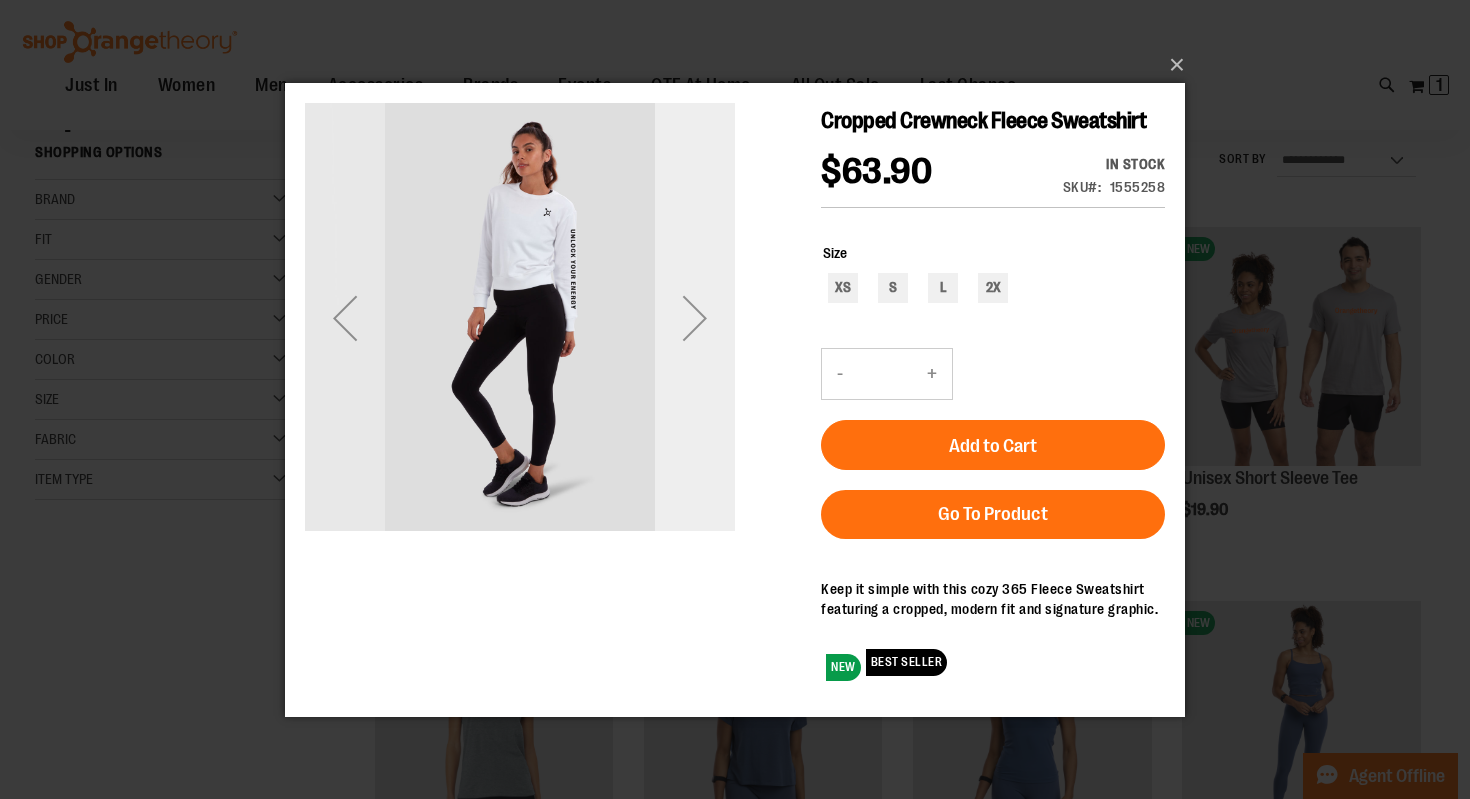 click at bounding box center [695, 317] 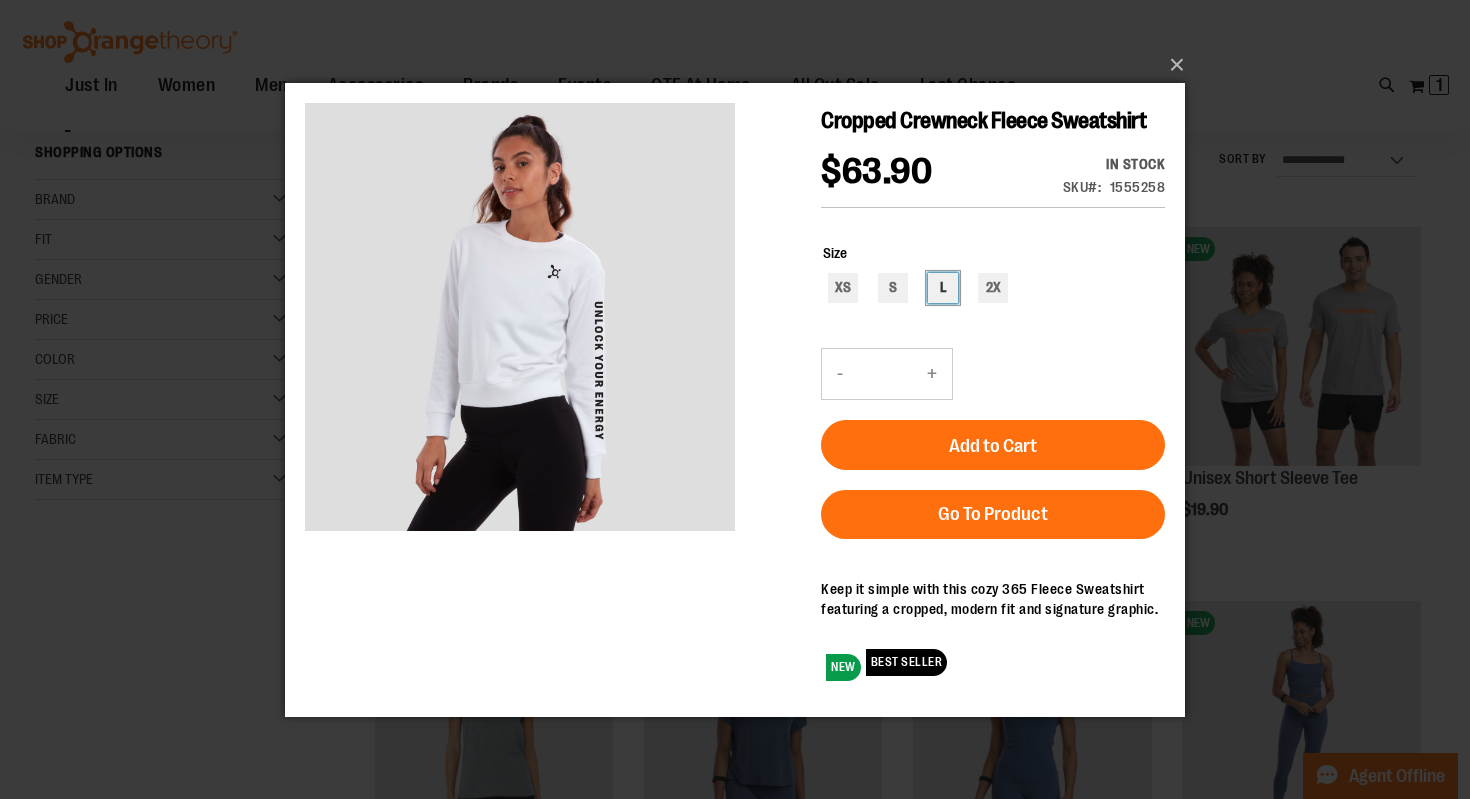 click on "L" at bounding box center (943, 287) 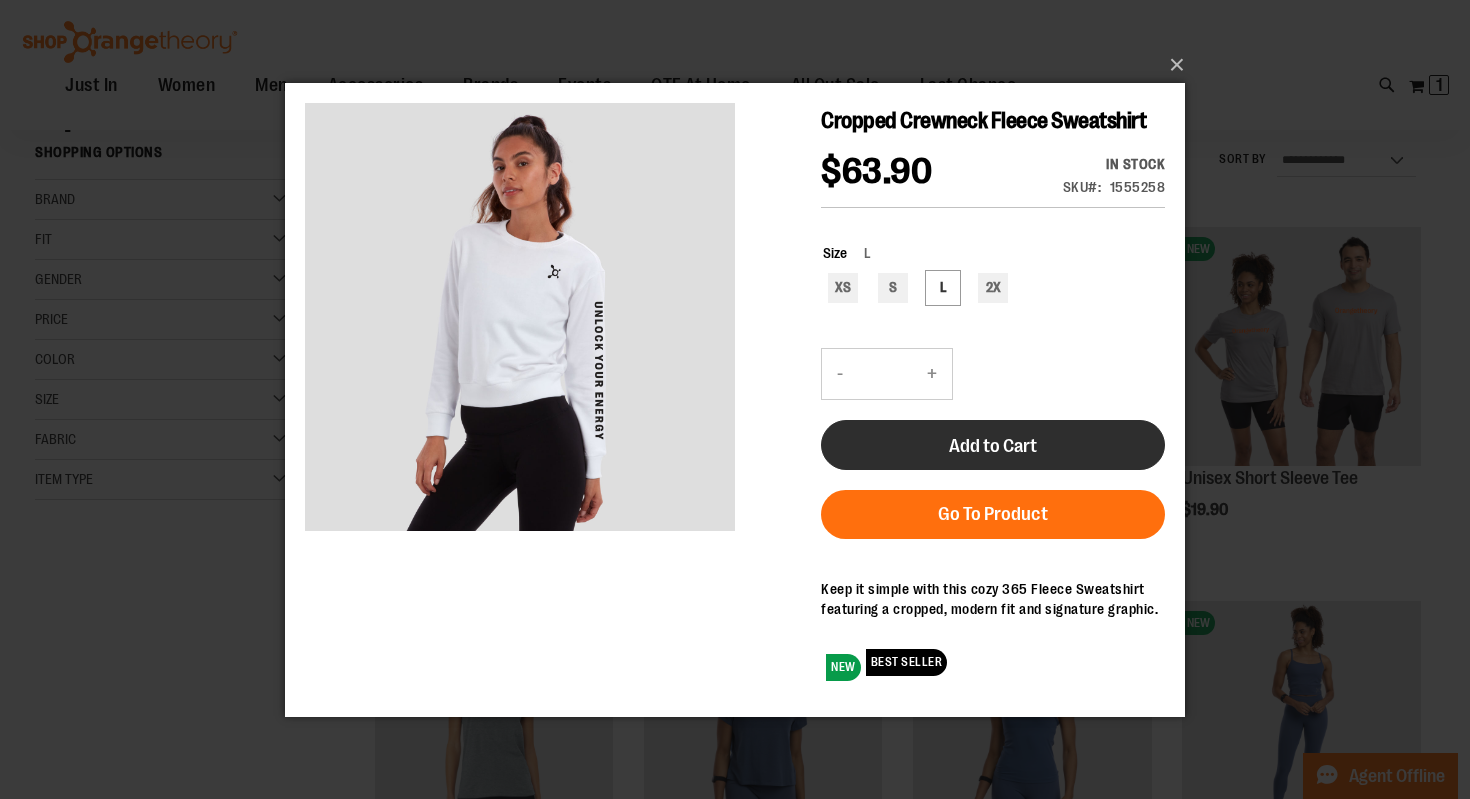 click on "Add to Cart" at bounding box center (993, 444) 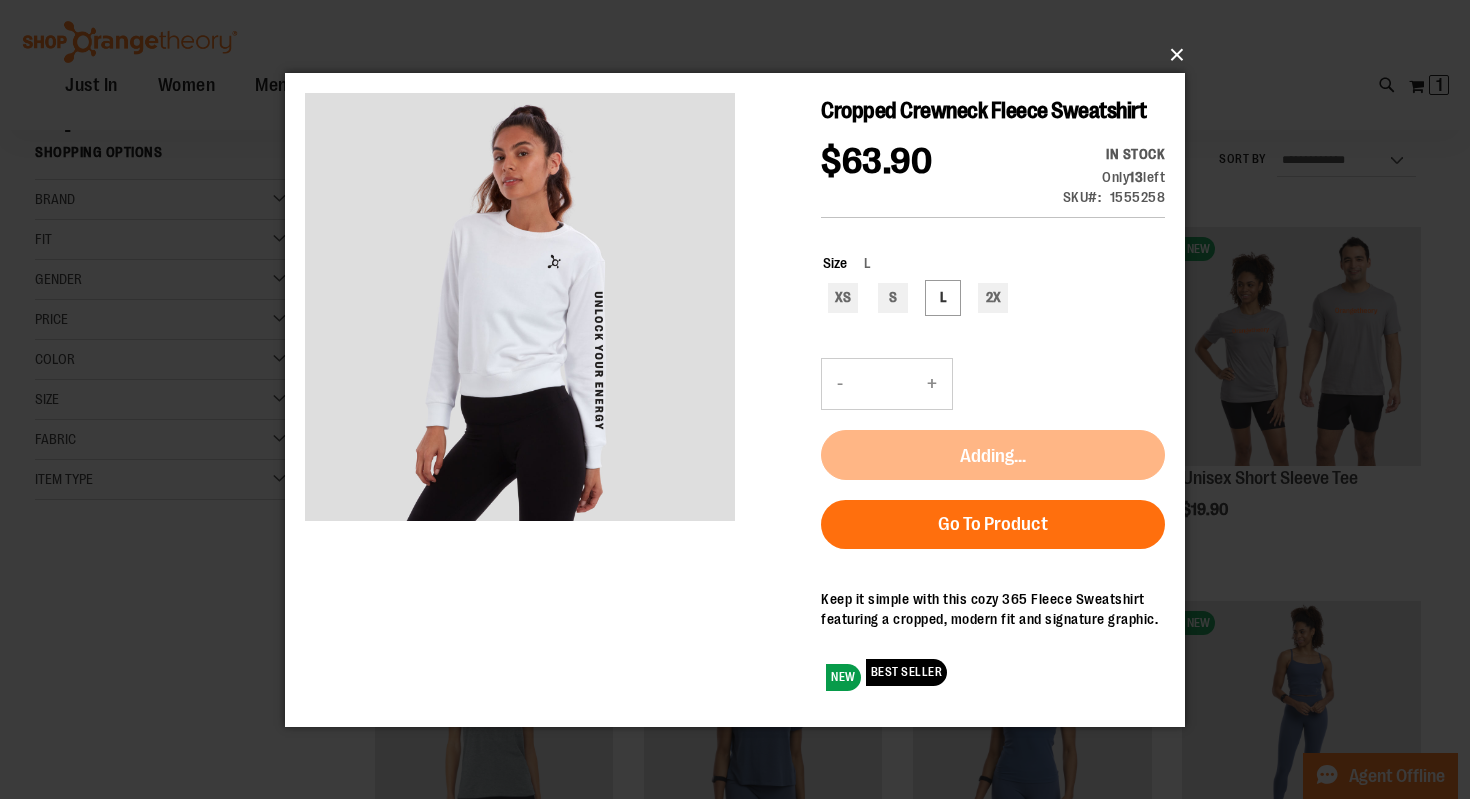 click on "×" at bounding box center (741, 55) 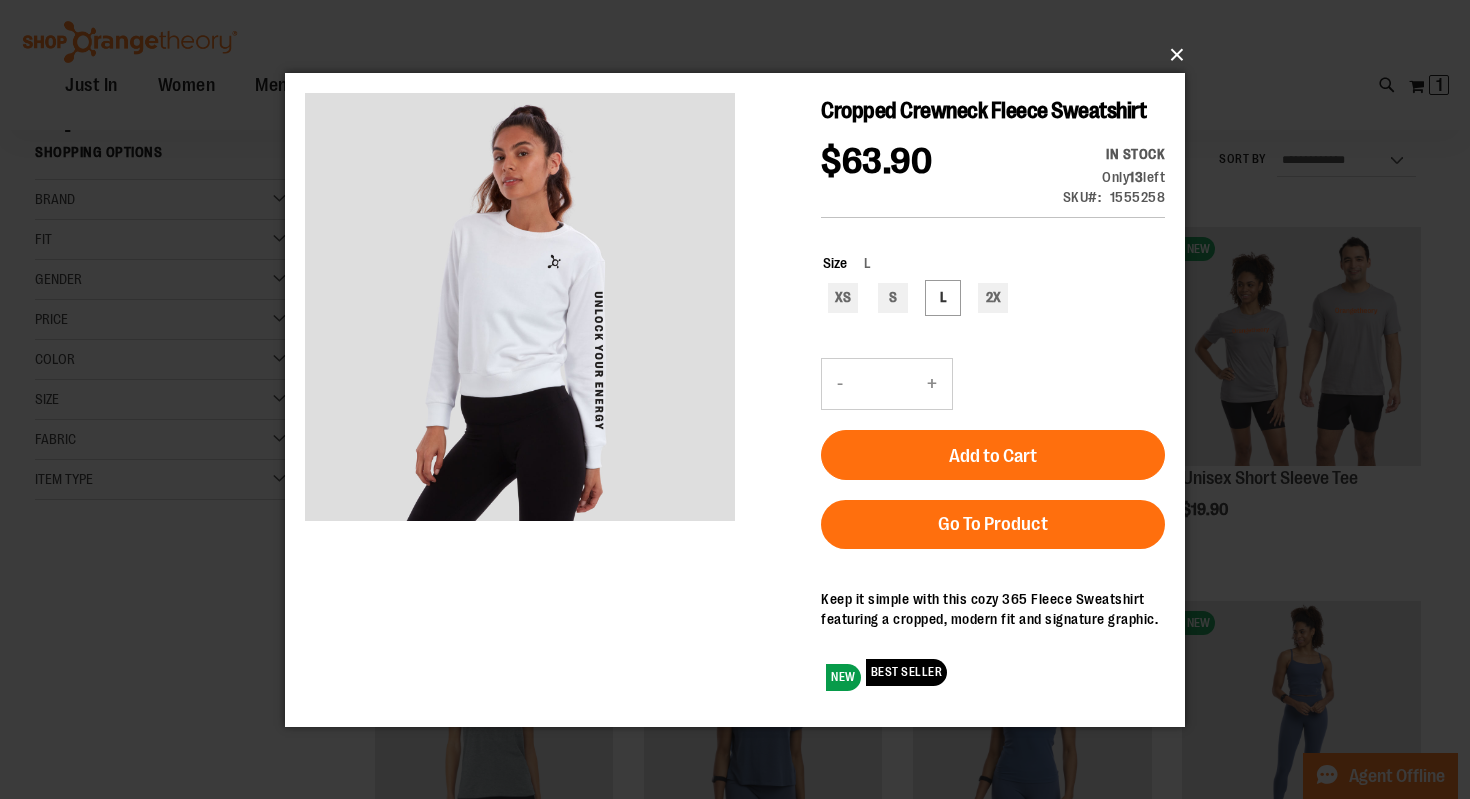 click on "×" at bounding box center (741, 55) 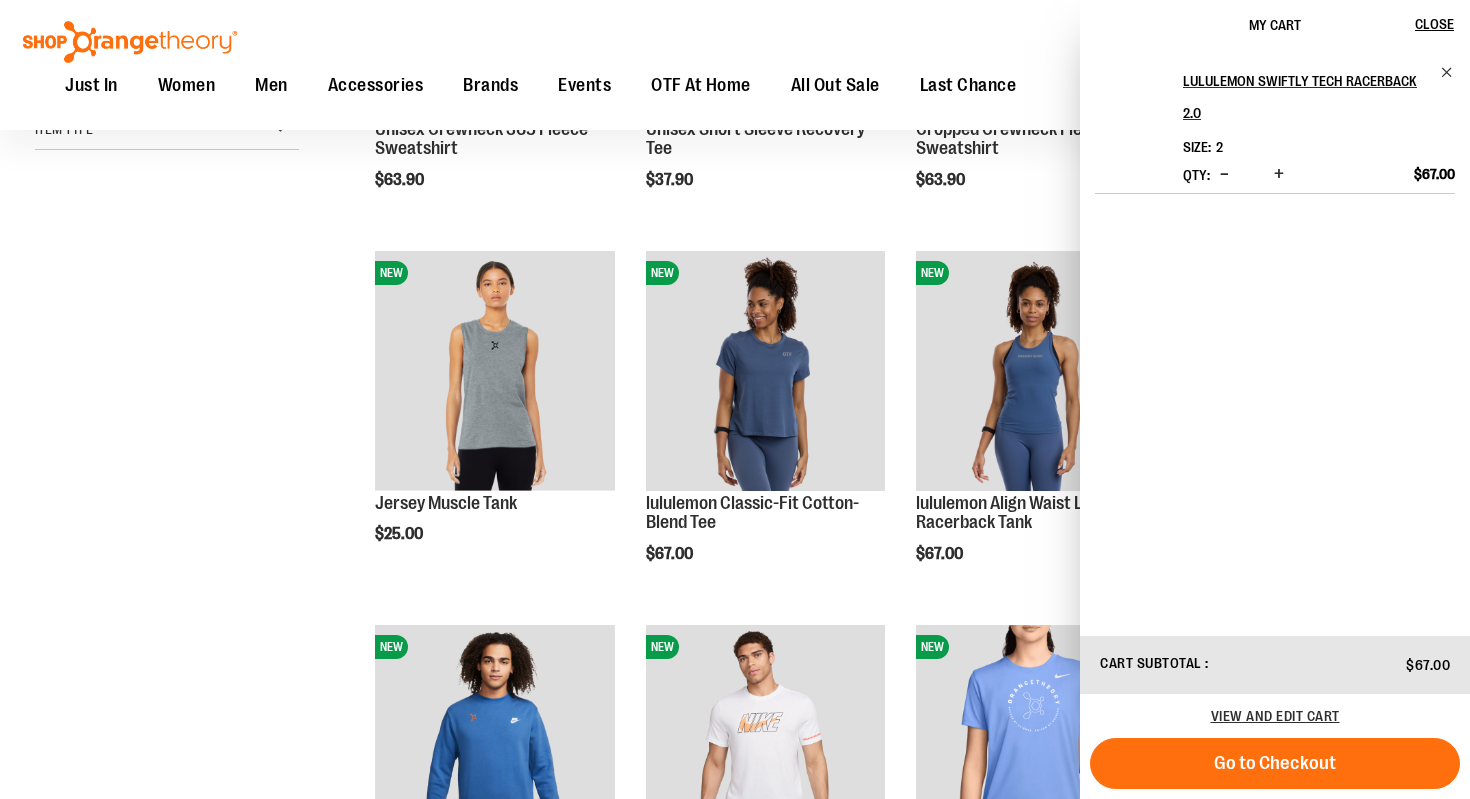 scroll, scrollTop: 535, scrollLeft: 0, axis: vertical 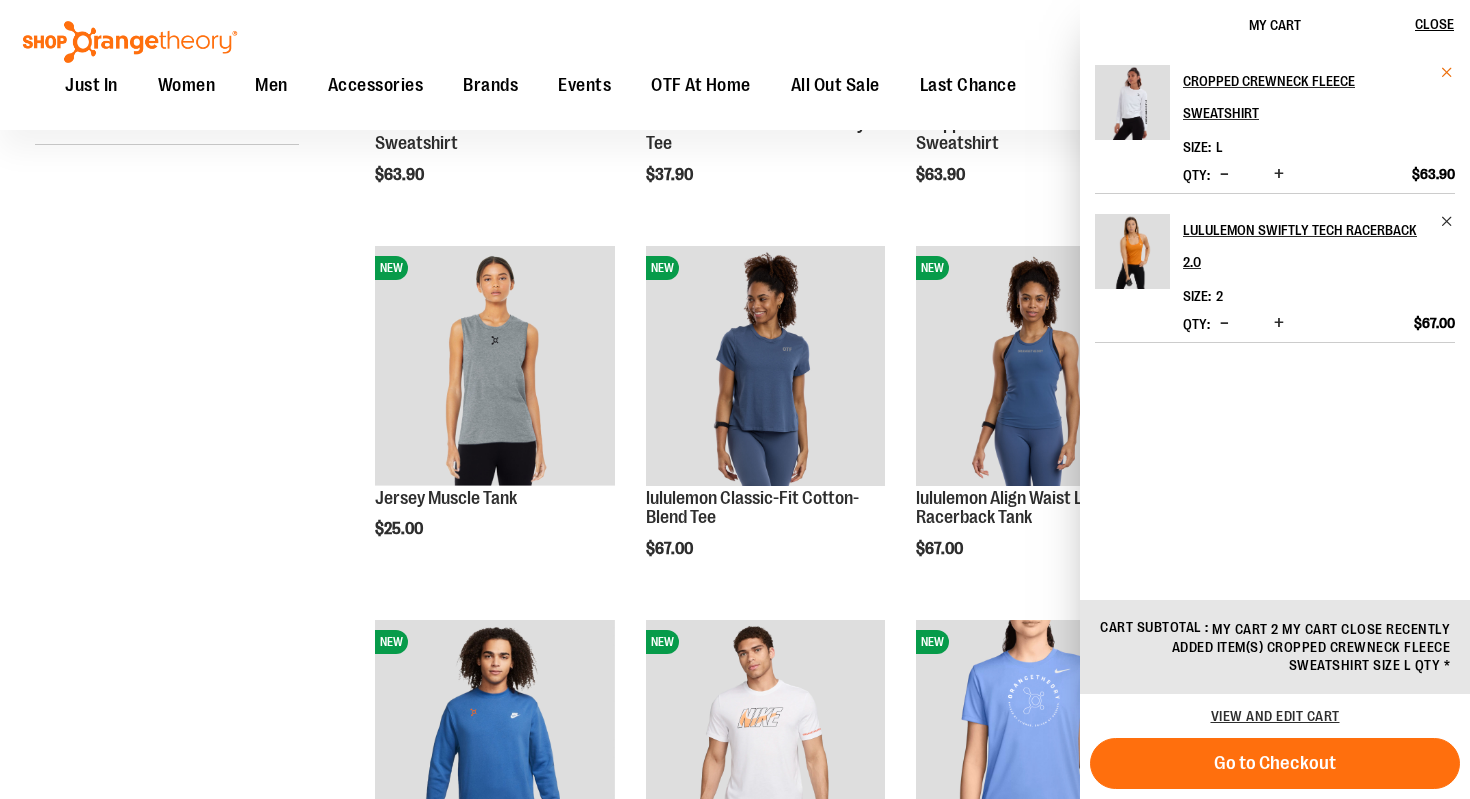 click at bounding box center [1447, 72] 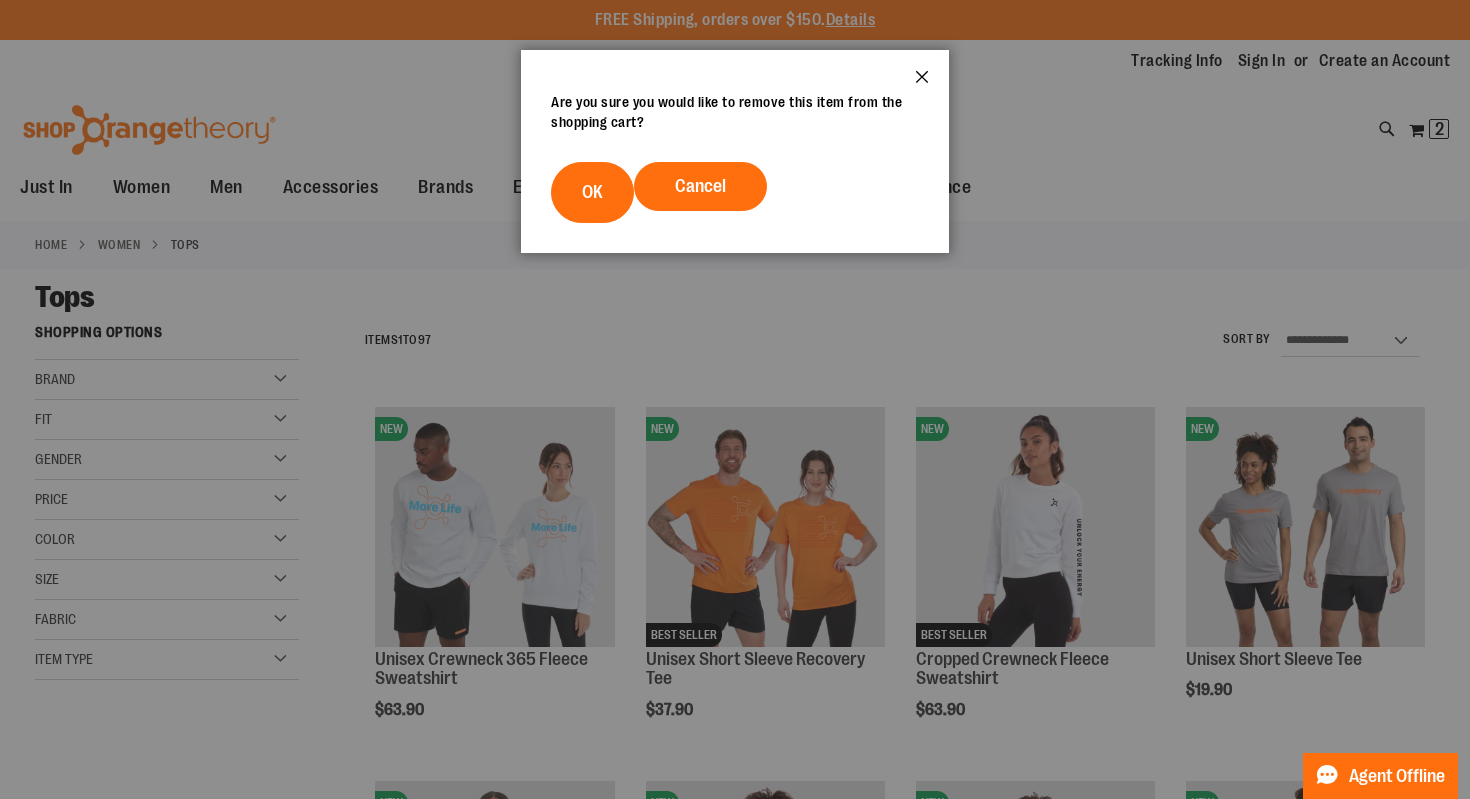 click on "Close" at bounding box center (922, 83) 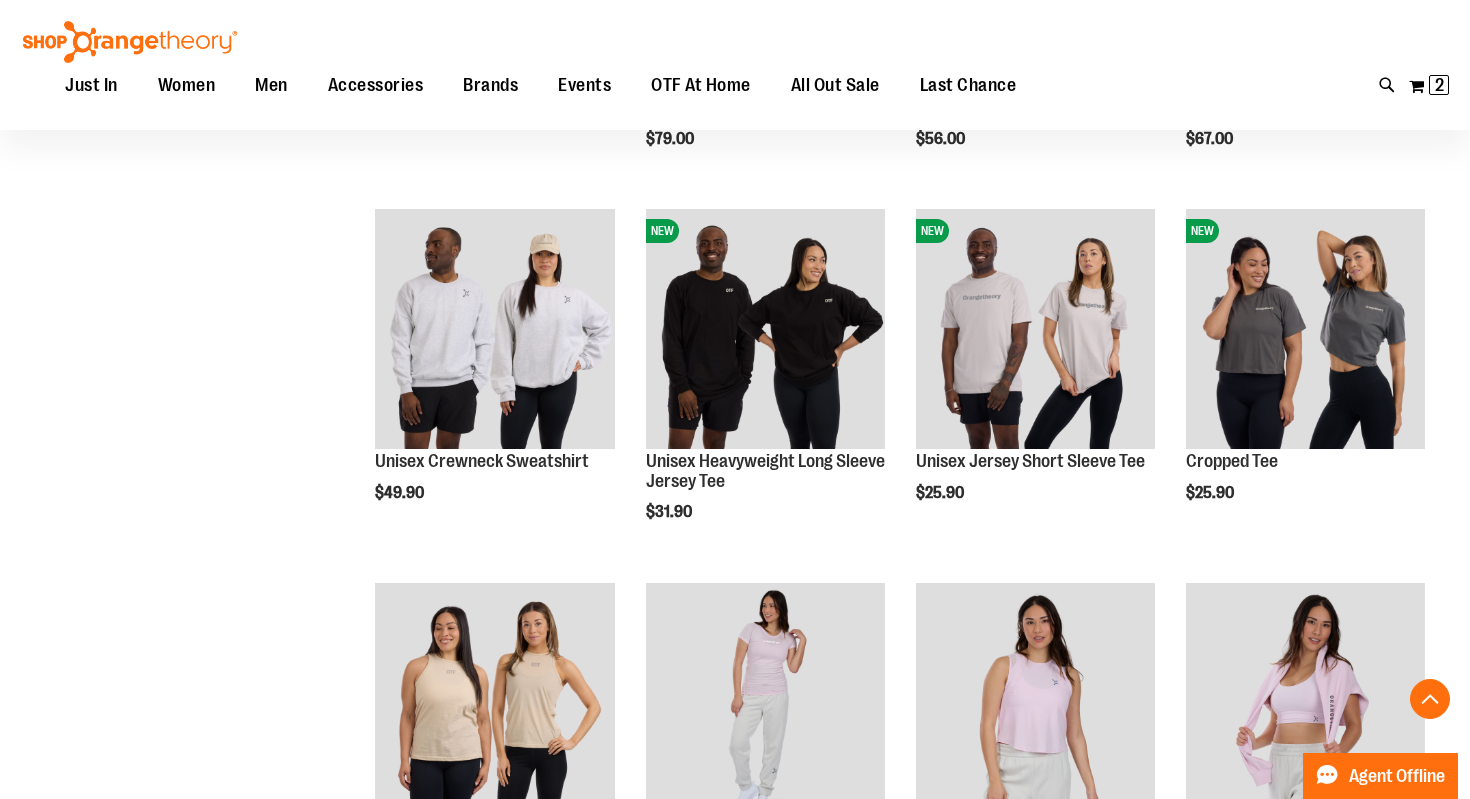 scroll, scrollTop: 2445, scrollLeft: 0, axis: vertical 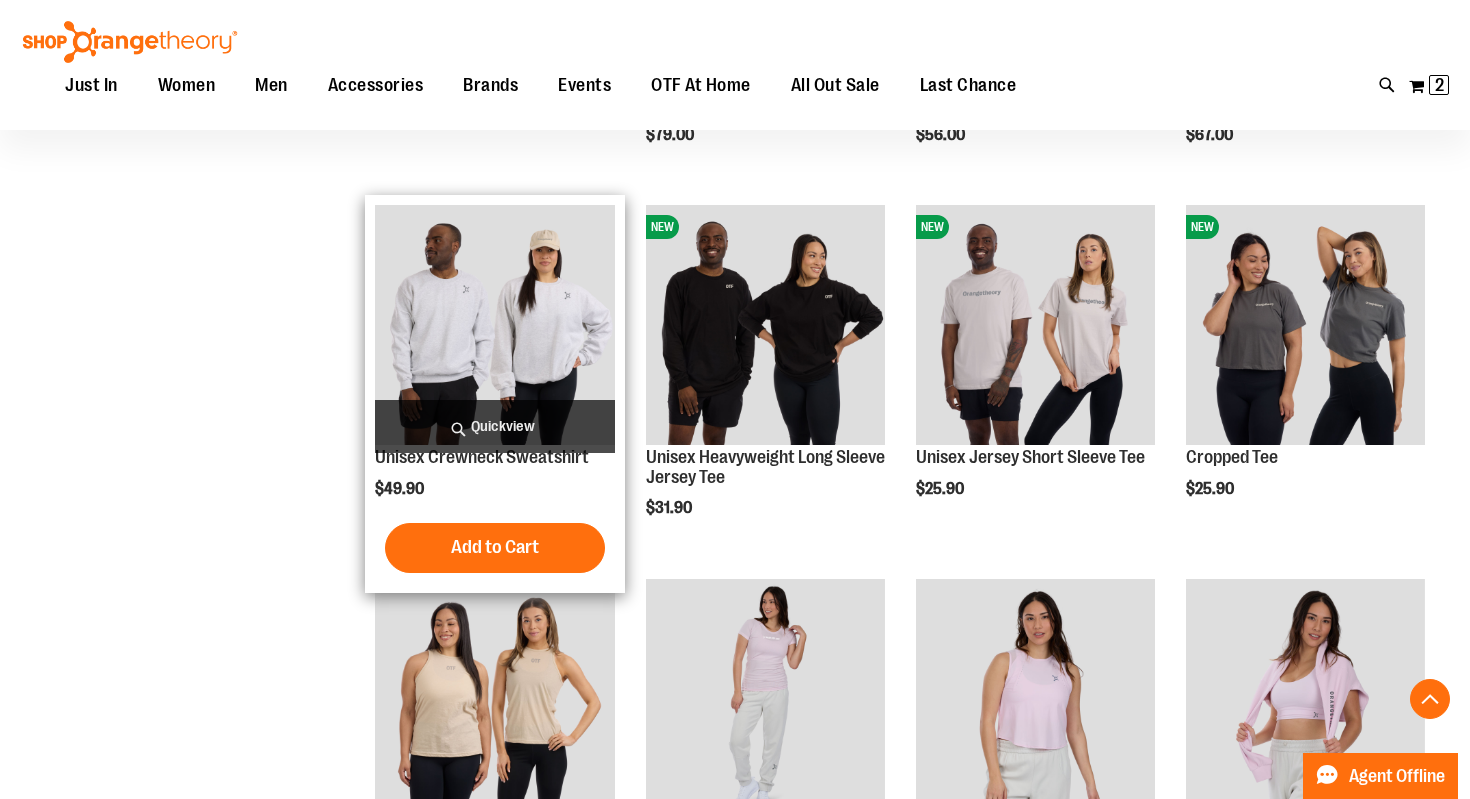 click on "Quickview" at bounding box center (494, 426) 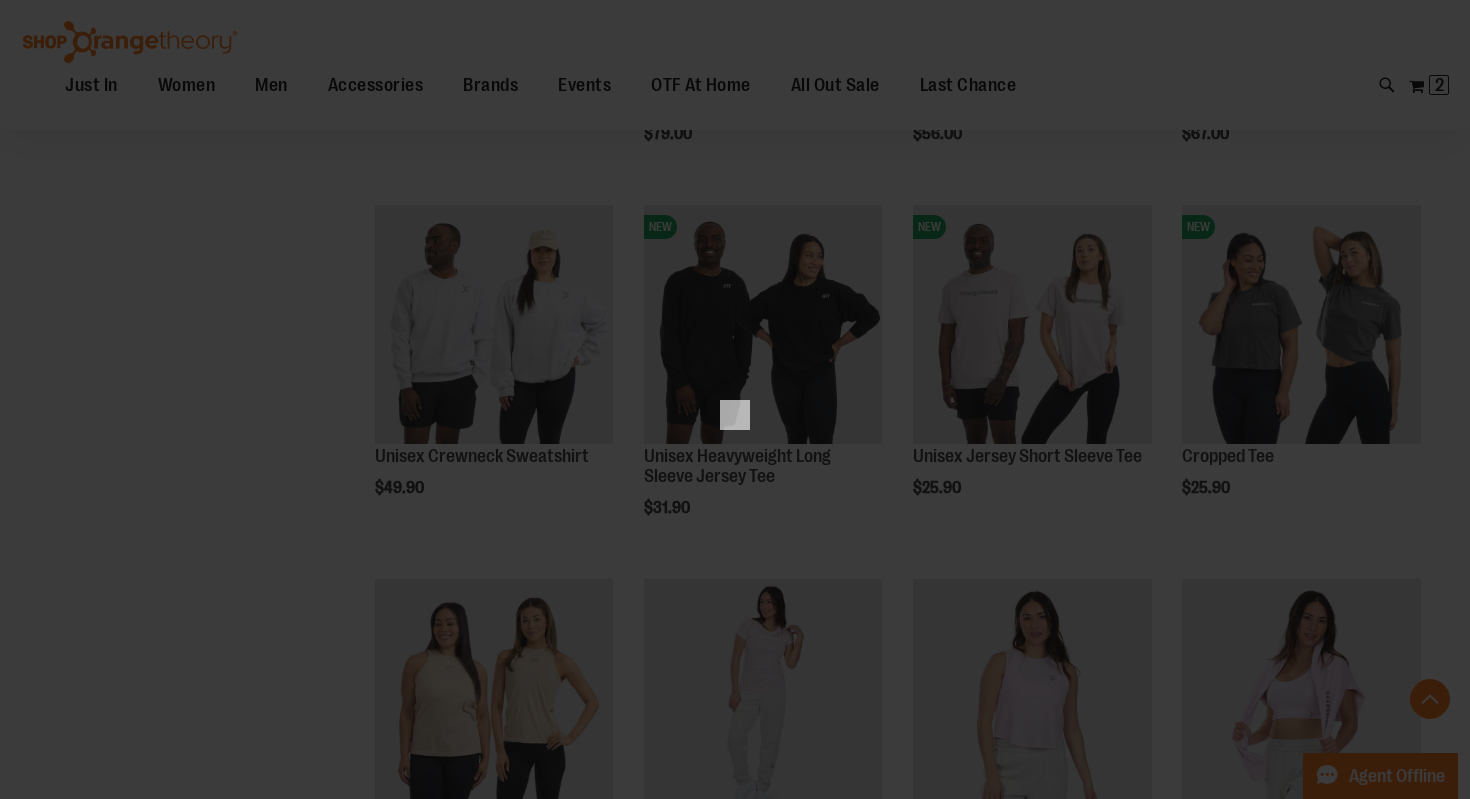 scroll, scrollTop: 0, scrollLeft: 0, axis: both 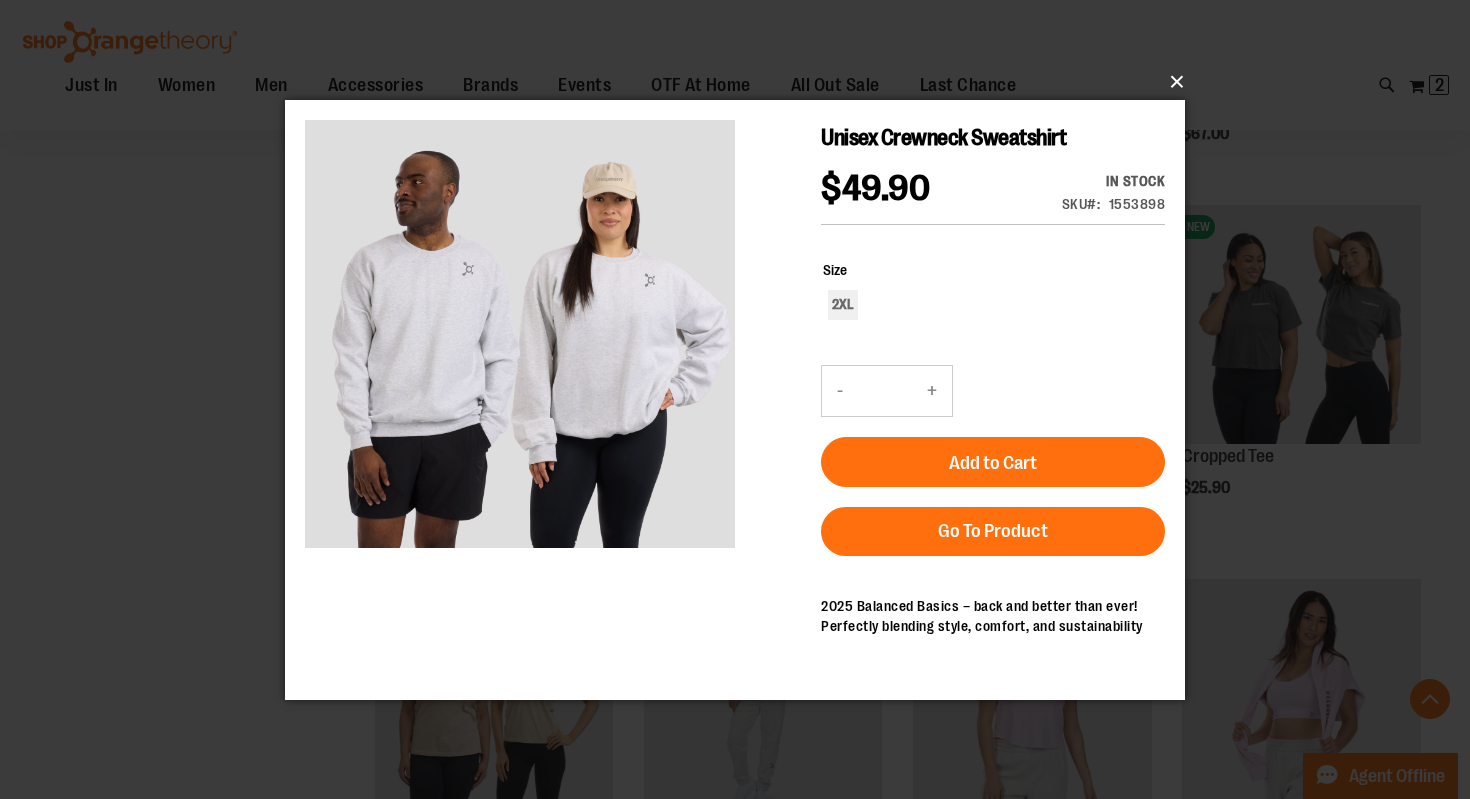 click on "×" at bounding box center [741, 82] 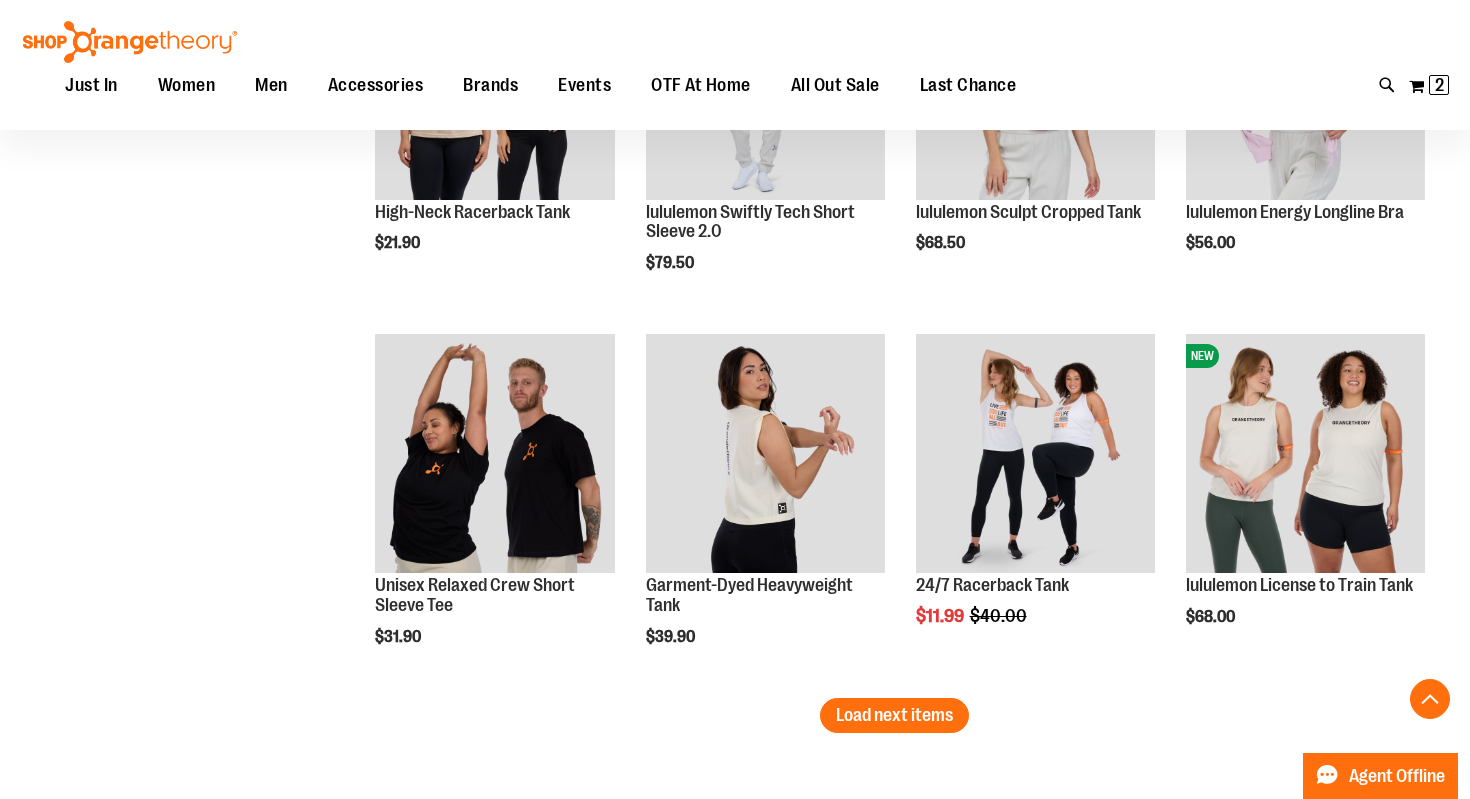 scroll, scrollTop: 3169, scrollLeft: 0, axis: vertical 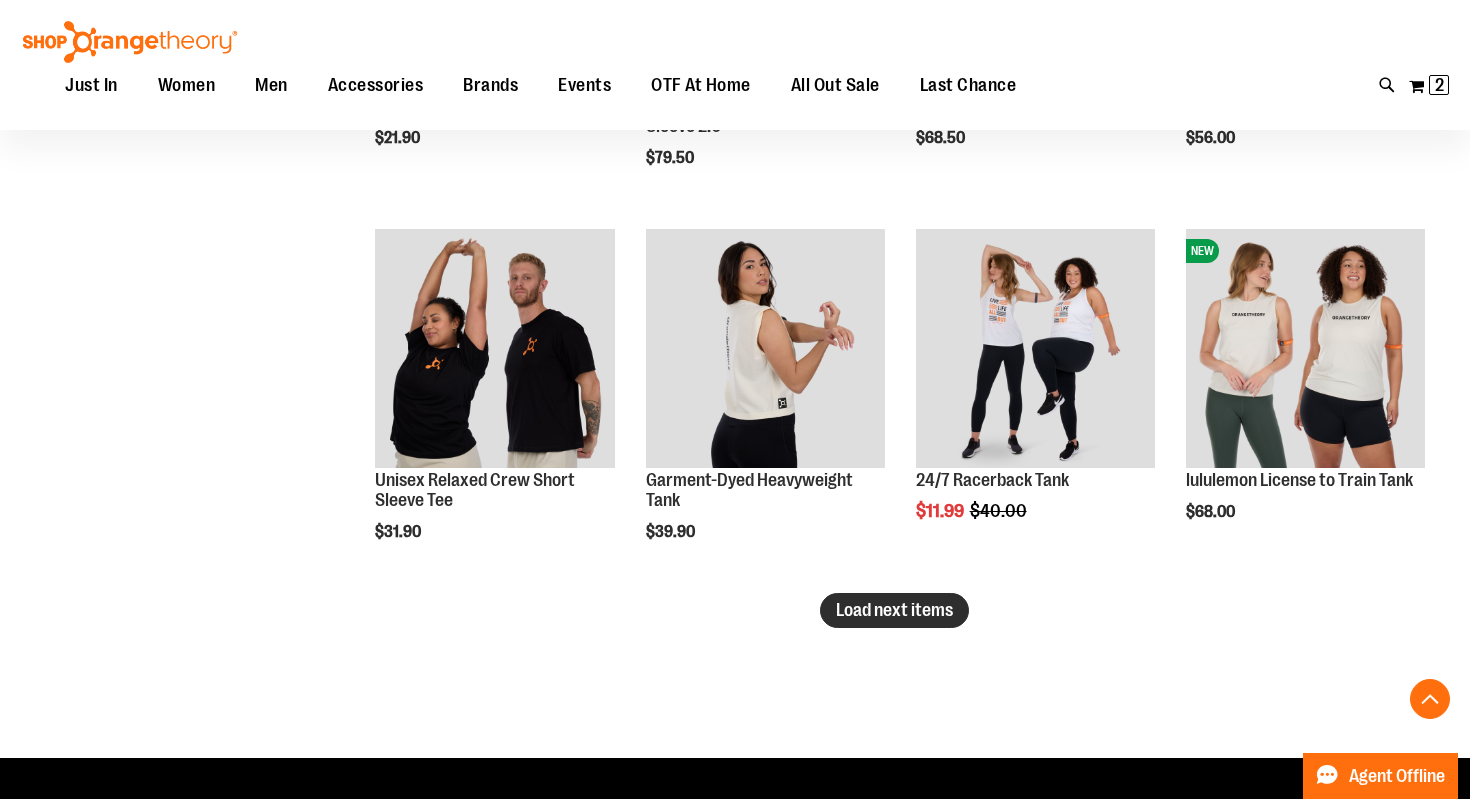 click on "Load next items" at bounding box center (894, 610) 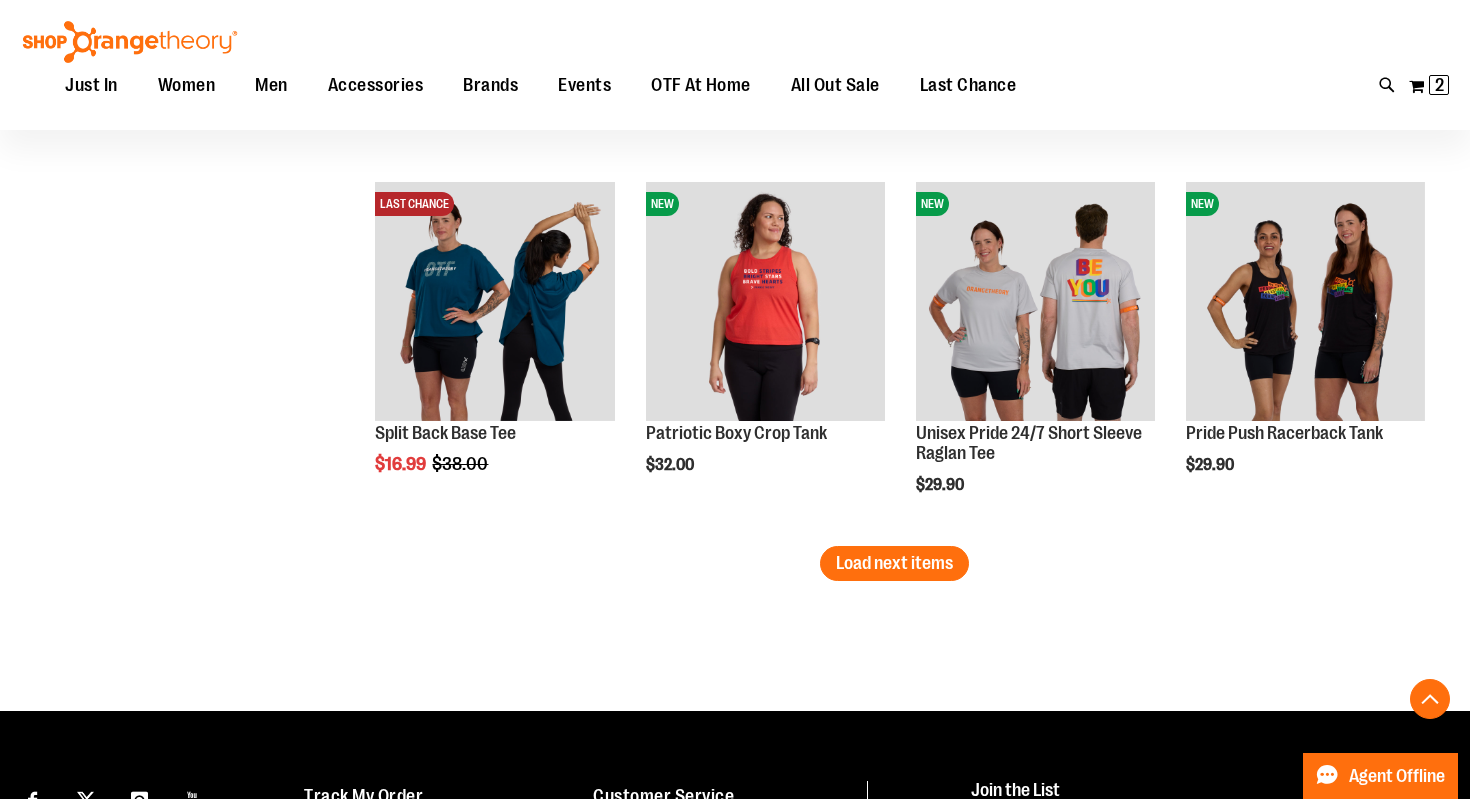 scroll, scrollTop: 4346, scrollLeft: 0, axis: vertical 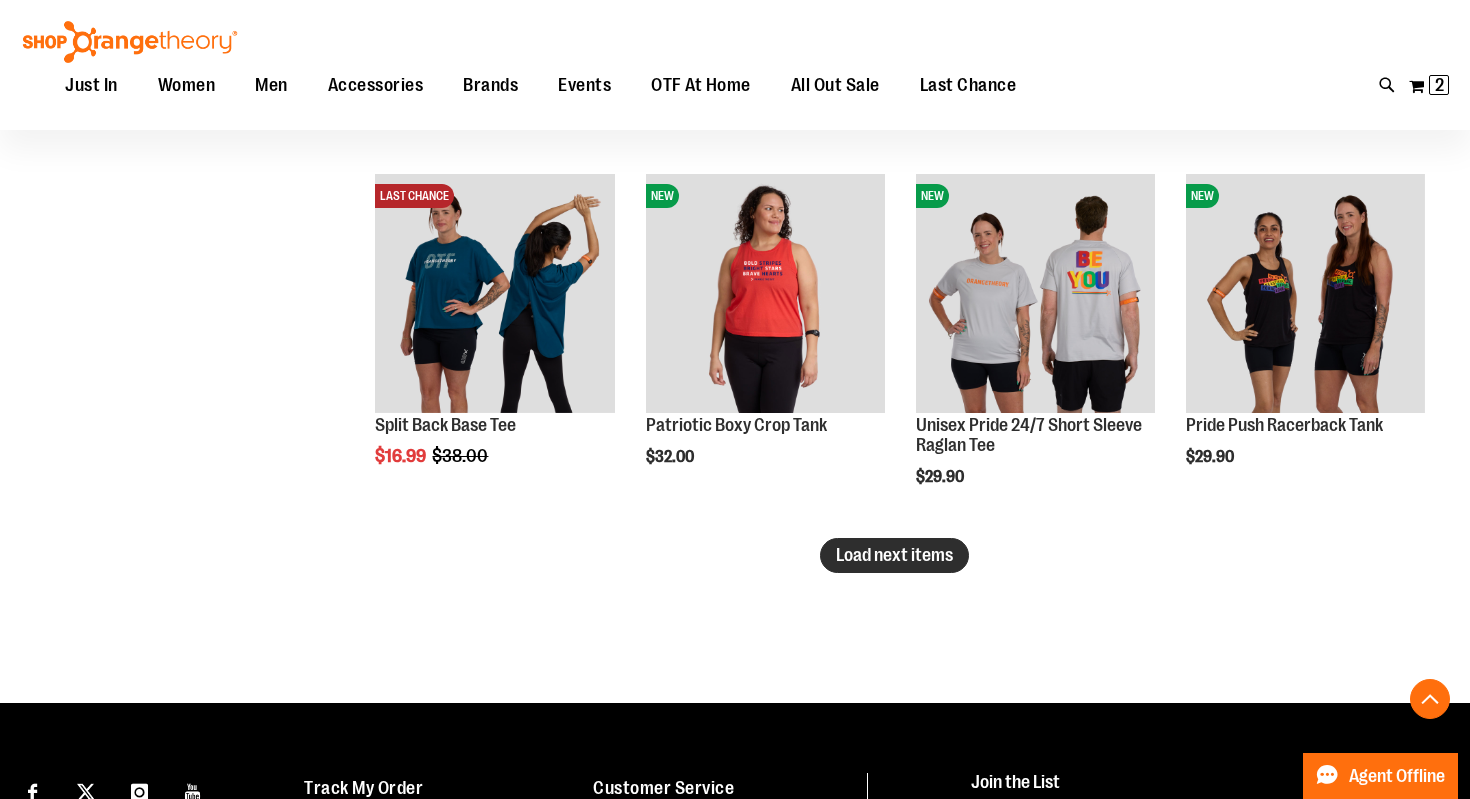 click on "Load next items" at bounding box center (894, 555) 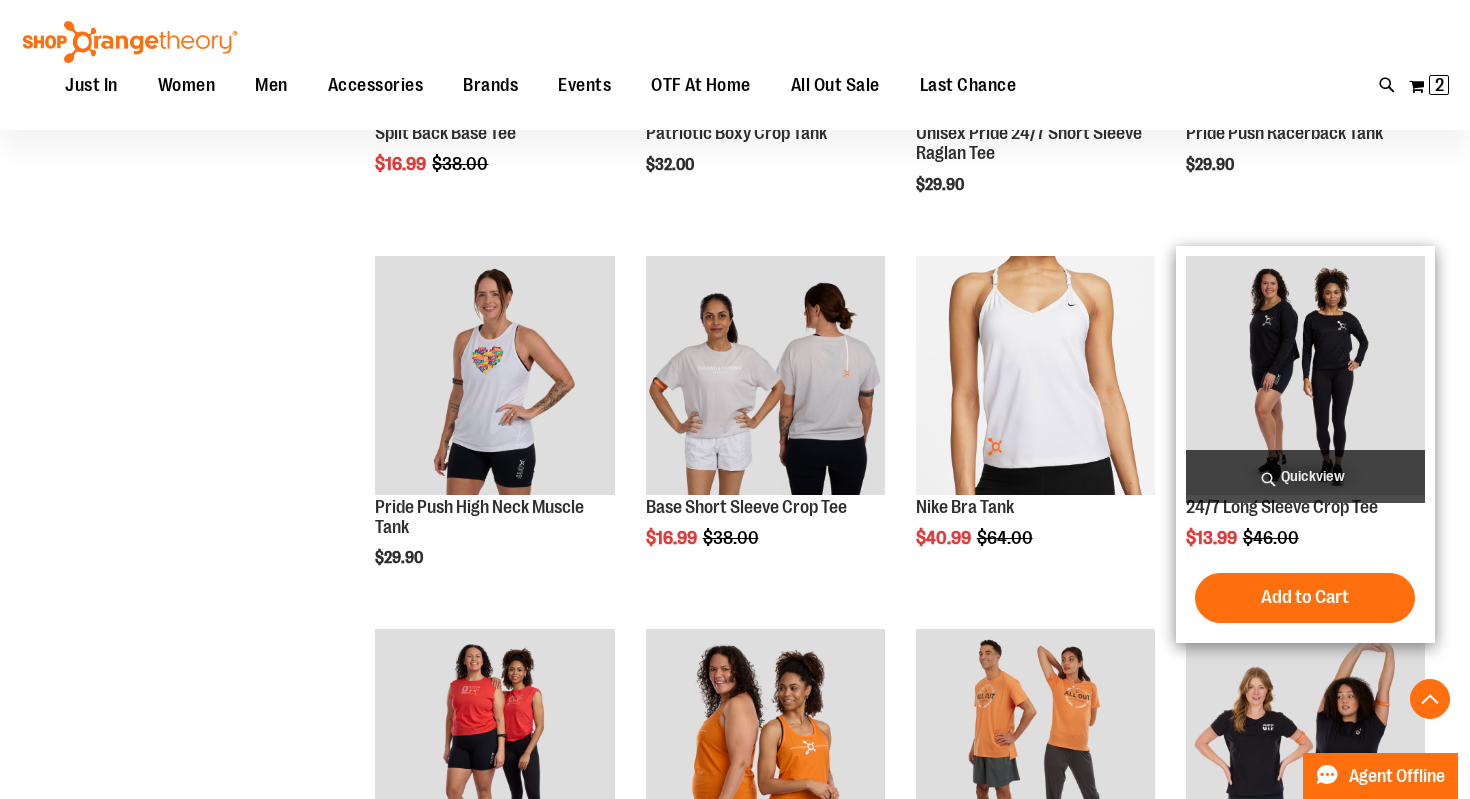 scroll, scrollTop: 4700, scrollLeft: 0, axis: vertical 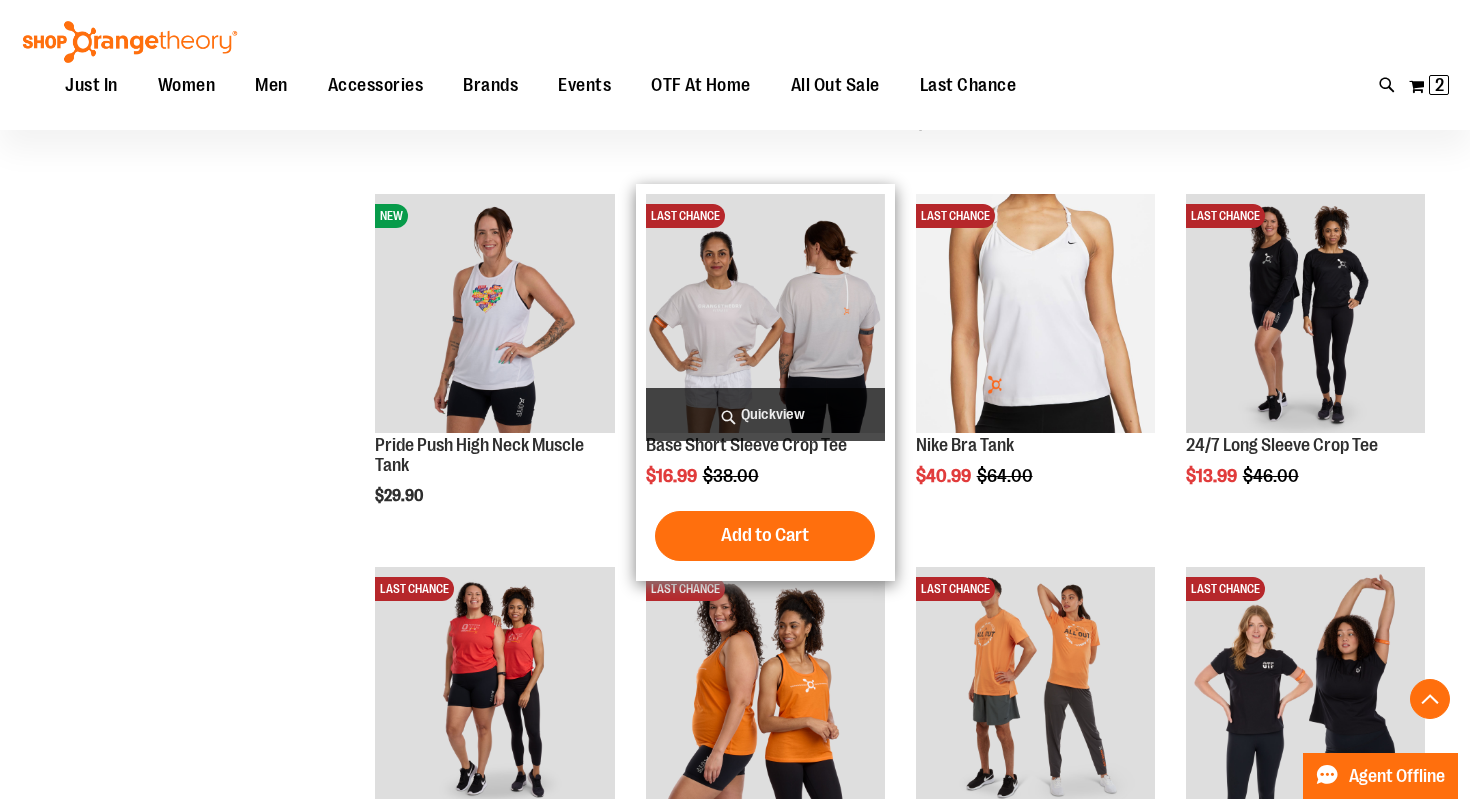 click on "Quickview" at bounding box center [765, 414] 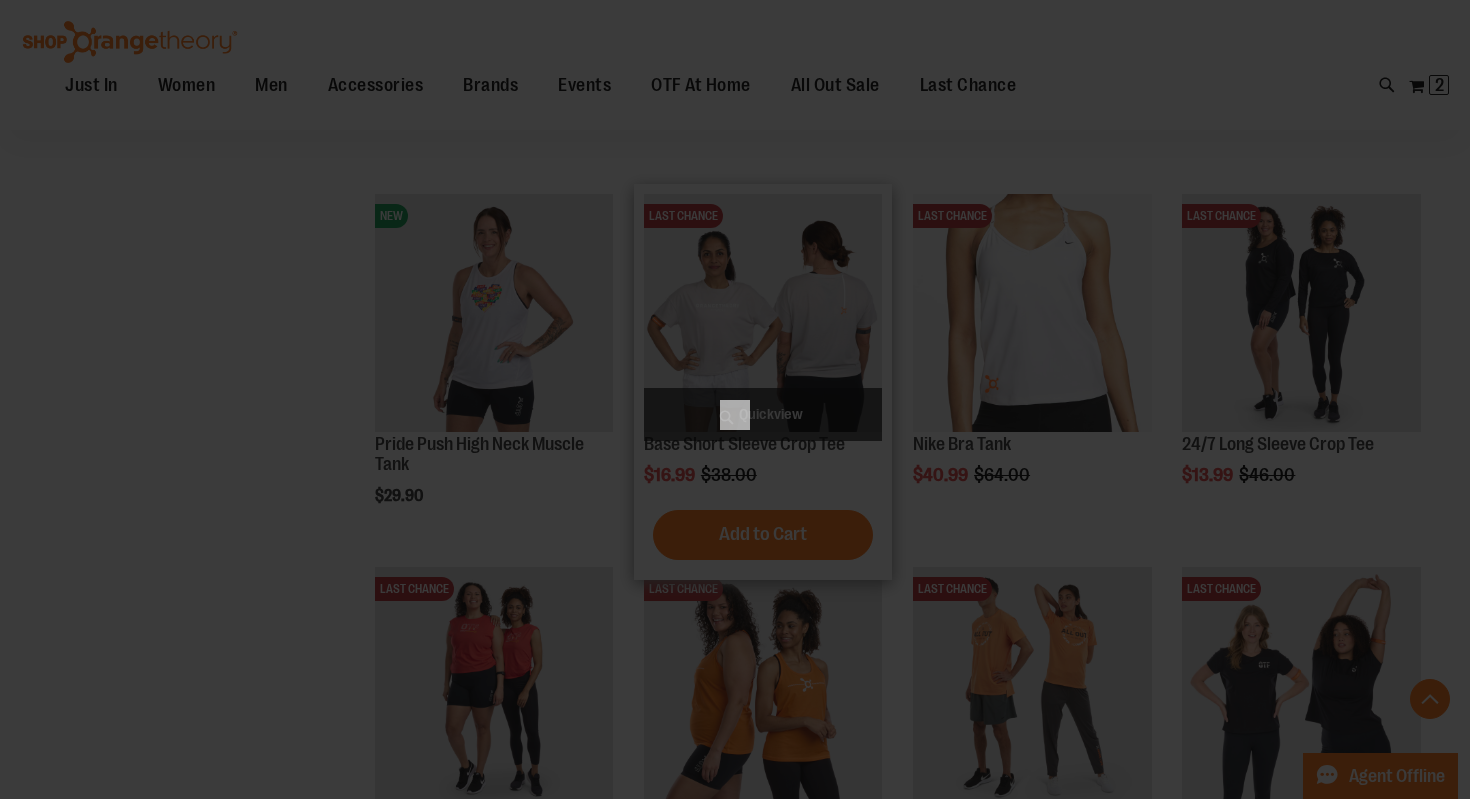 scroll, scrollTop: 0, scrollLeft: 0, axis: both 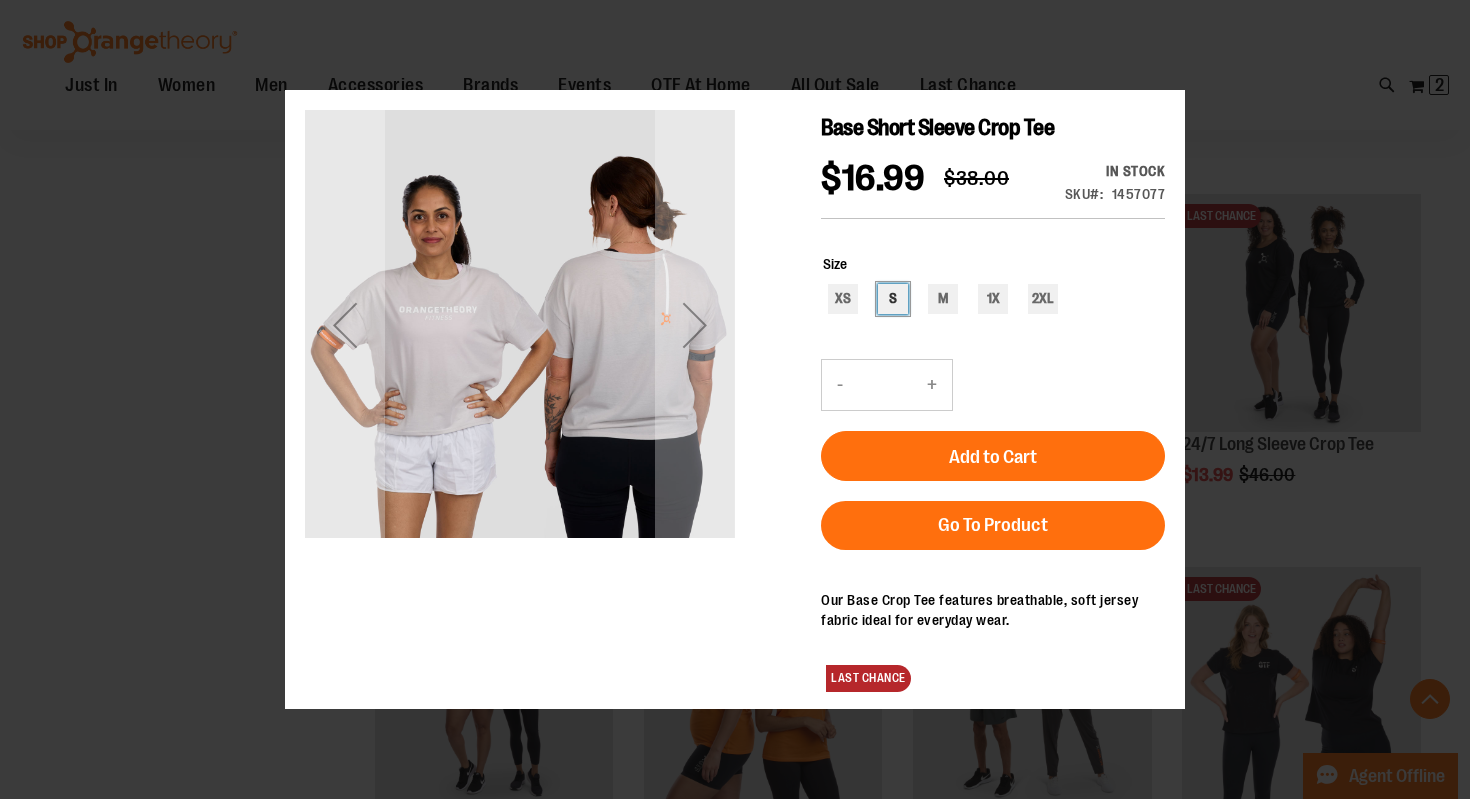 click on "S" at bounding box center [893, 298] 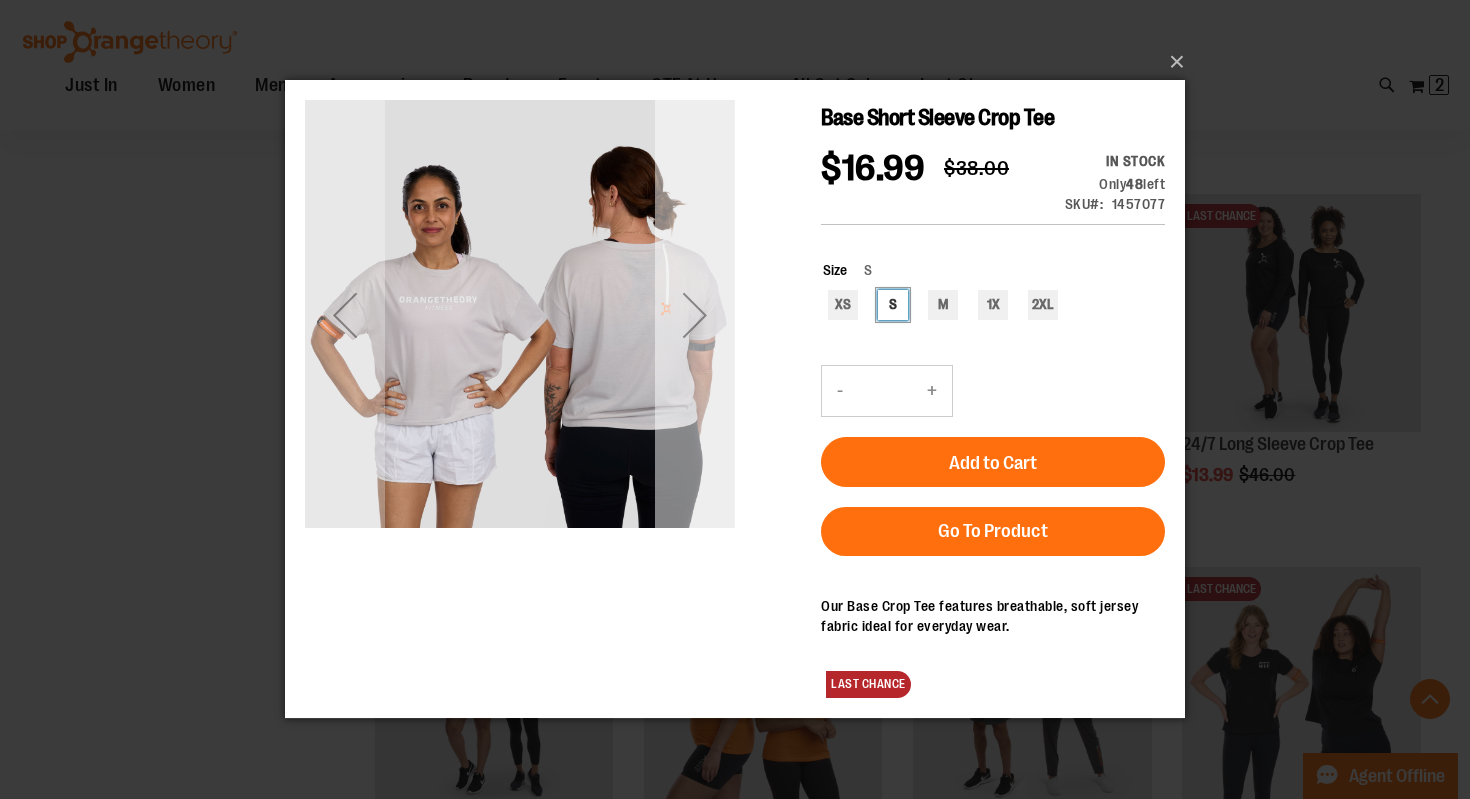 click at bounding box center (695, 315) 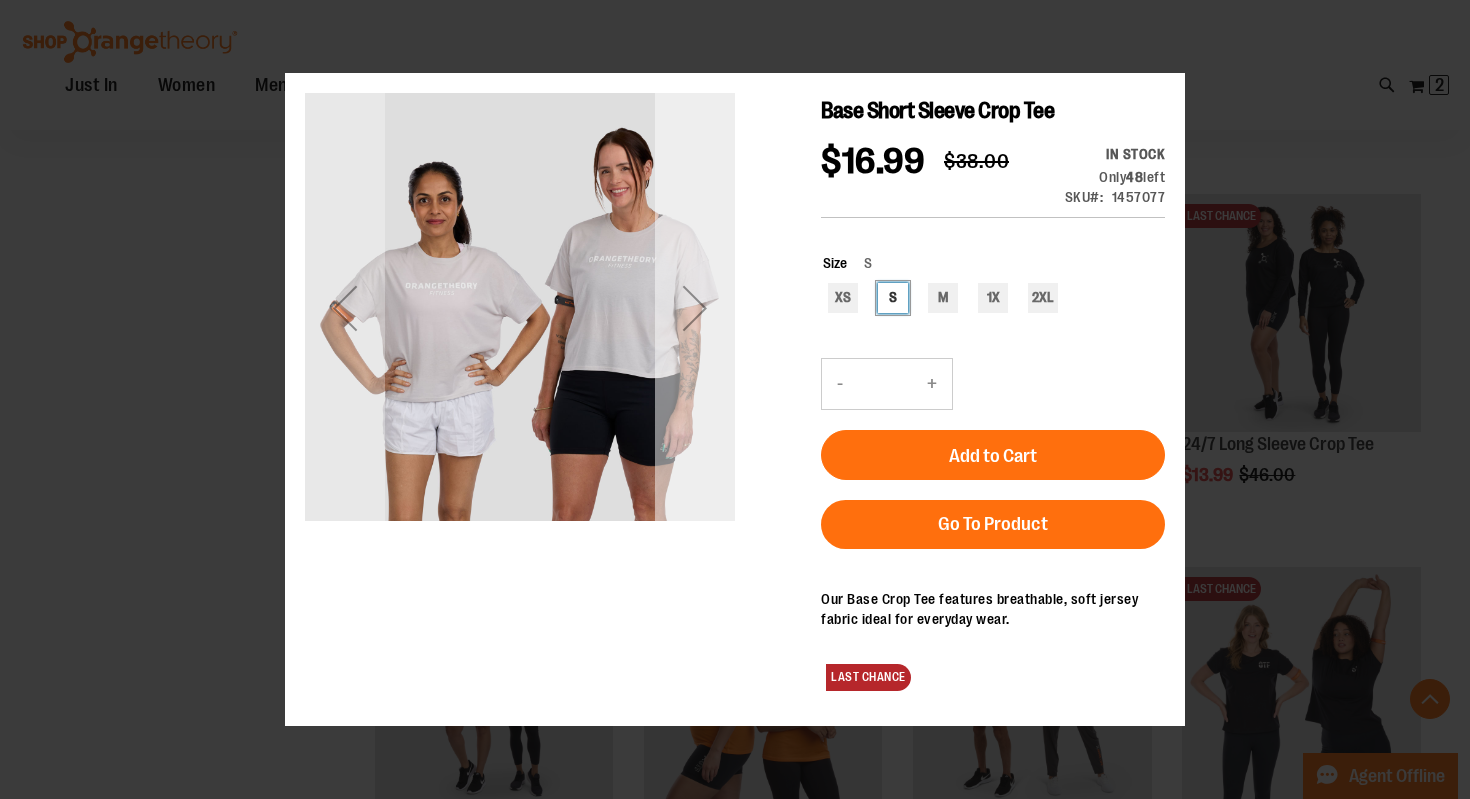 click at bounding box center (695, 308) 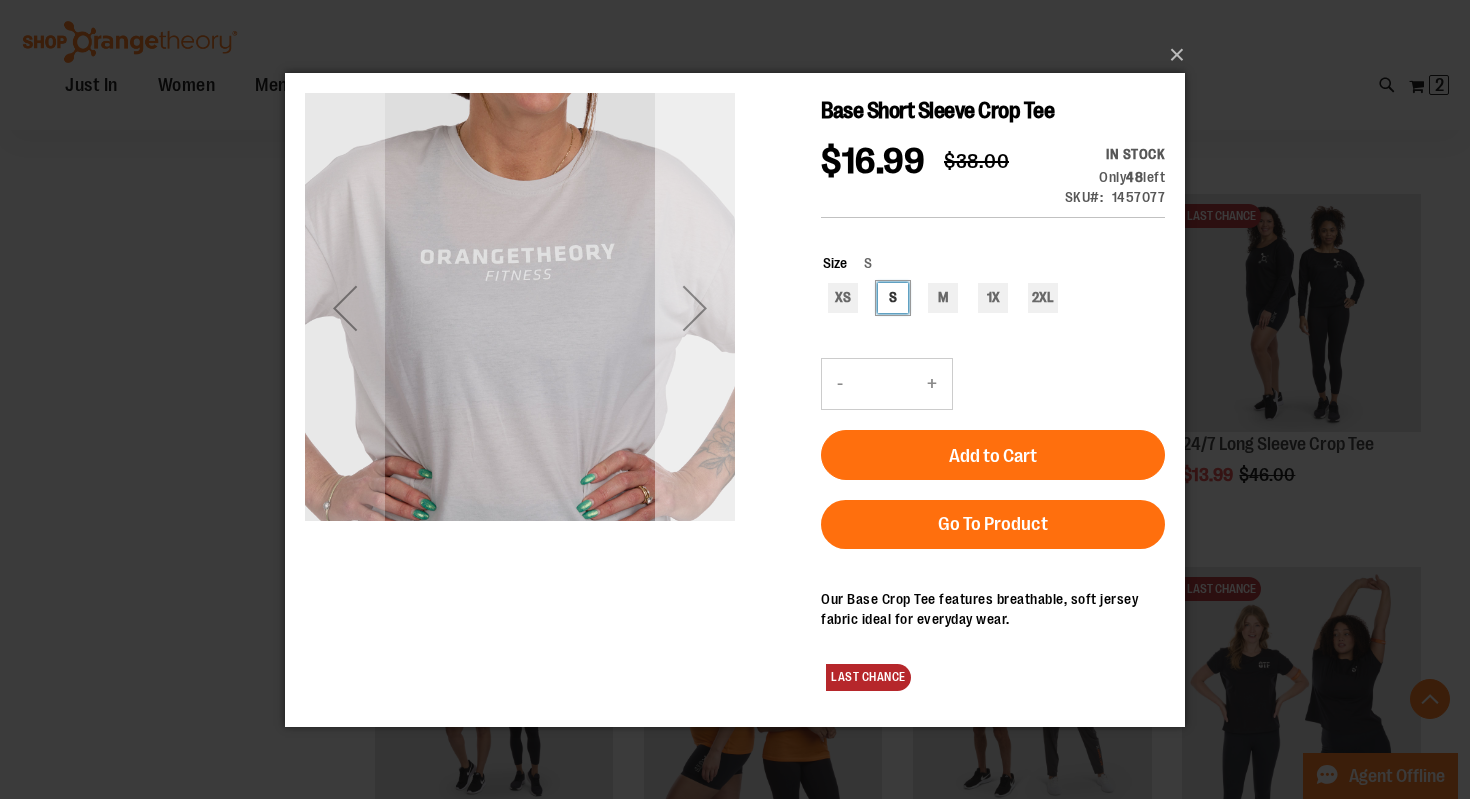 click at bounding box center [695, 307] 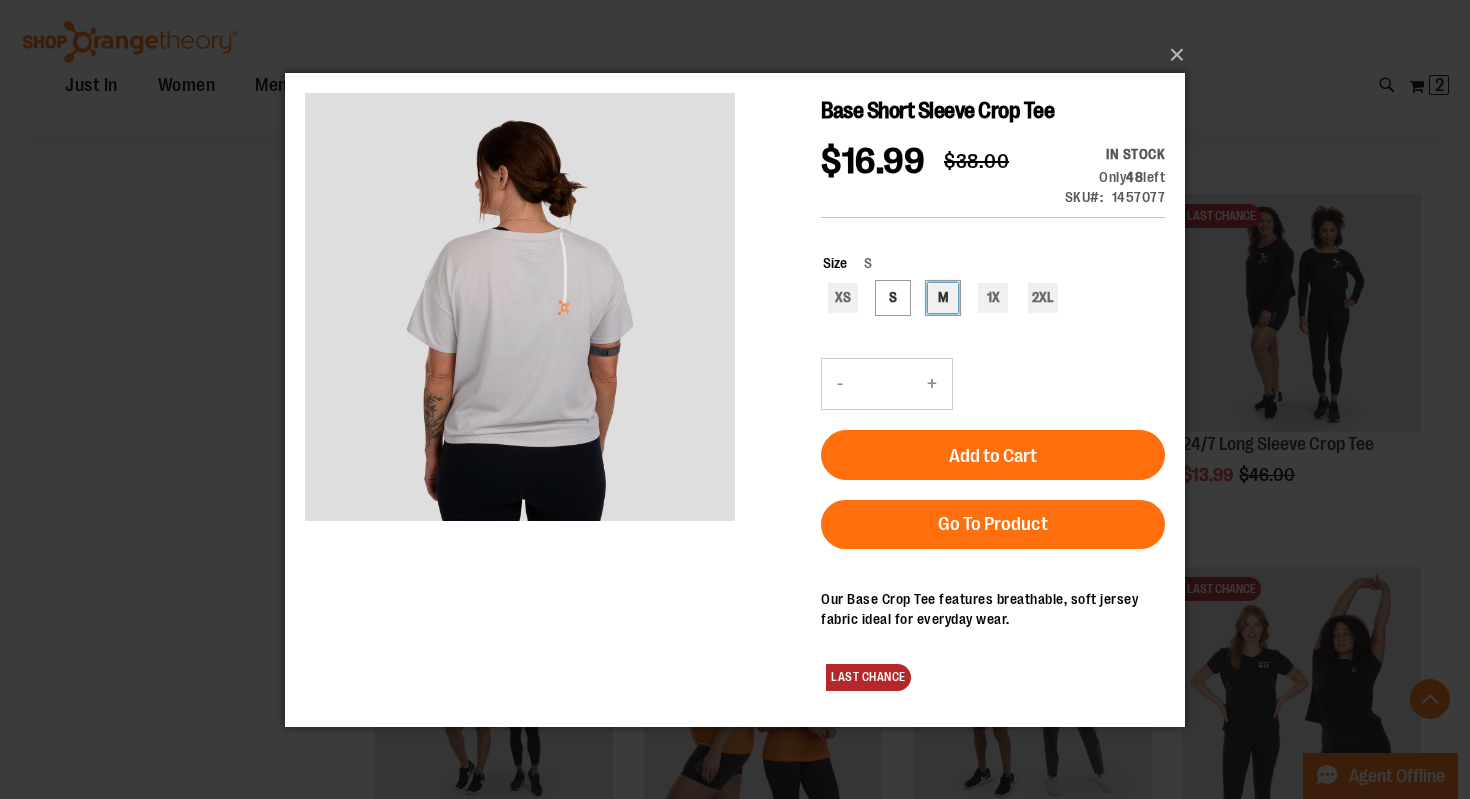 click on "M" at bounding box center [943, 297] 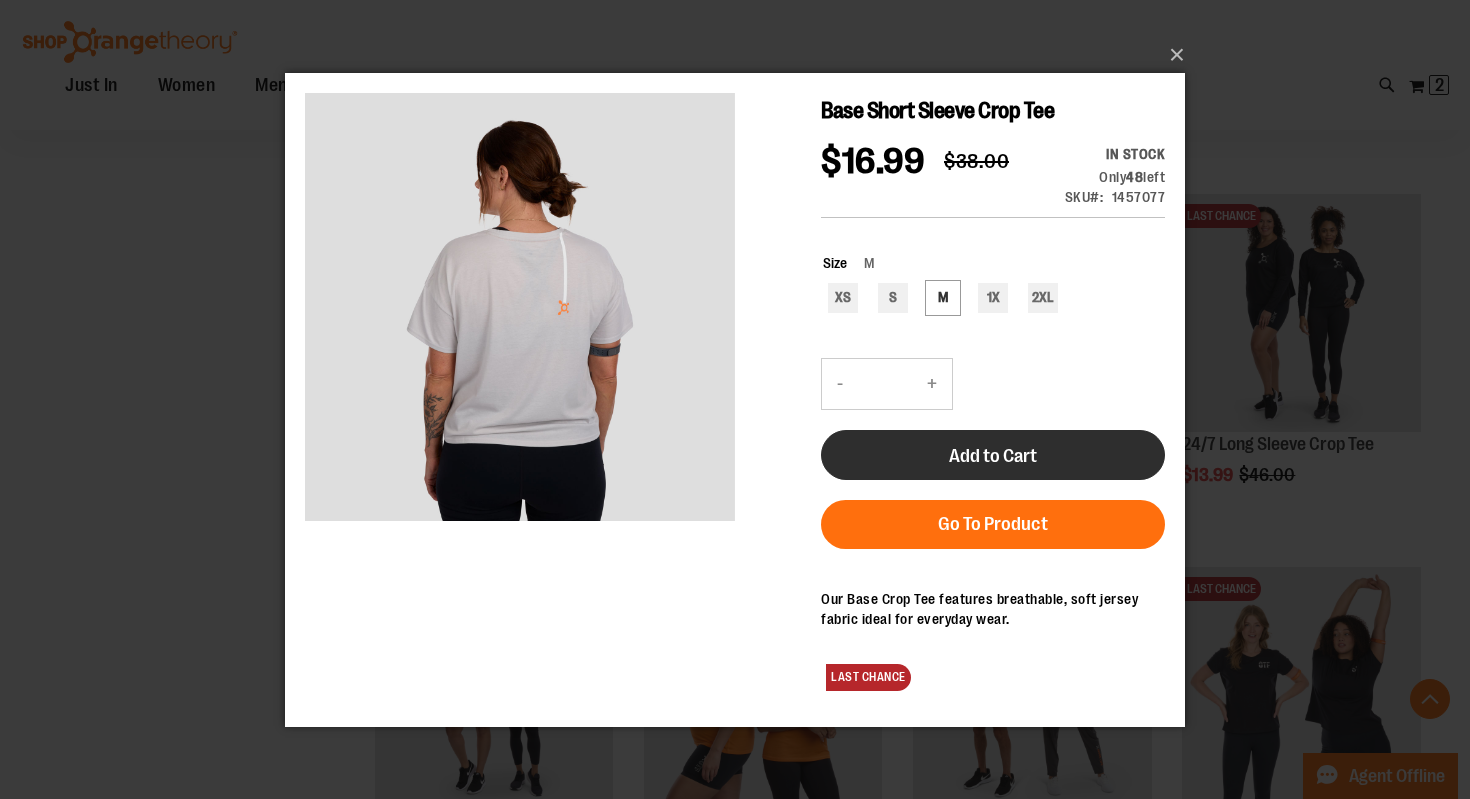 click on "Add to Cart" at bounding box center (993, 454) 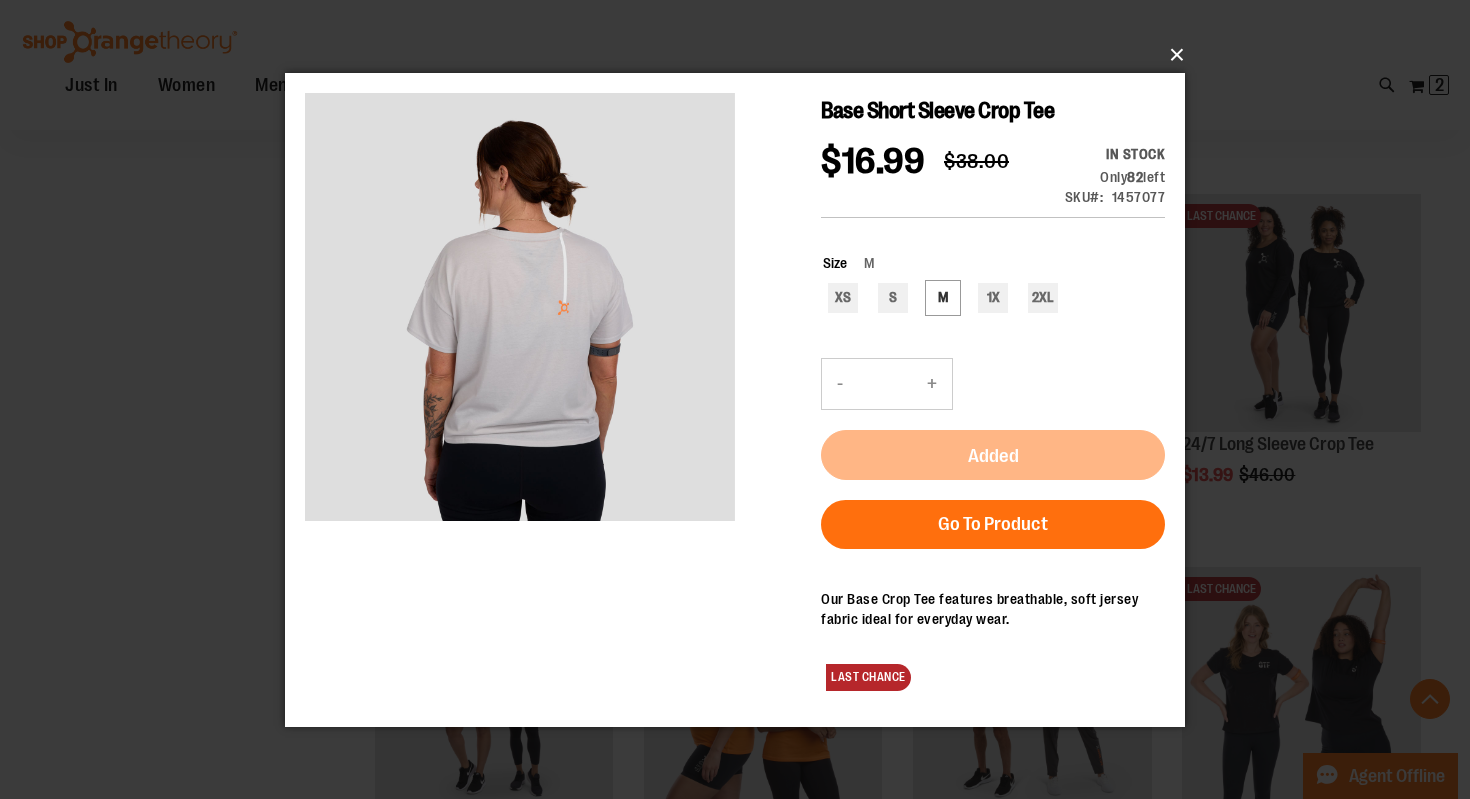 click on "×" at bounding box center (741, 55) 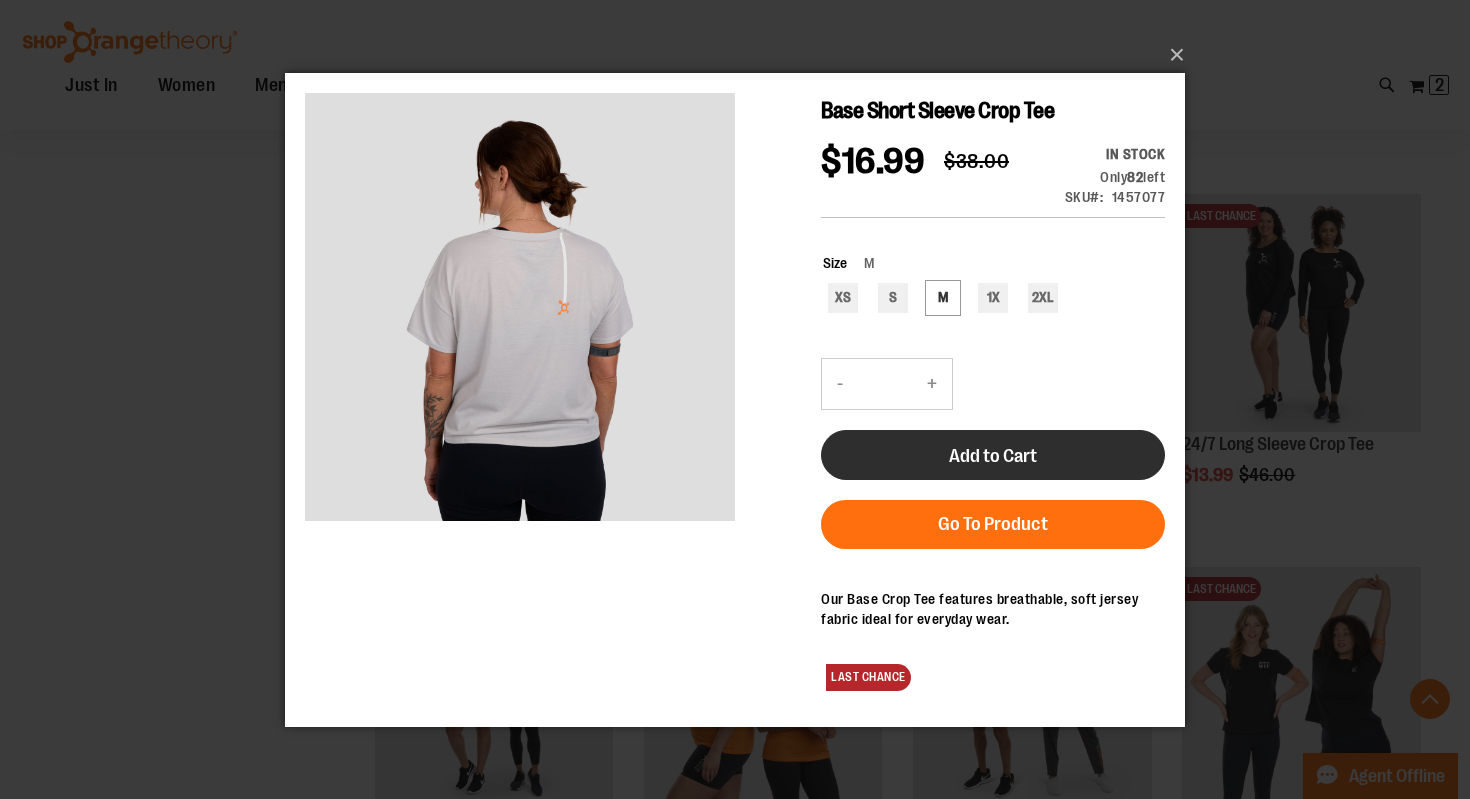 click on "Add to Cart" at bounding box center [993, 455] 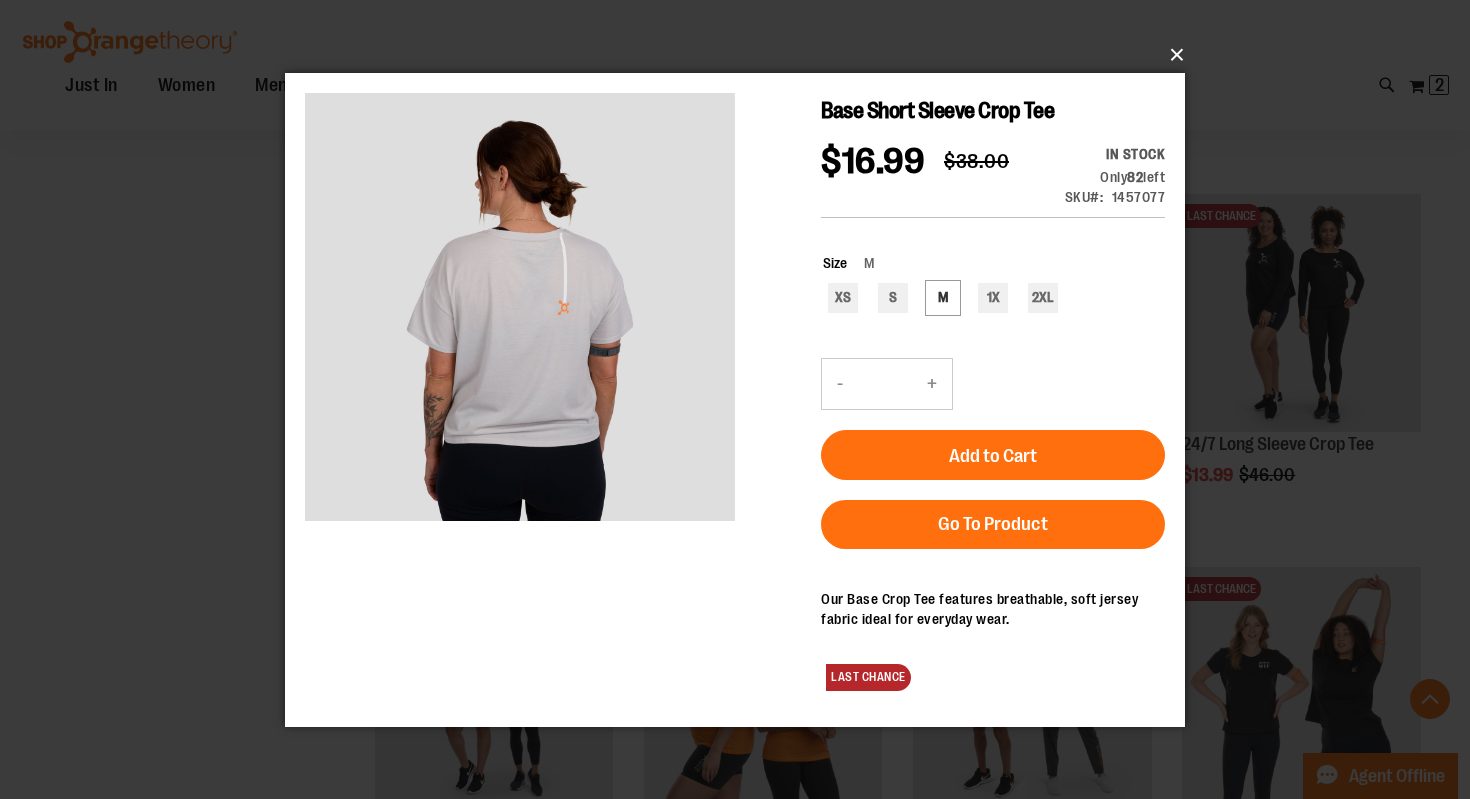click on "×" at bounding box center (741, 55) 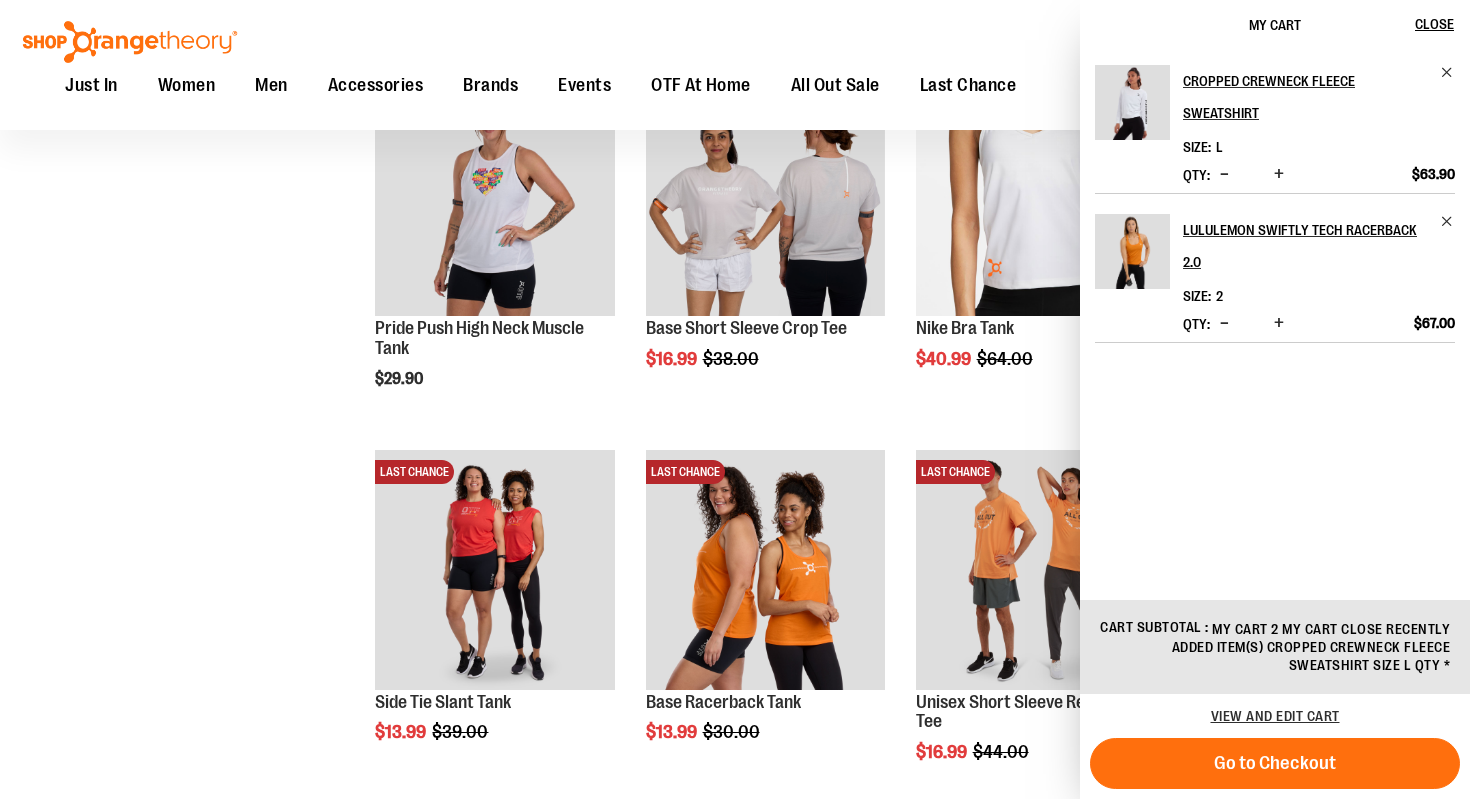 scroll, scrollTop: 5076, scrollLeft: 0, axis: vertical 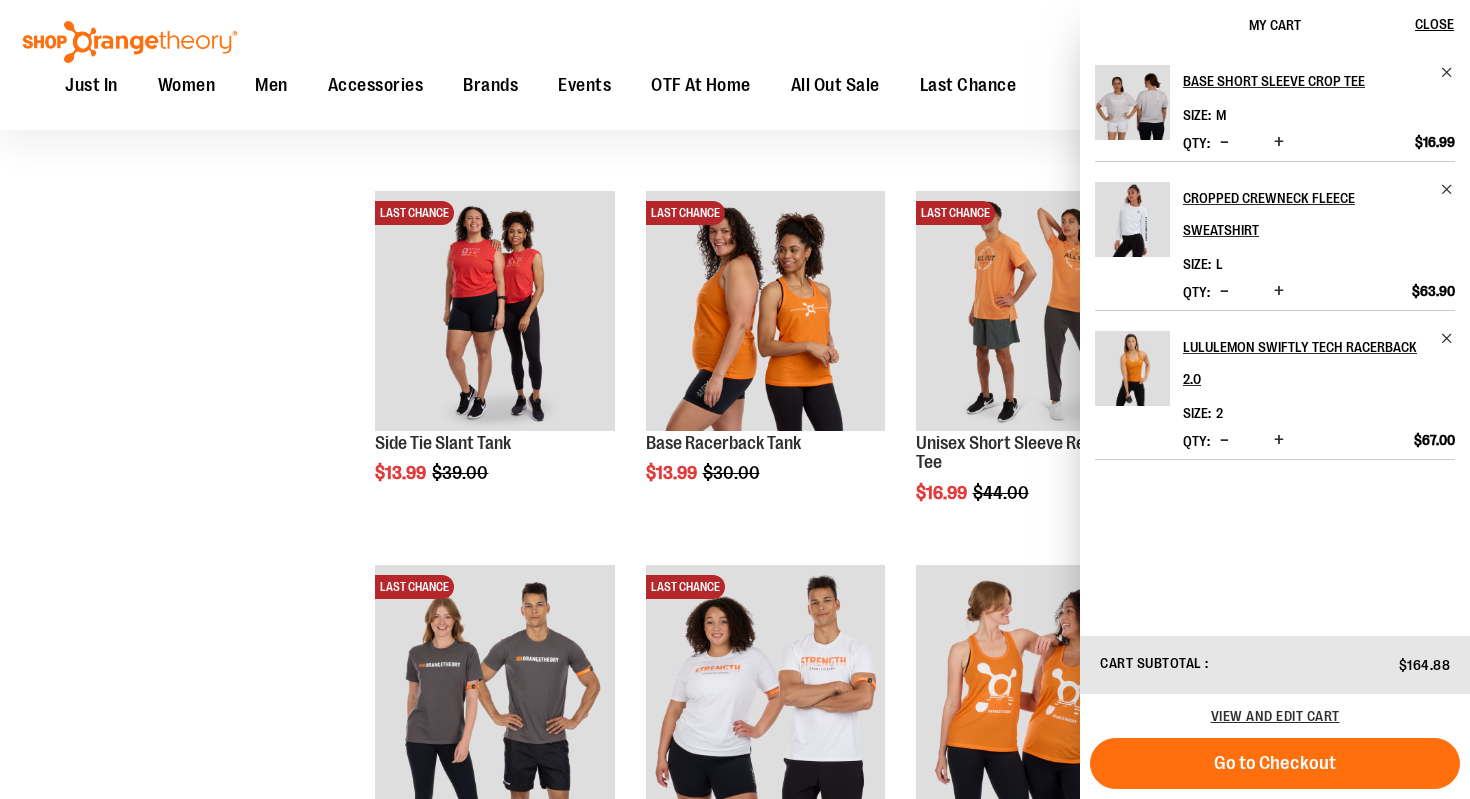 click on "**********" at bounding box center [735, -1839] 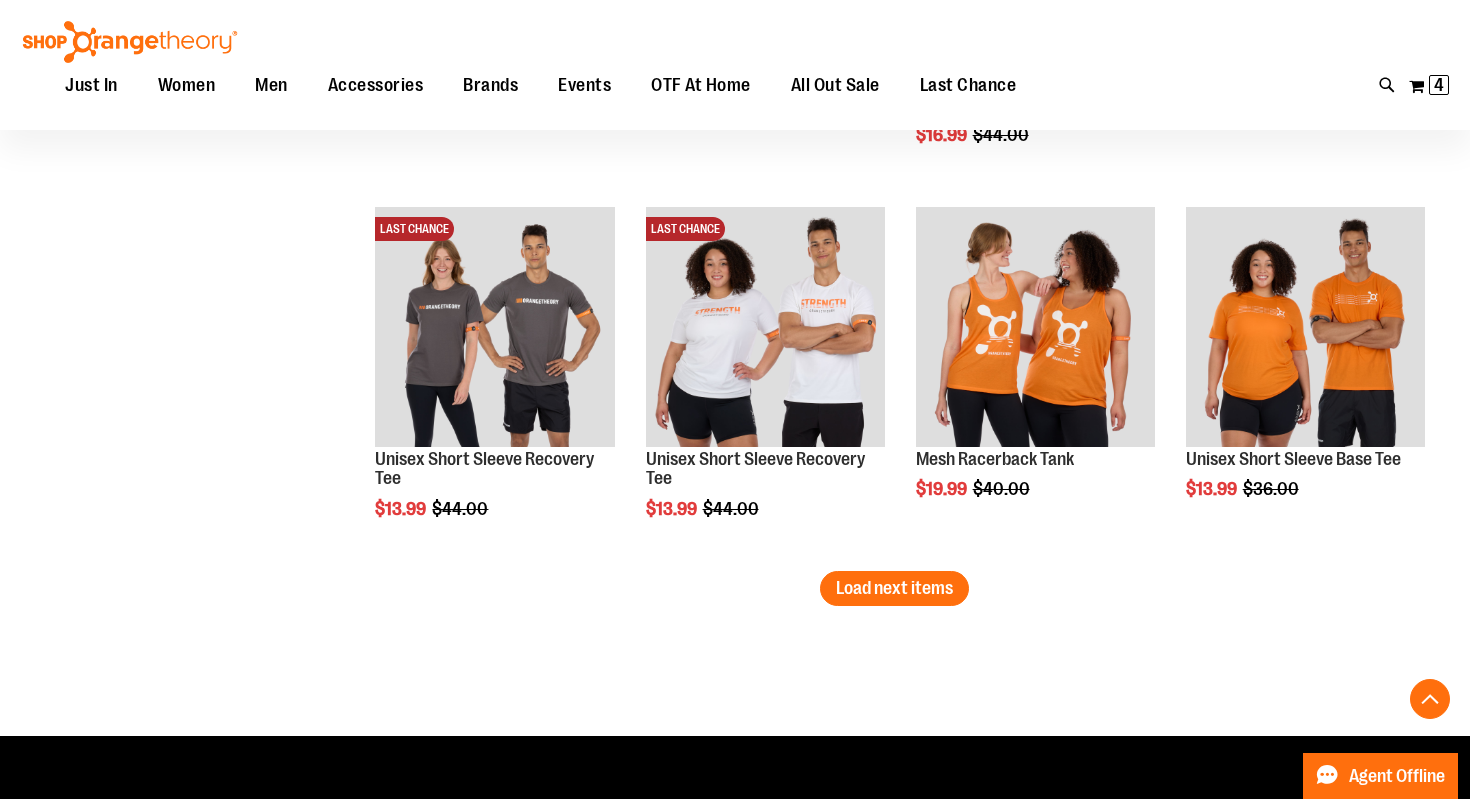 scroll, scrollTop: 5433, scrollLeft: 0, axis: vertical 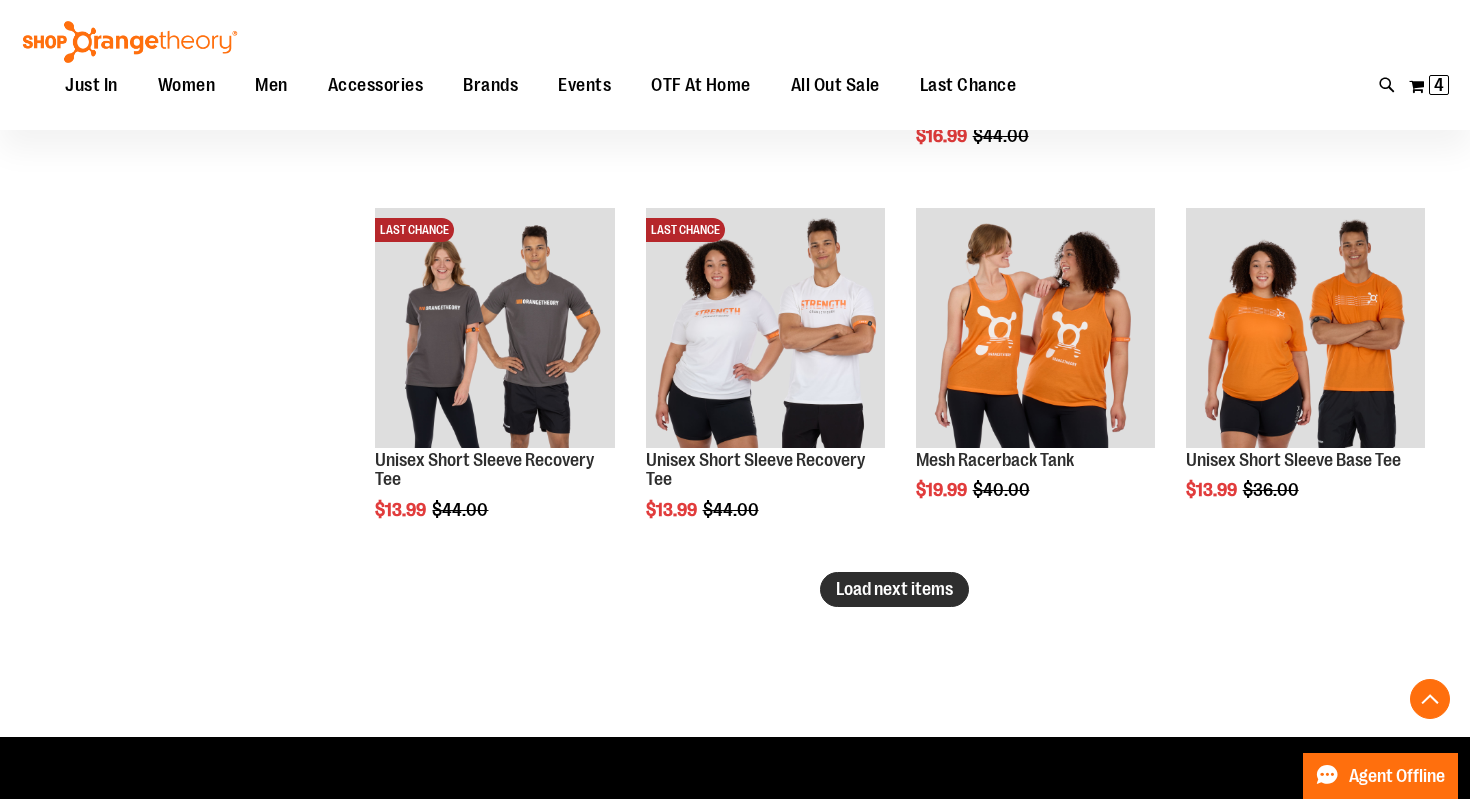 click on "Load next items" at bounding box center [894, 589] 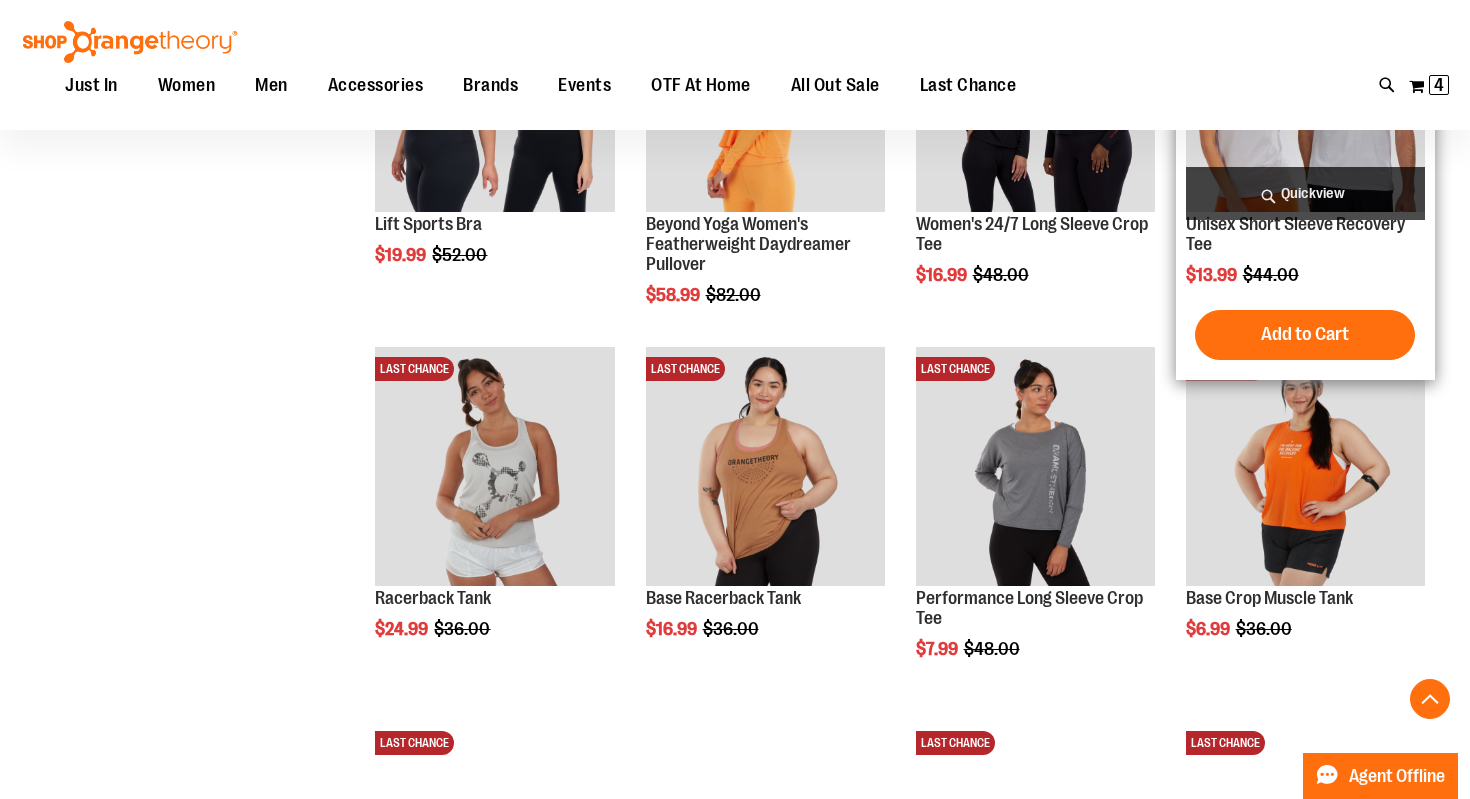 scroll, scrollTop: 6117, scrollLeft: 0, axis: vertical 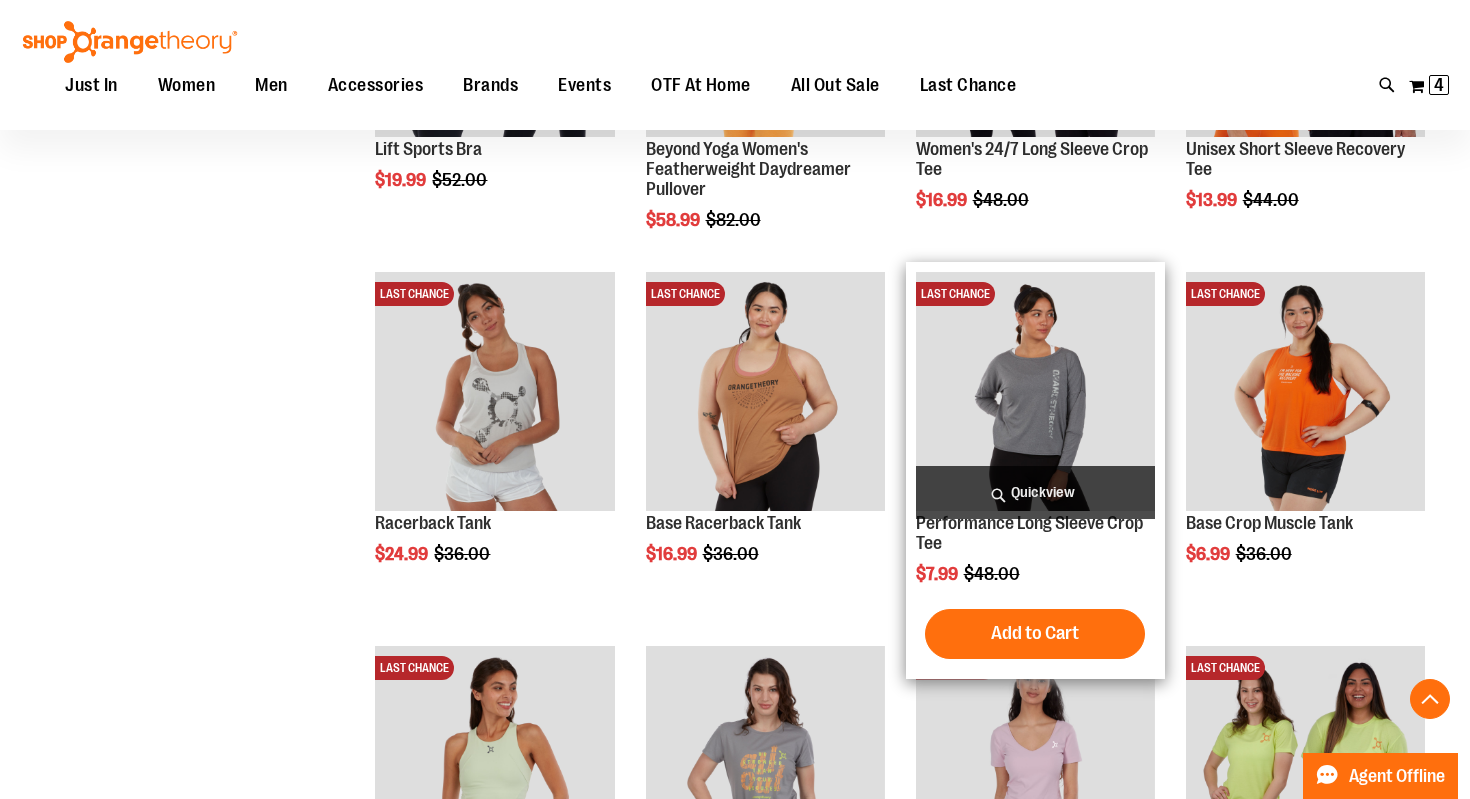 click on "Quickview" at bounding box center (1035, 492) 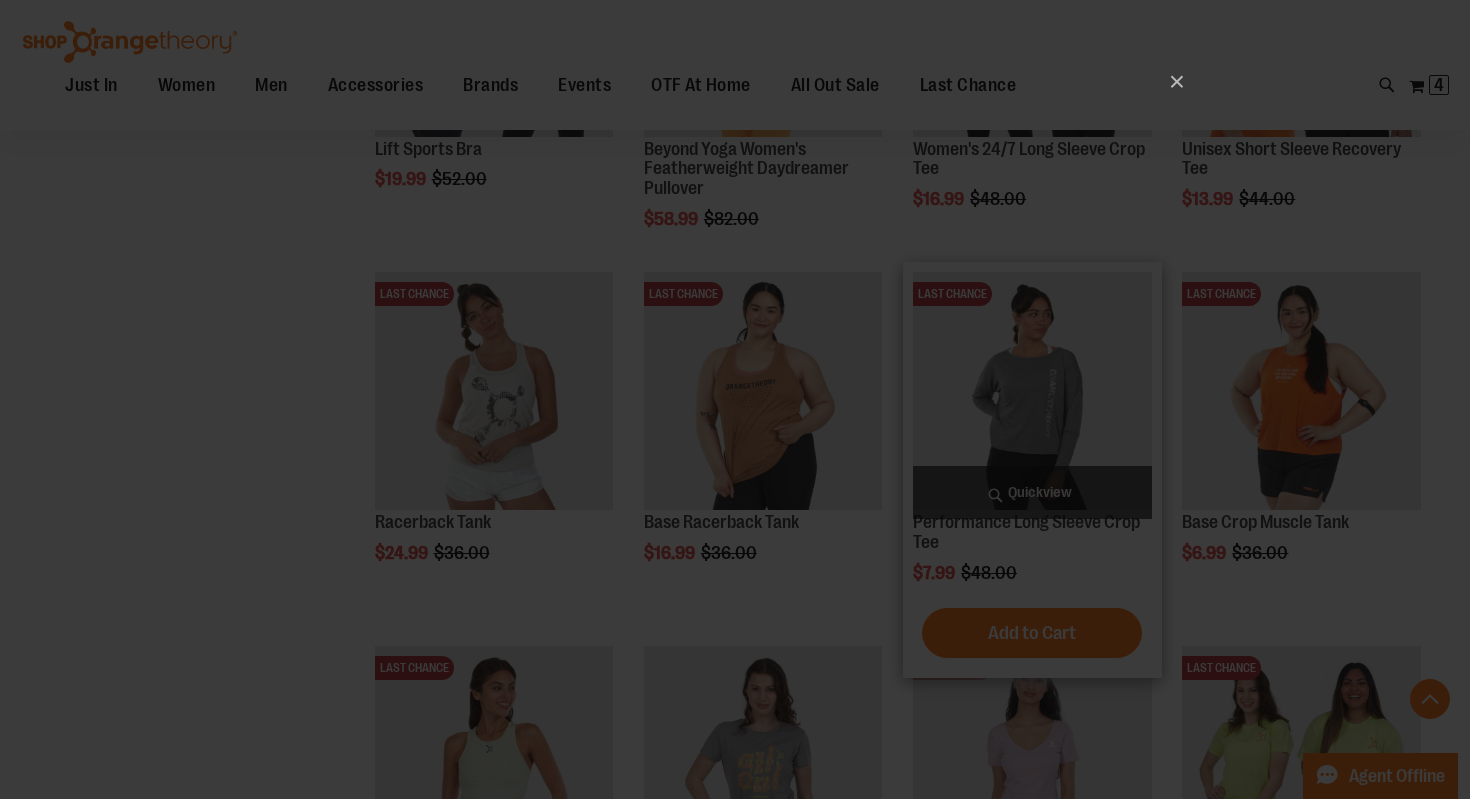 scroll, scrollTop: 0, scrollLeft: 0, axis: both 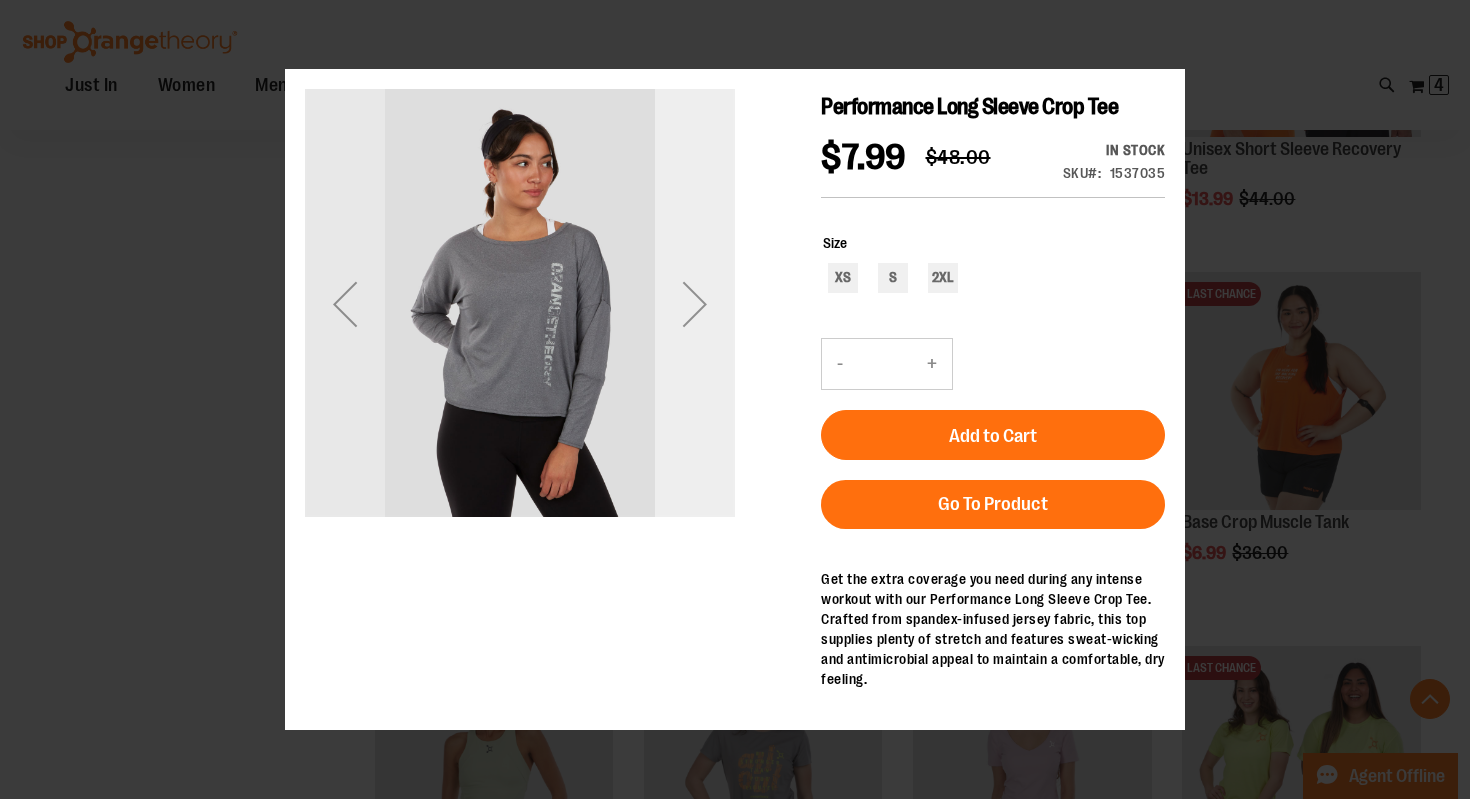 click at bounding box center (695, 304) 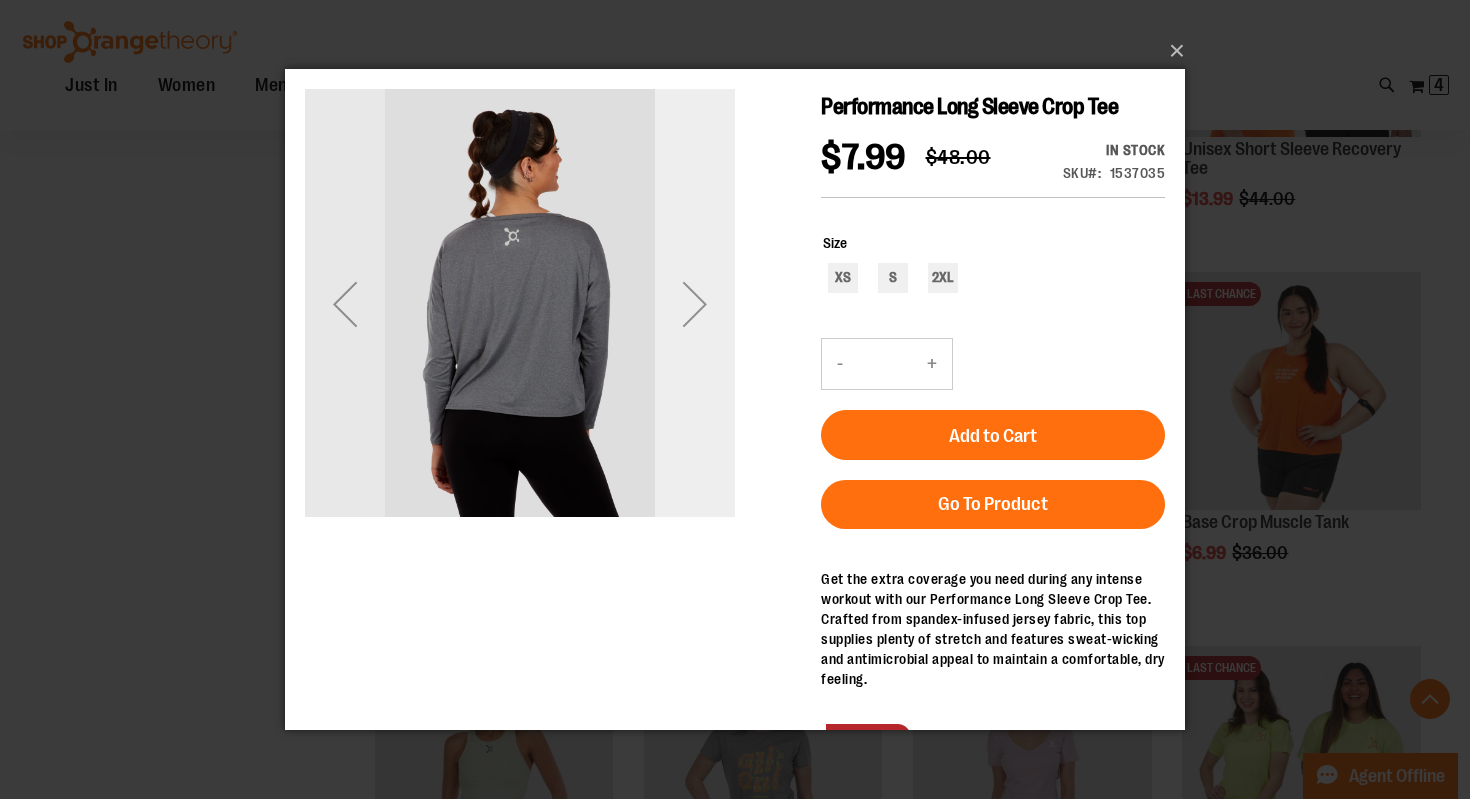 click at bounding box center (695, 304) 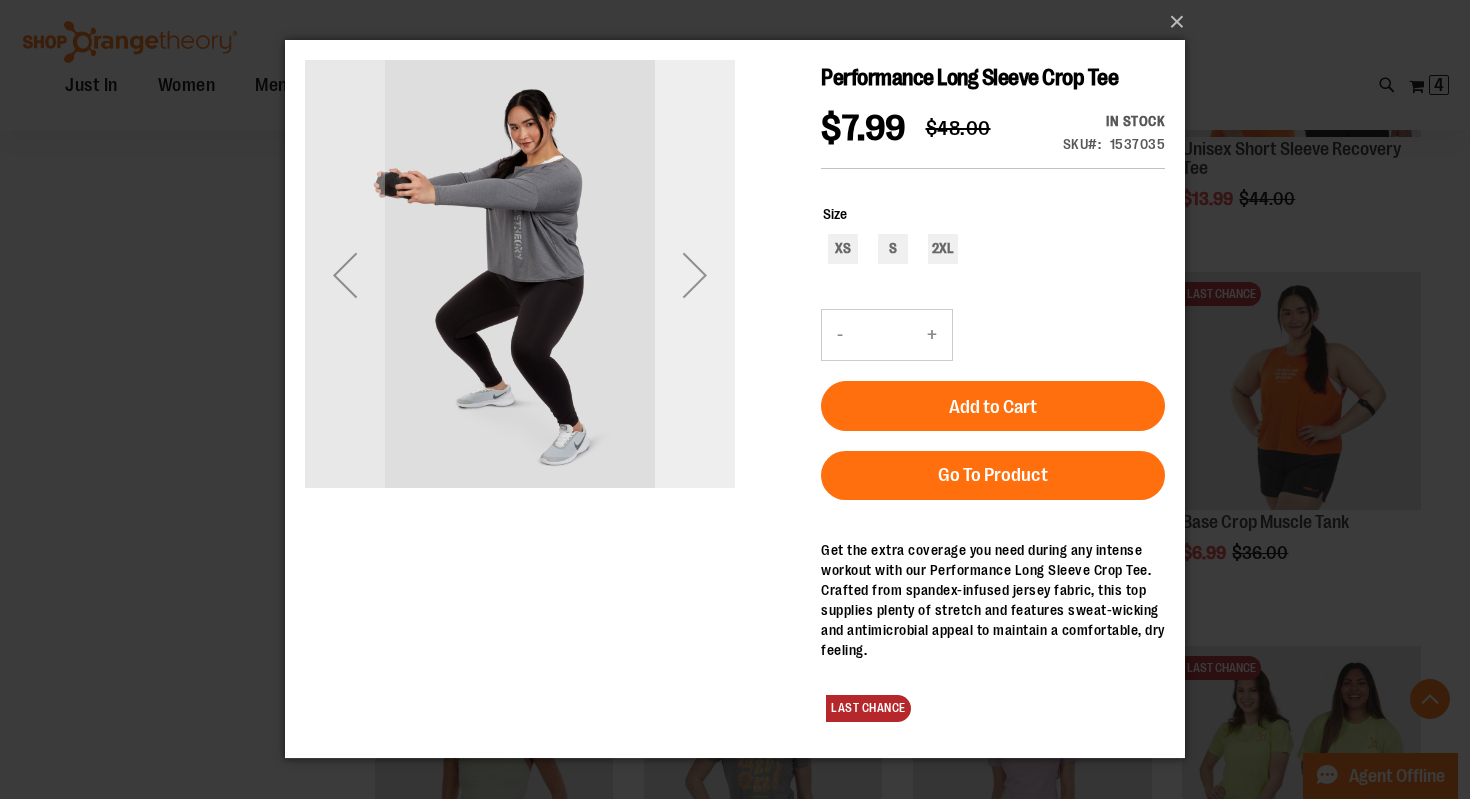 click at bounding box center [695, 275] 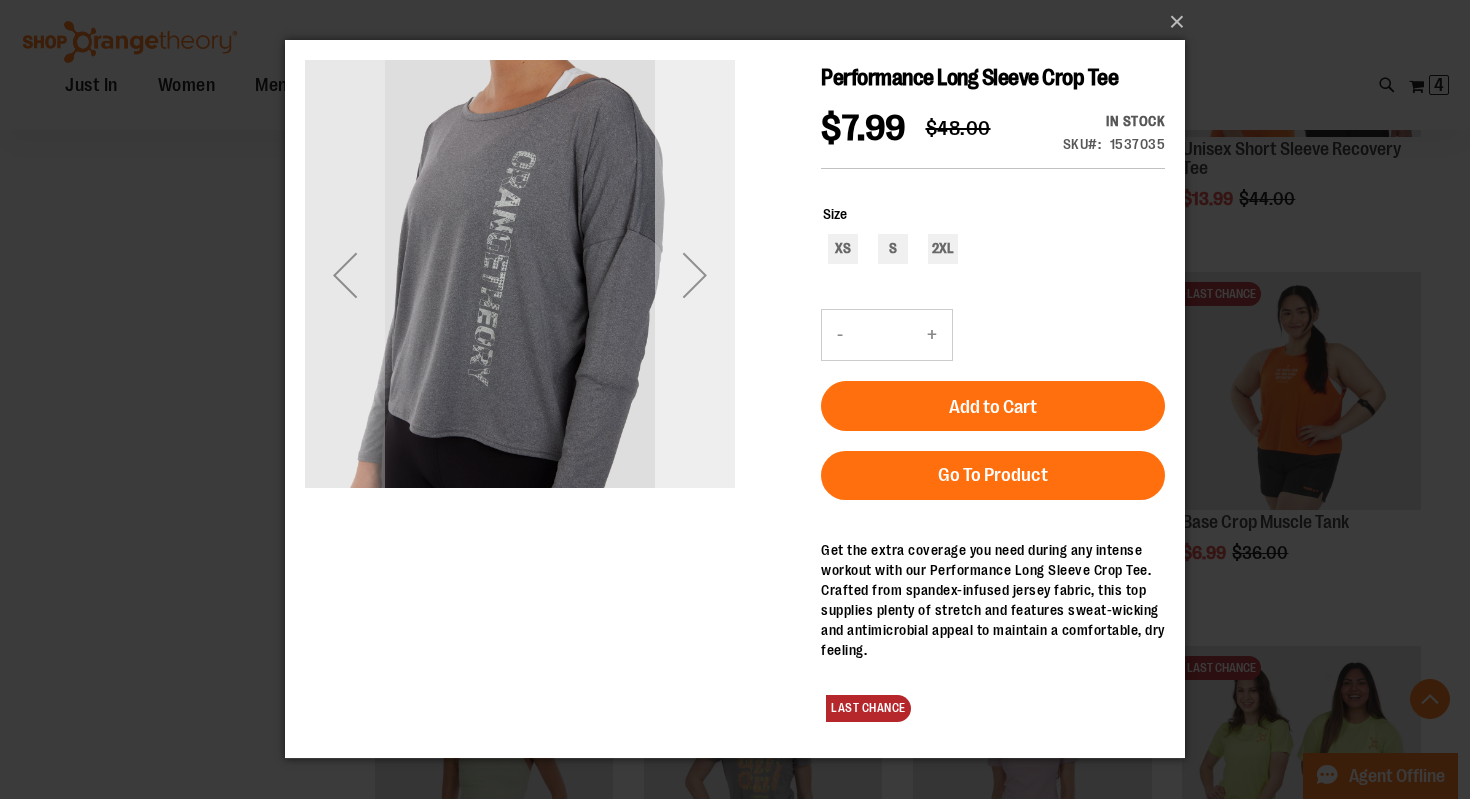 click at bounding box center [695, 275] 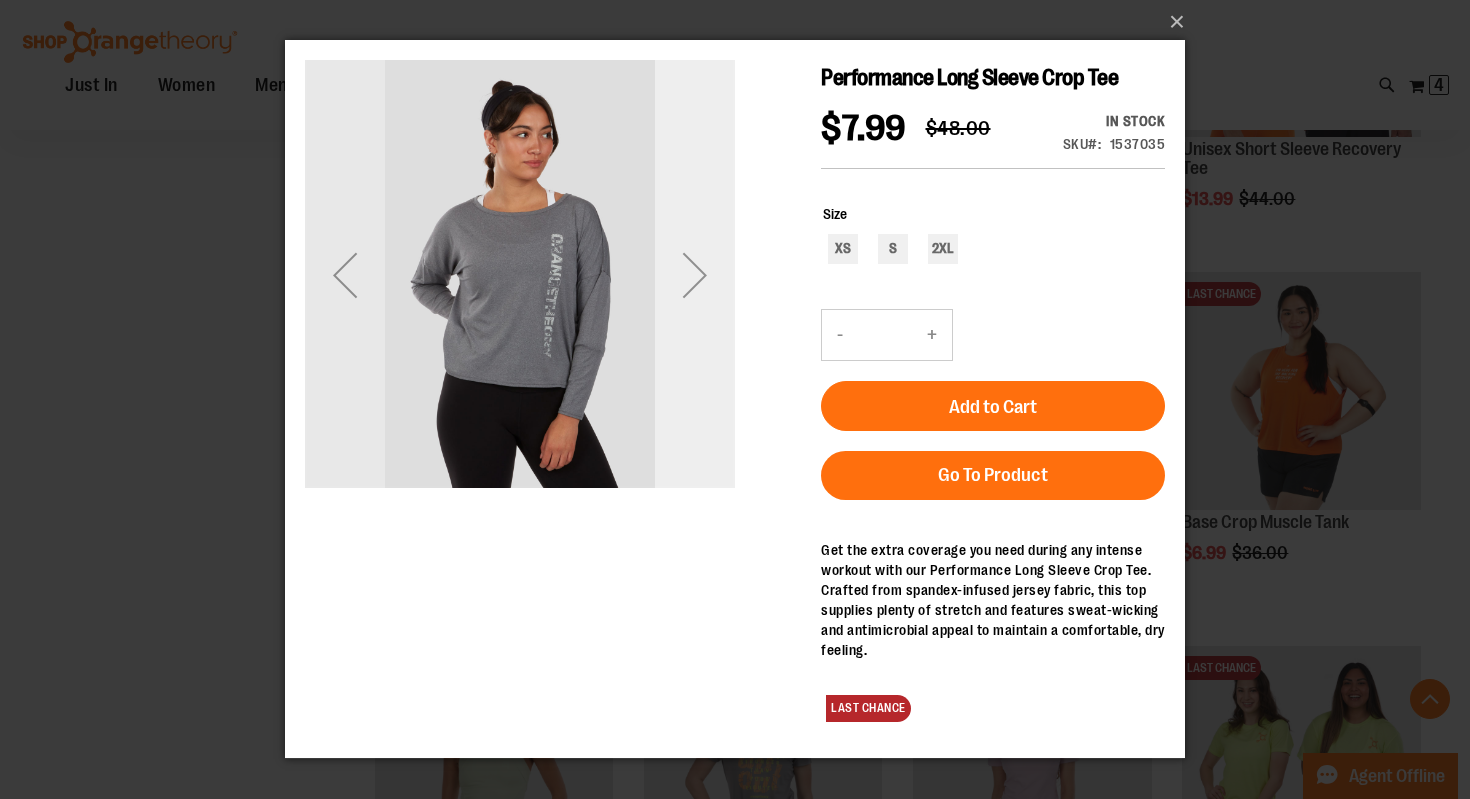 click at bounding box center [695, 275] 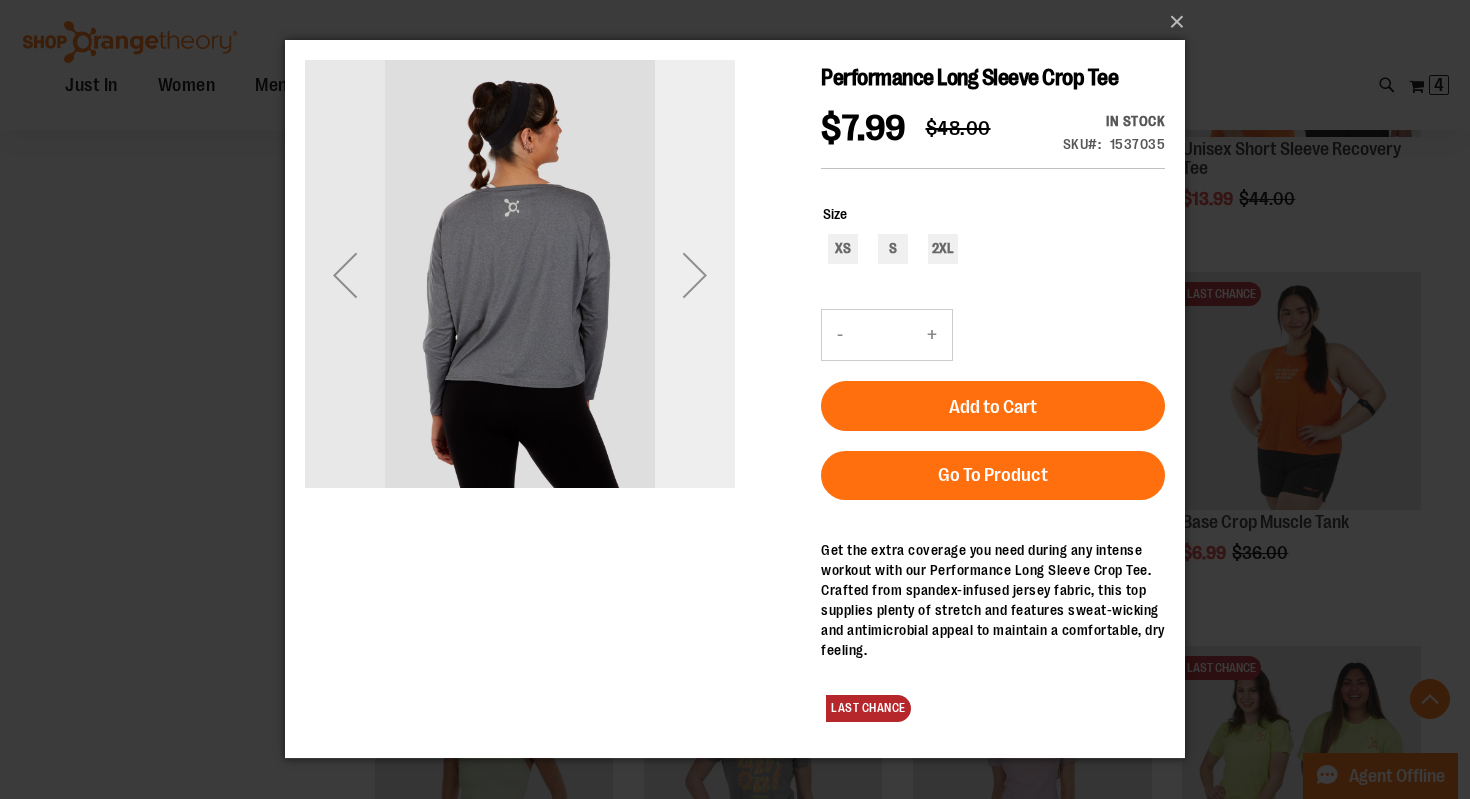 click at bounding box center [695, 275] 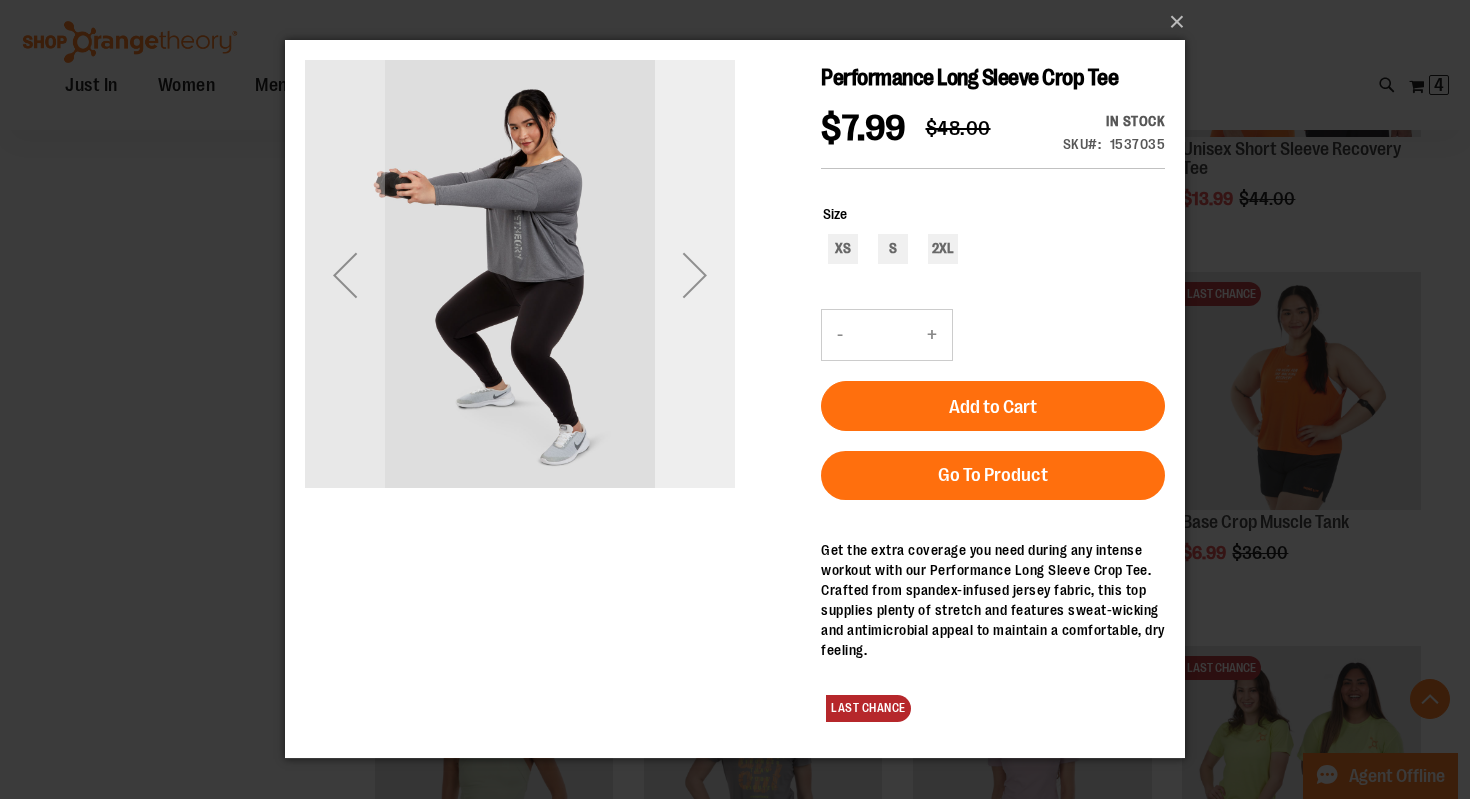 click at bounding box center [695, 275] 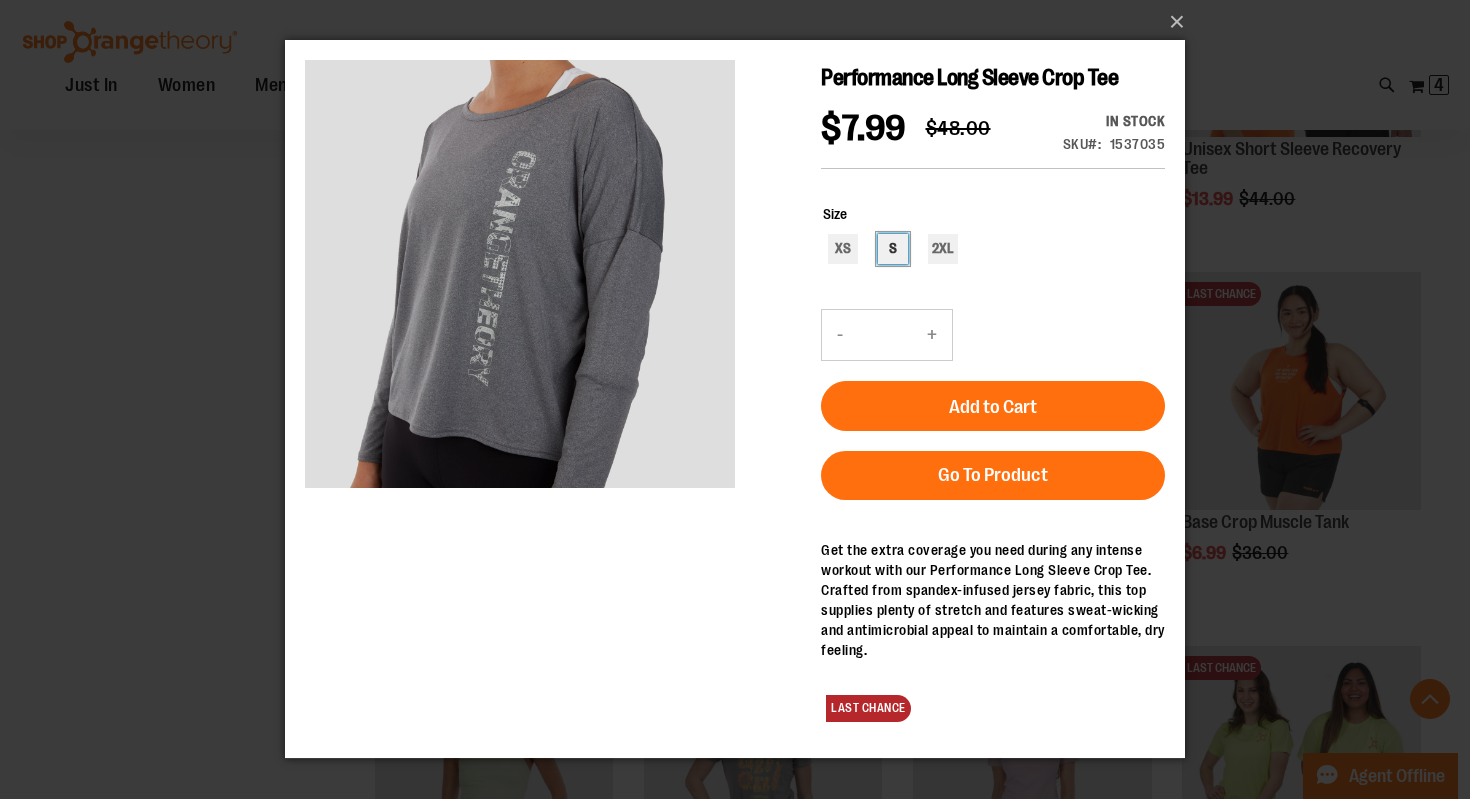 click on "S" at bounding box center [893, 249] 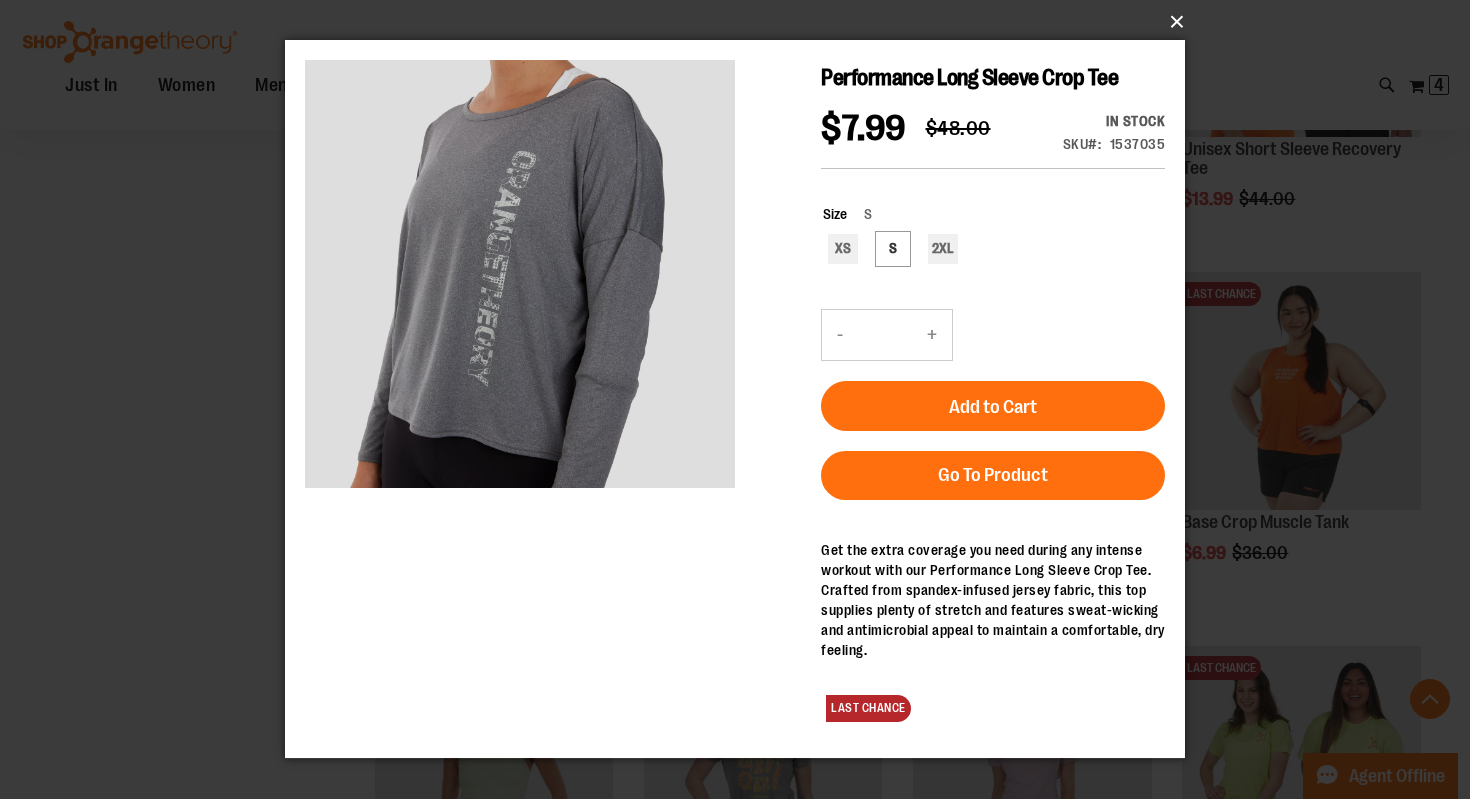 click on "×" at bounding box center (741, 22) 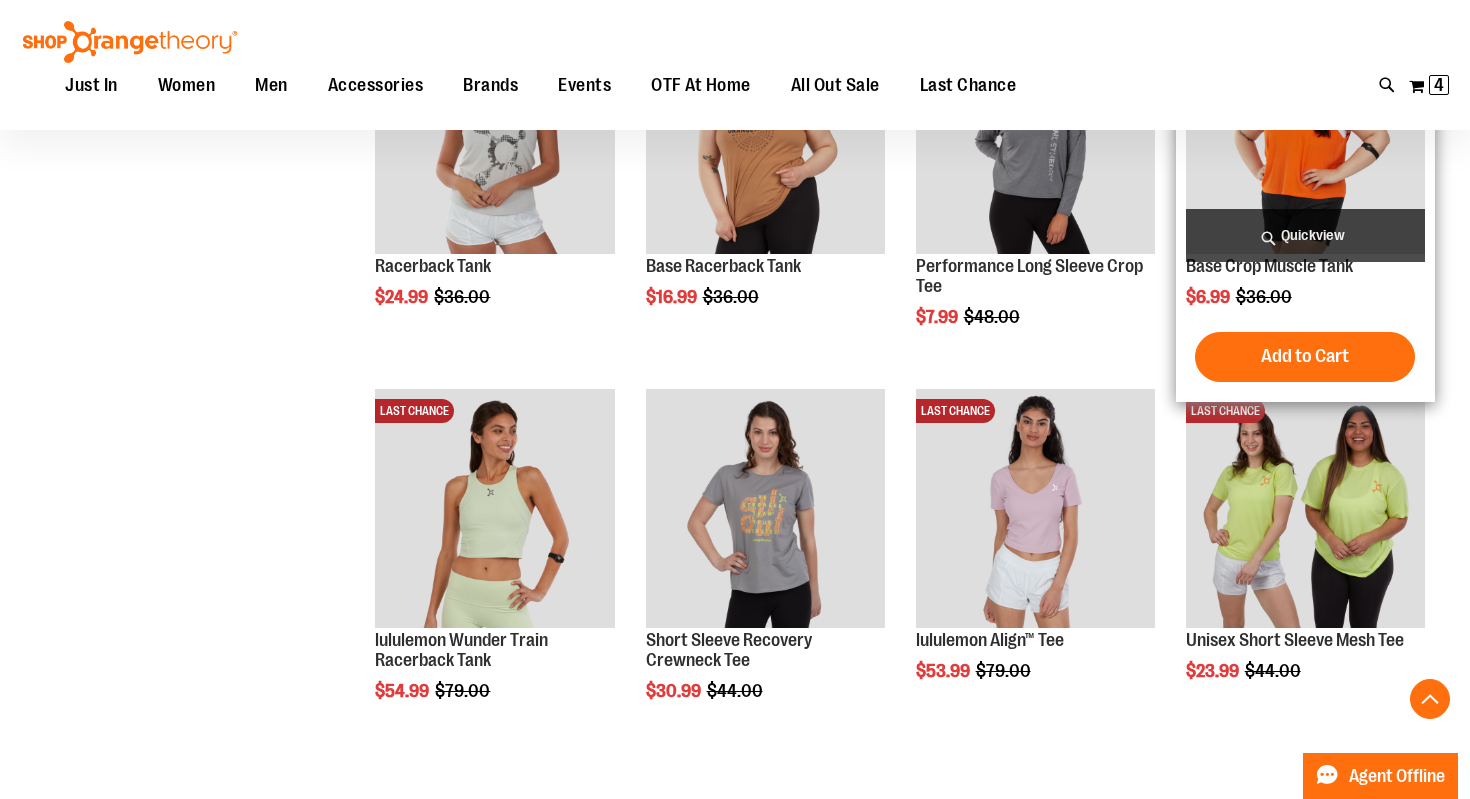 scroll, scrollTop: 6444, scrollLeft: 0, axis: vertical 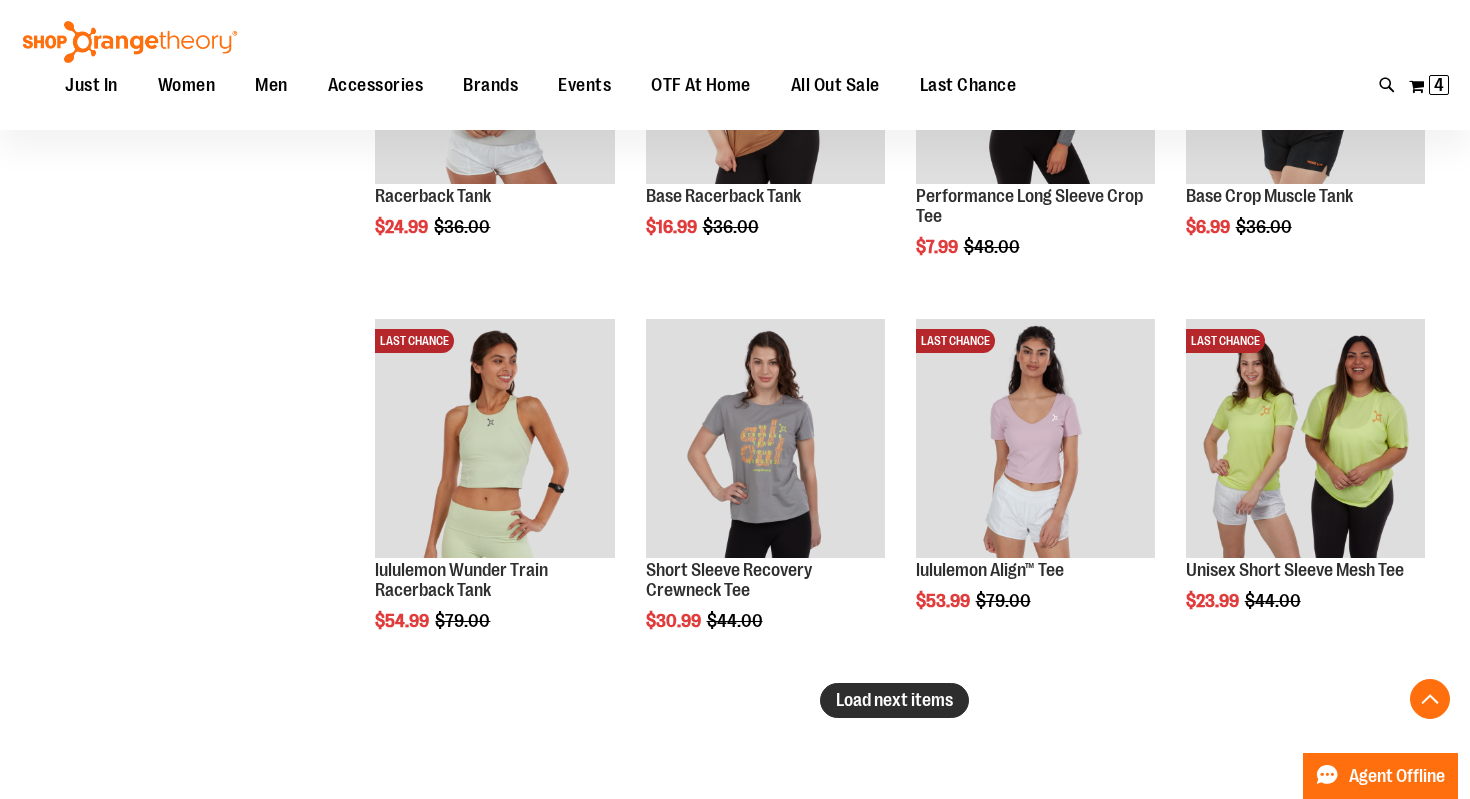 click on "Load next items" at bounding box center [894, 700] 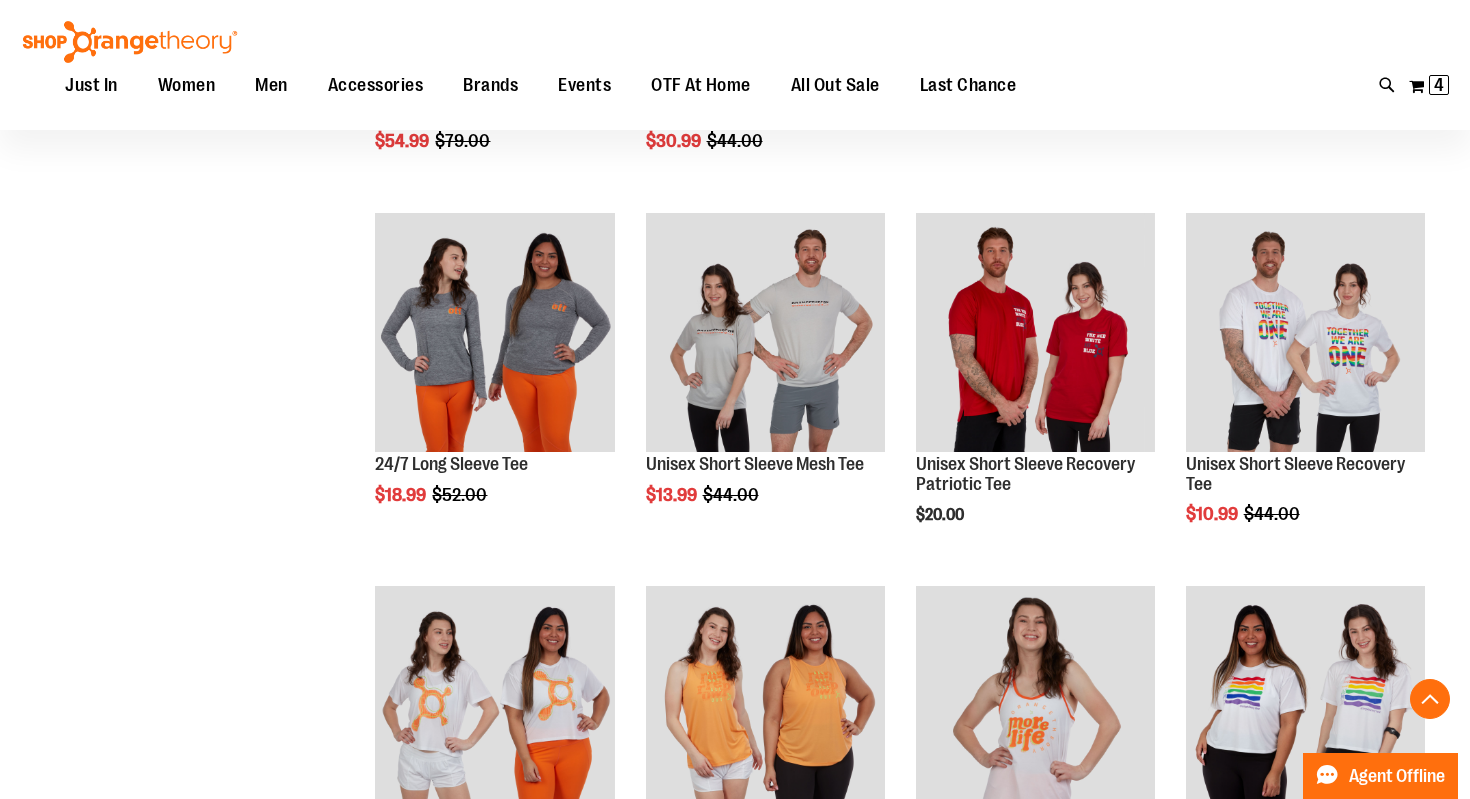 scroll, scrollTop: 6925, scrollLeft: 0, axis: vertical 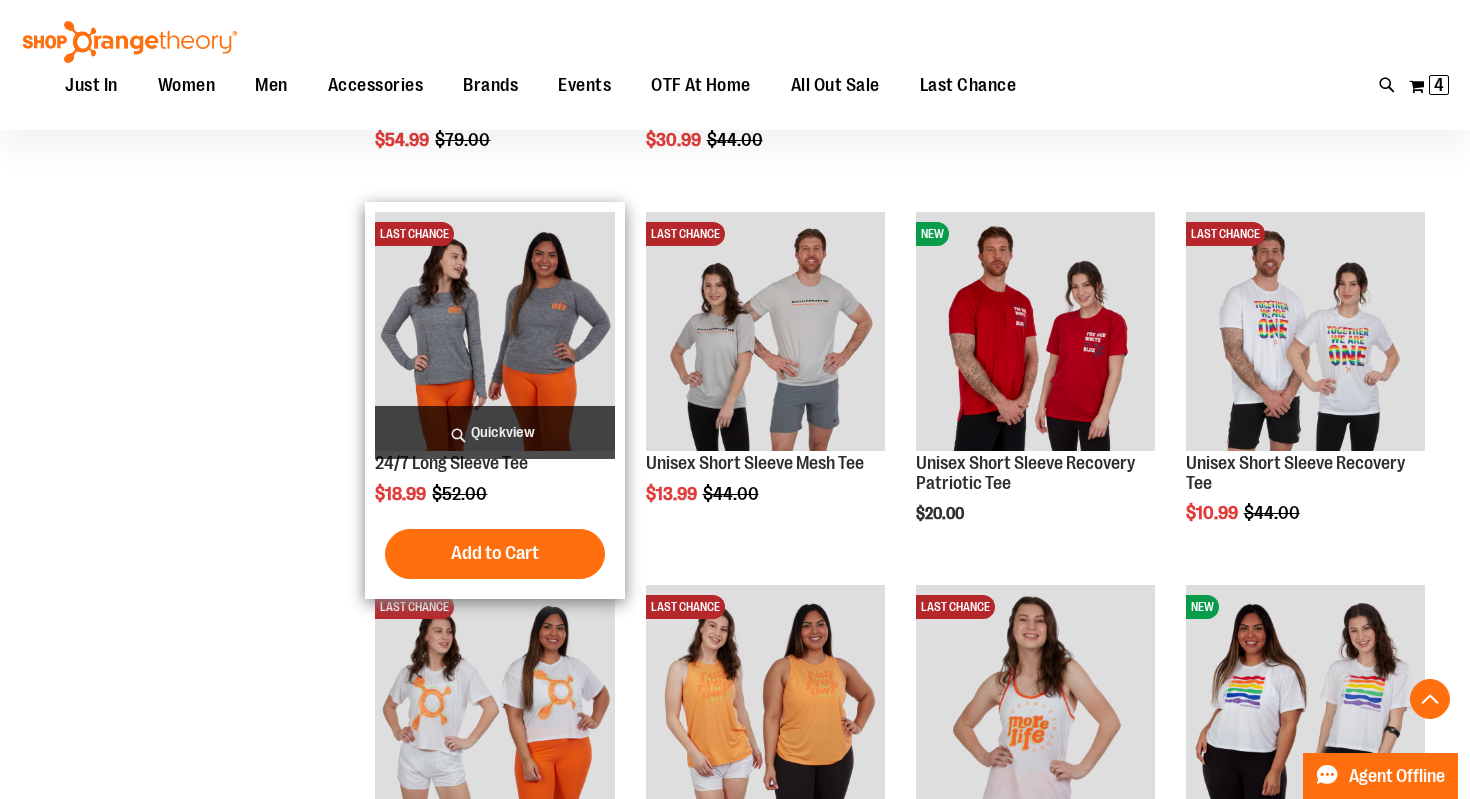 click on "Quickview" at bounding box center [494, 432] 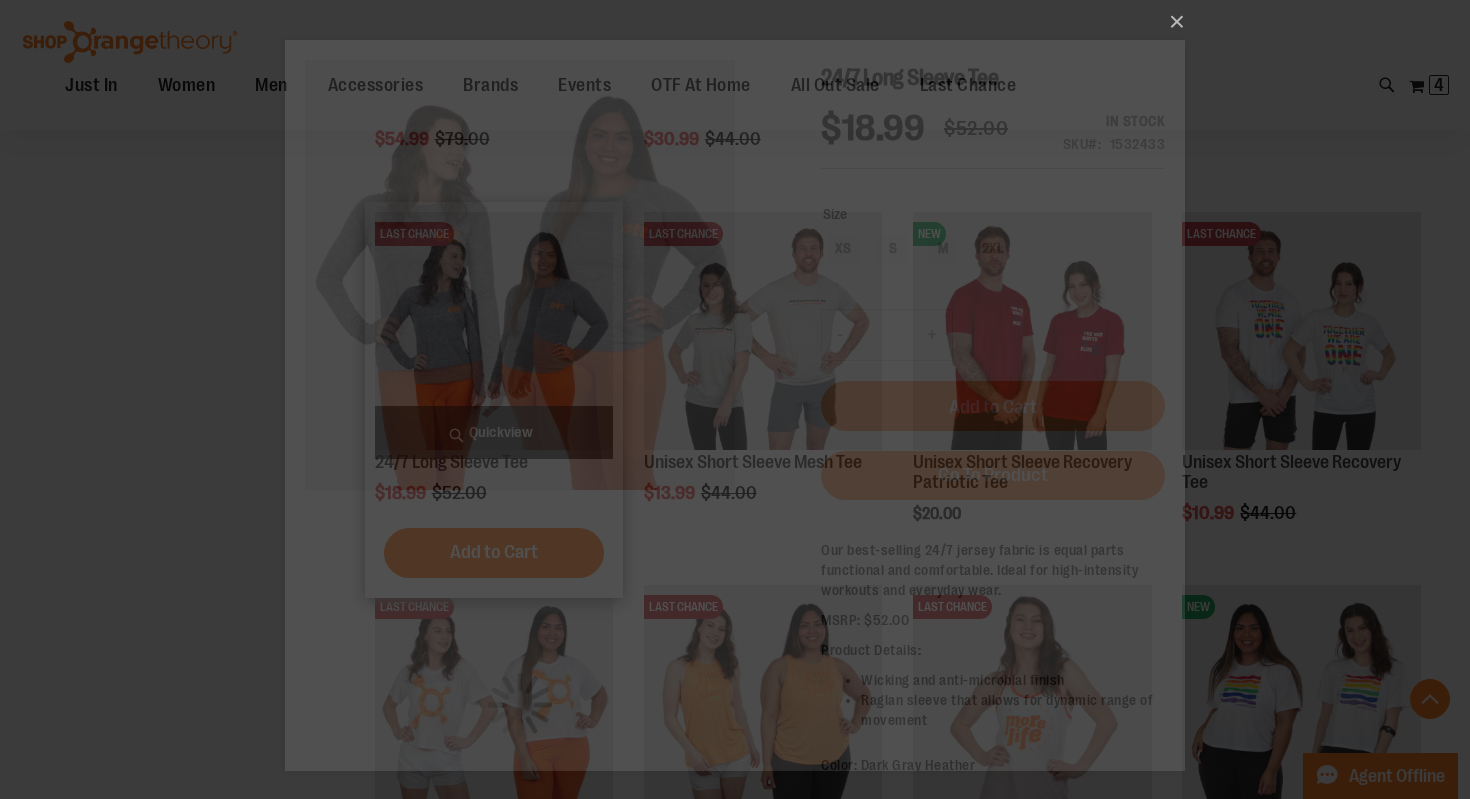 scroll, scrollTop: 0, scrollLeft: 0, axis: both 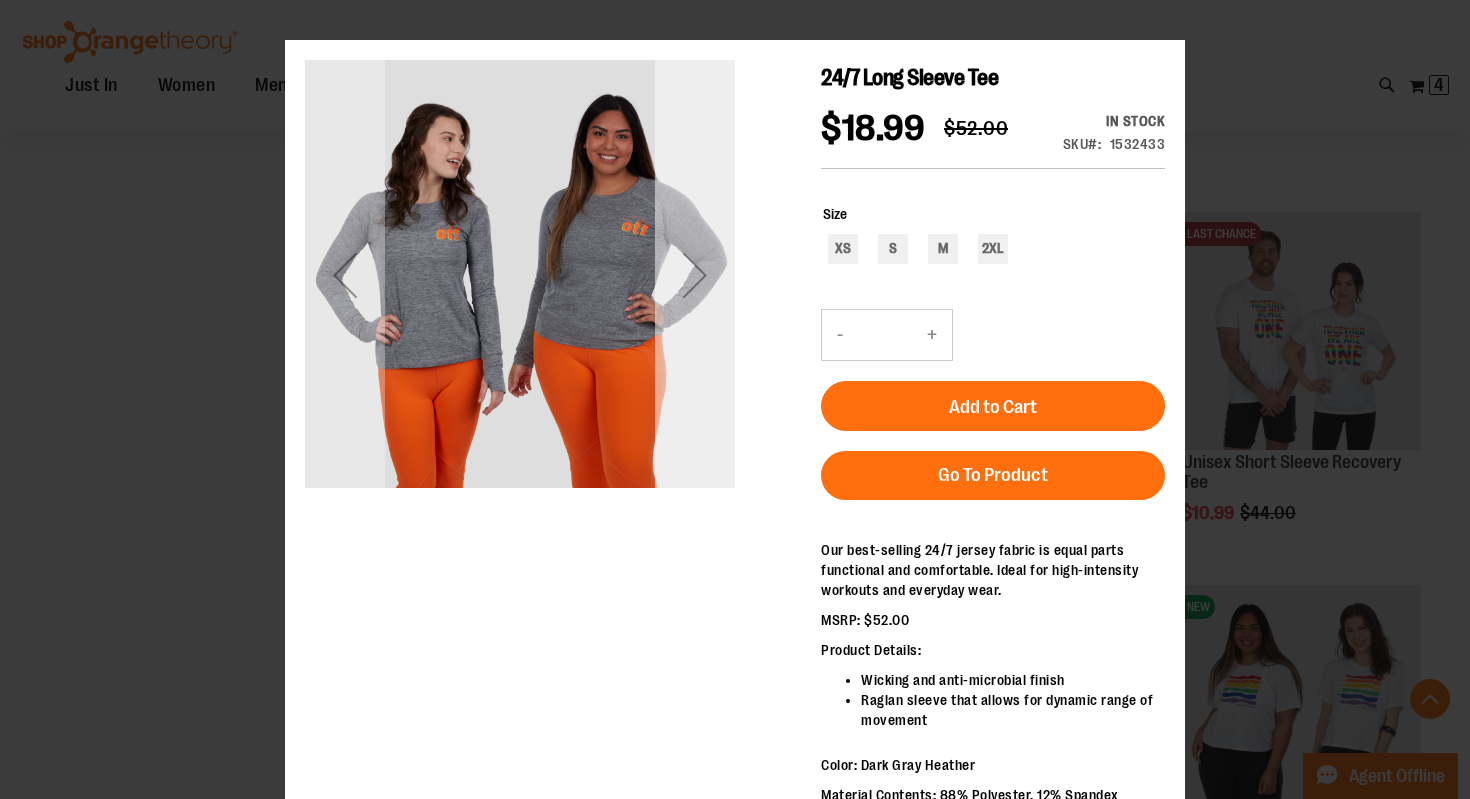 click at bounding box center (695, 275) 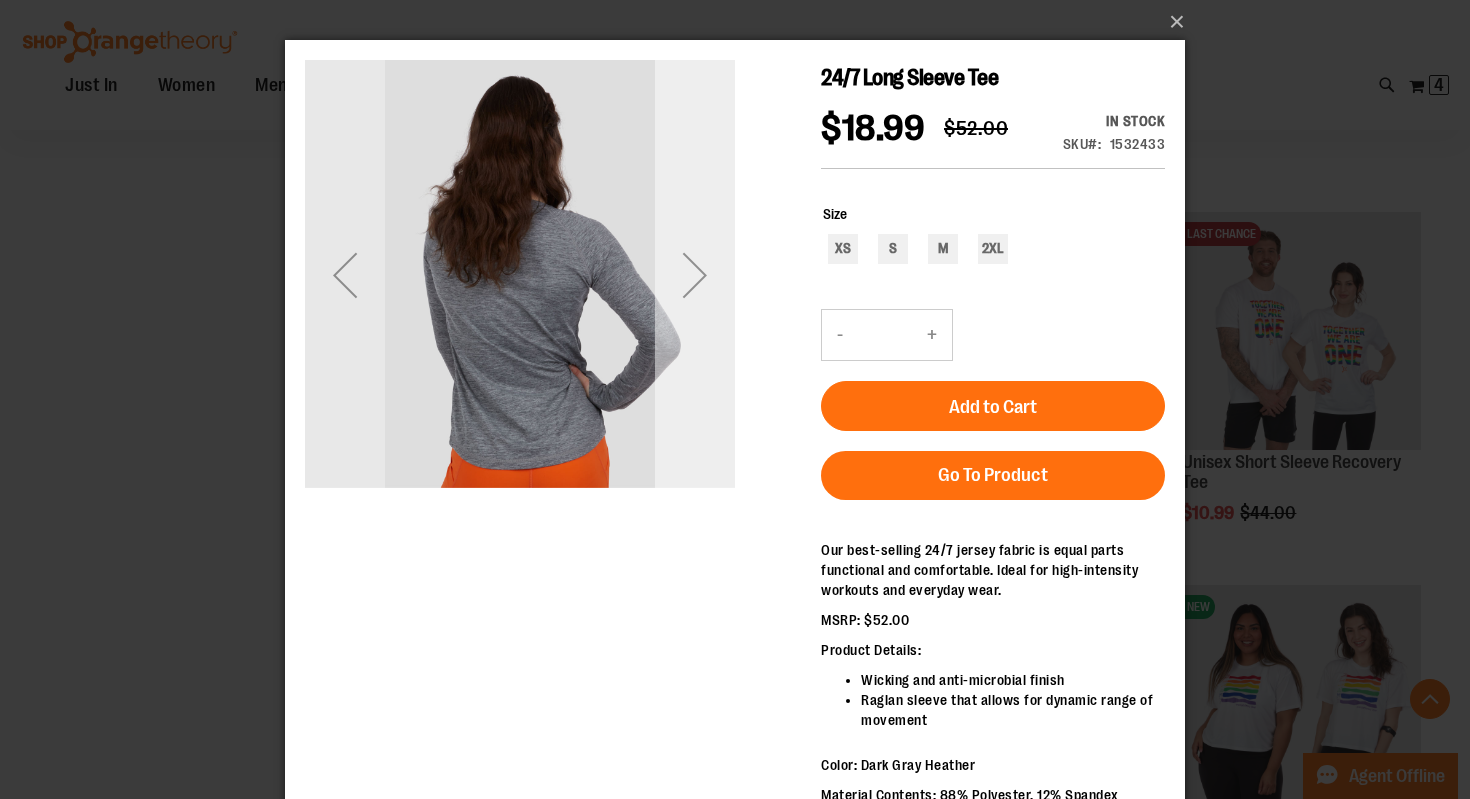 click at bounding box center [695, 275] 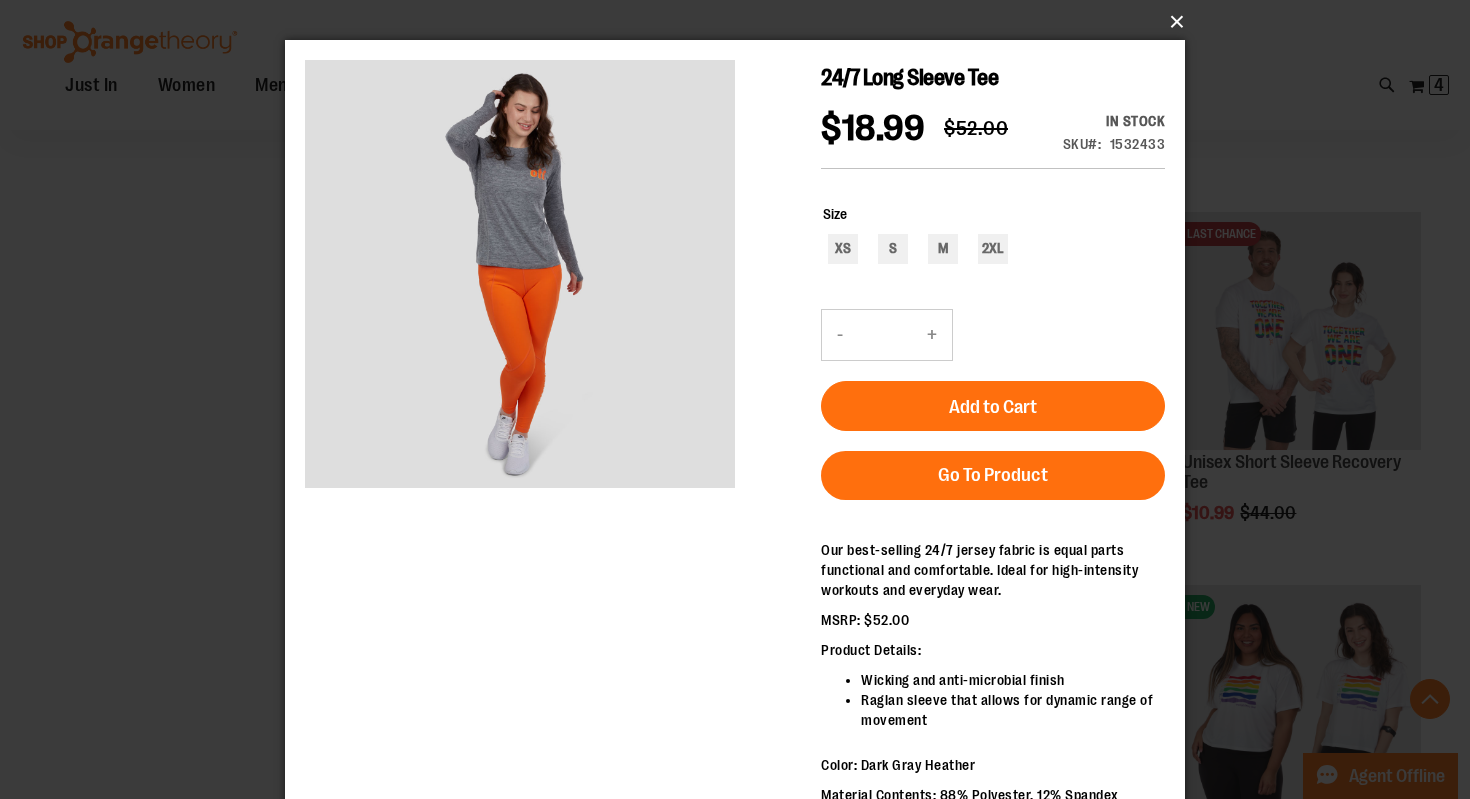 click on "×" at bounding box center (741, 22) 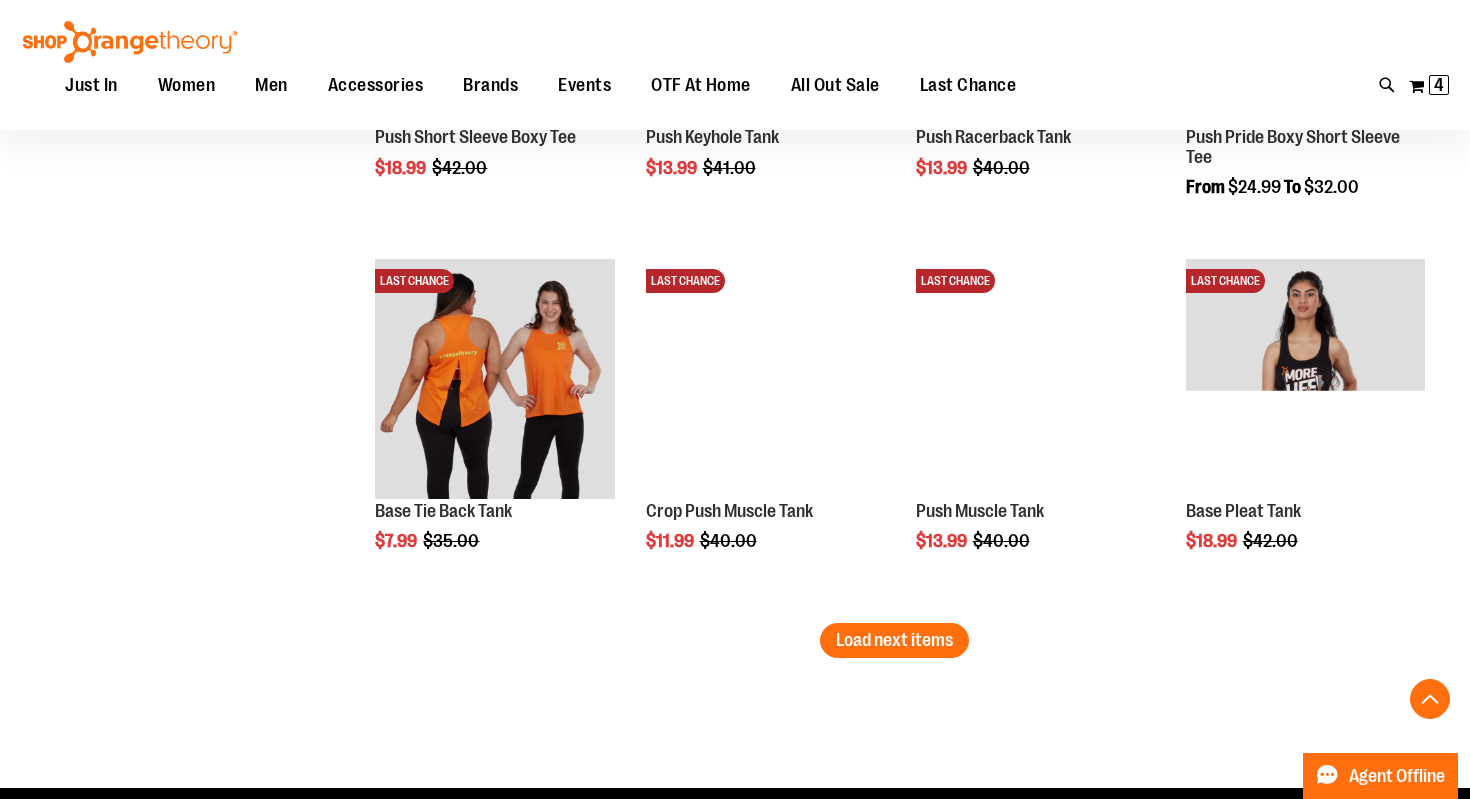 scroll, scrollTop: 7653, scrollLeft: 0, axis: vertical 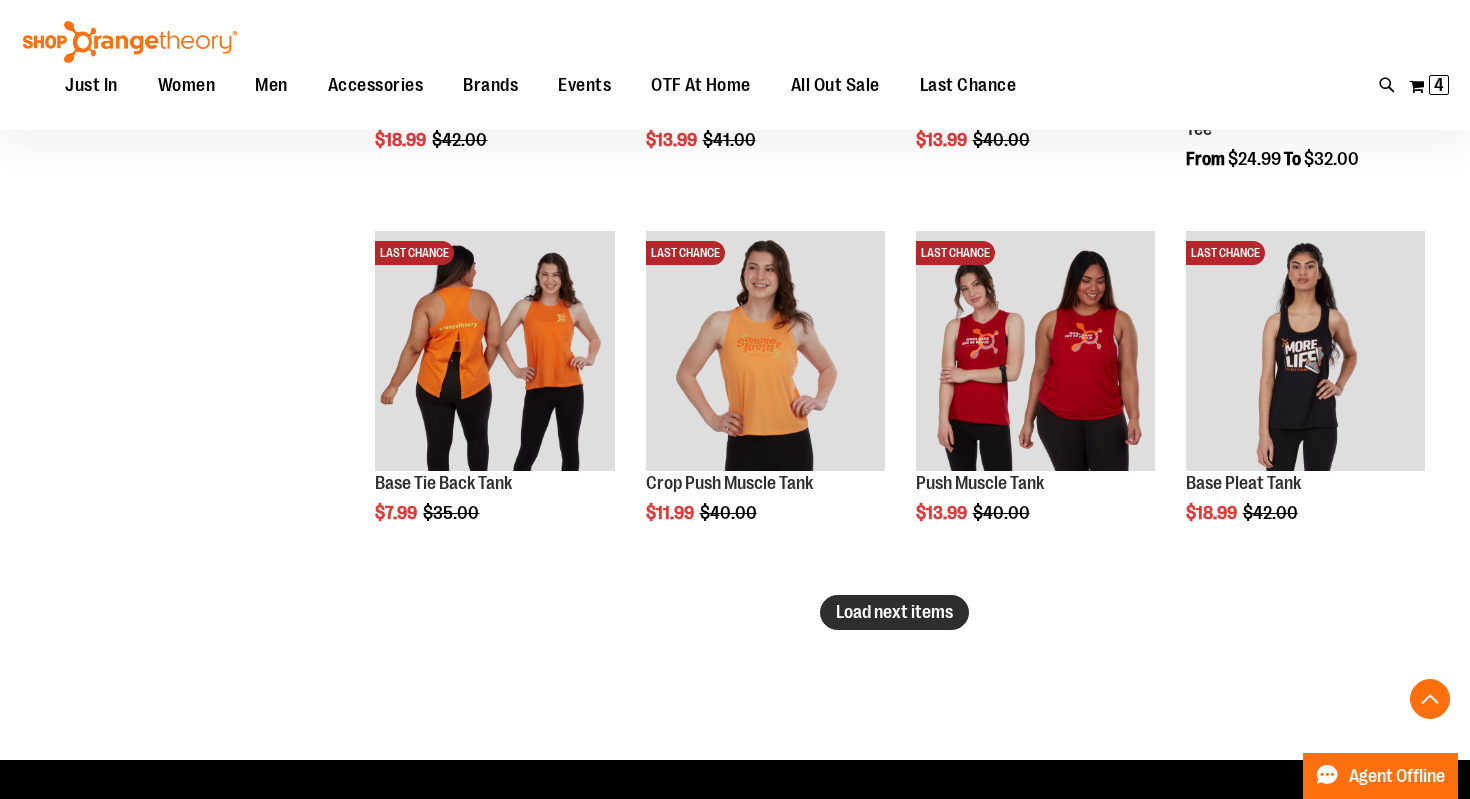 click on "Load next items" at bounding box center [894, 612] 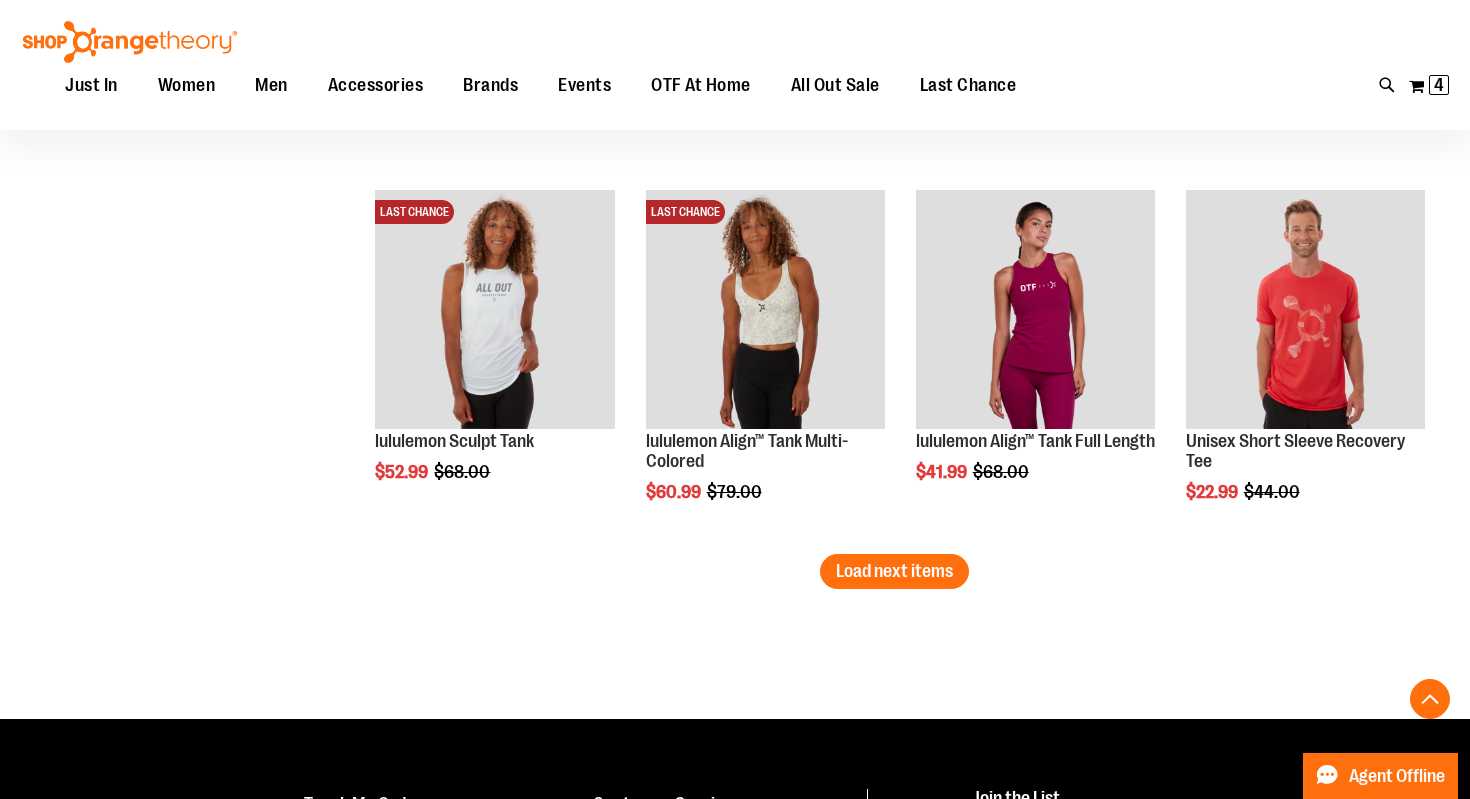 scroll, scrollTop: 8817, scrollLeft: 0, axis: vertical 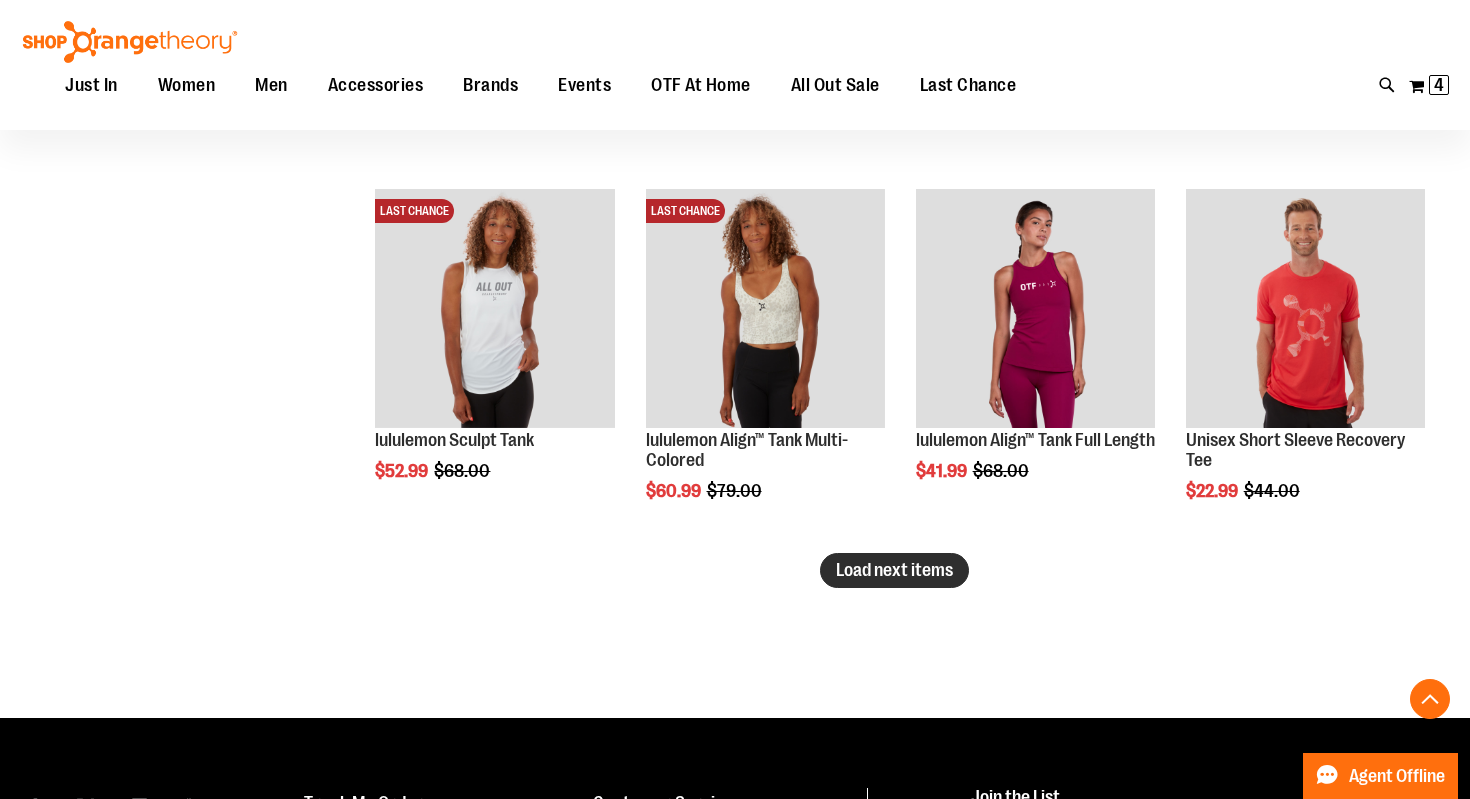 click on "Load next items" at bounding box center (894, 570) 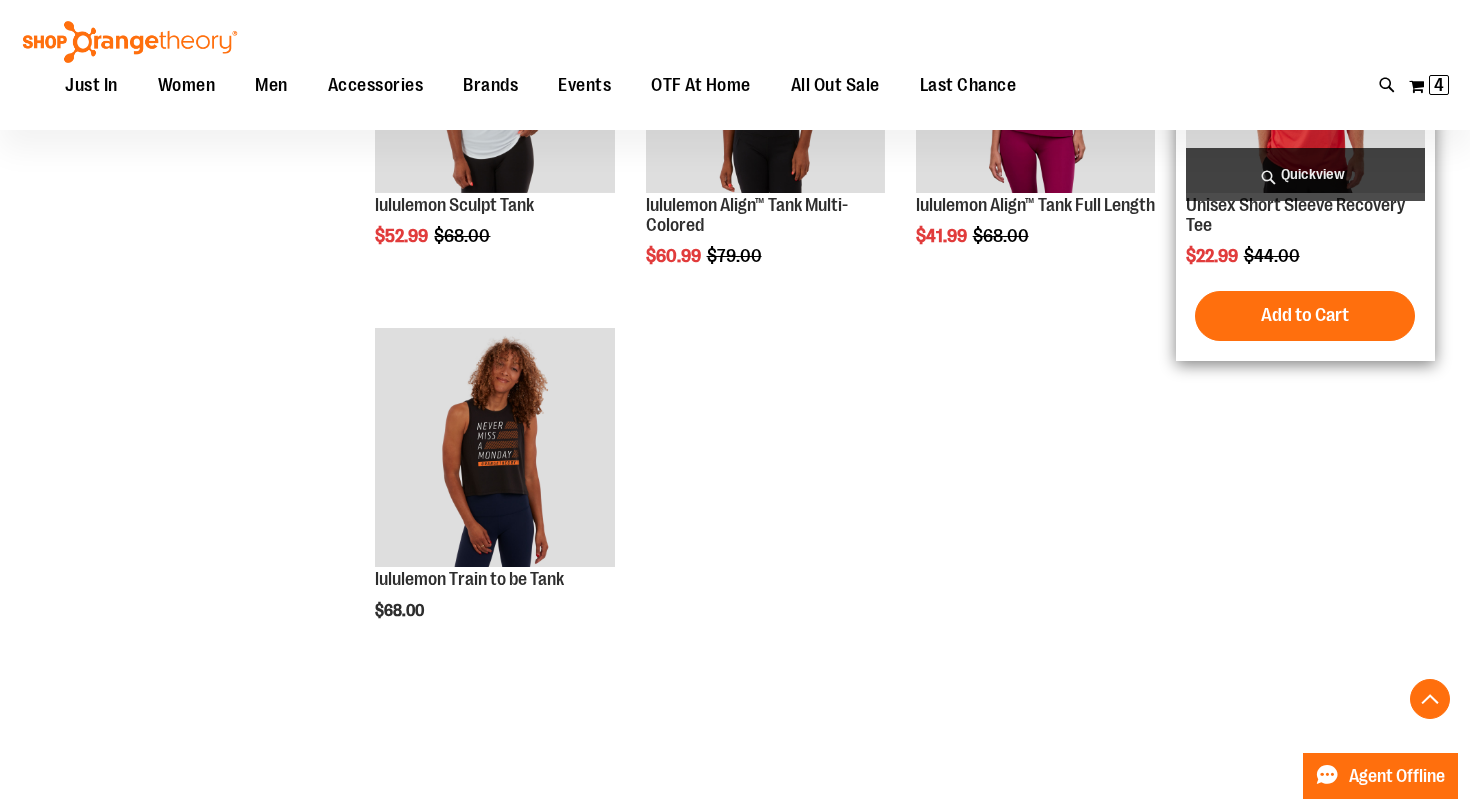 scroll, scrollTop: 9090, scrollLeft: 0, axis: vertical 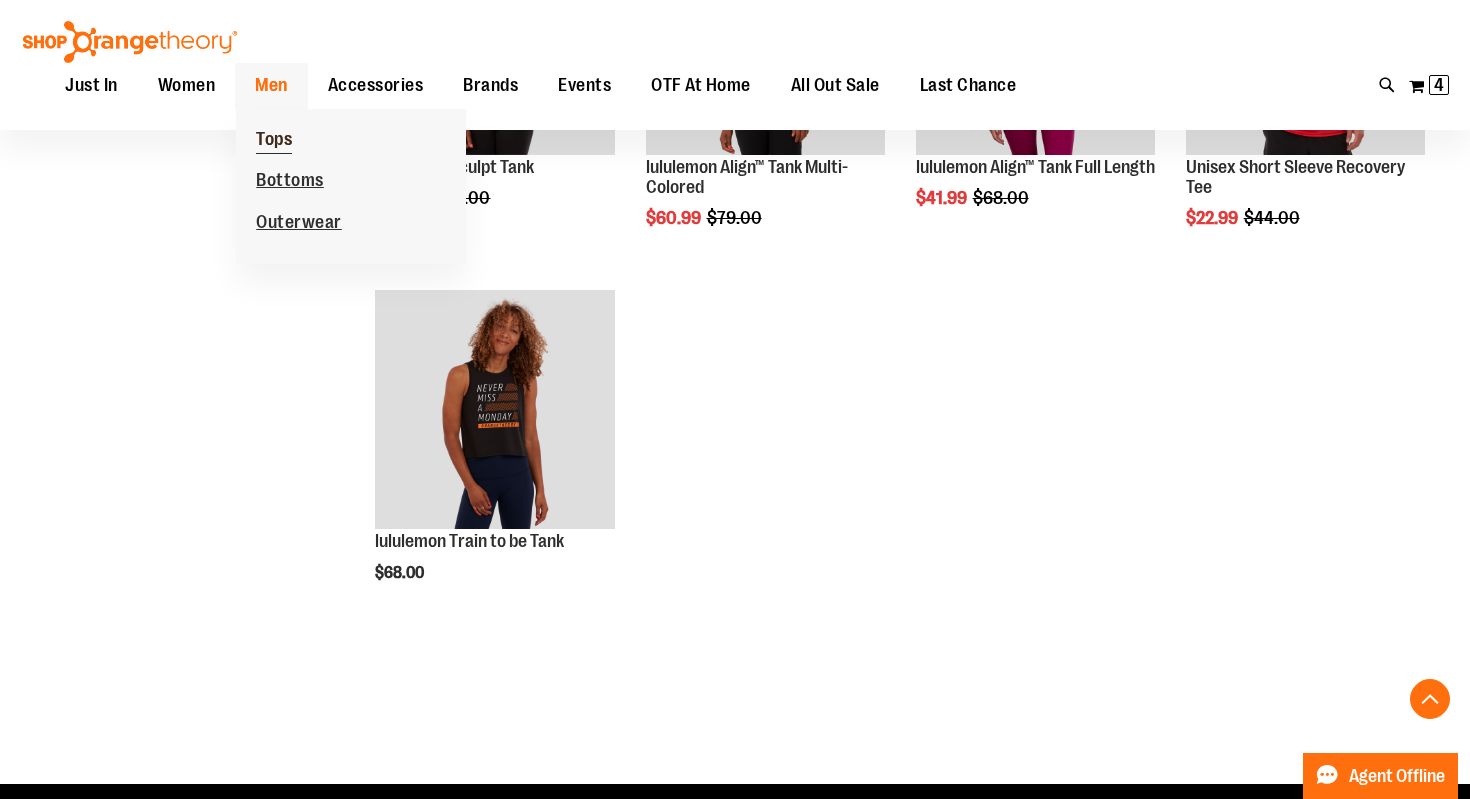 click on "Tops" at bounding box center [274, 141] 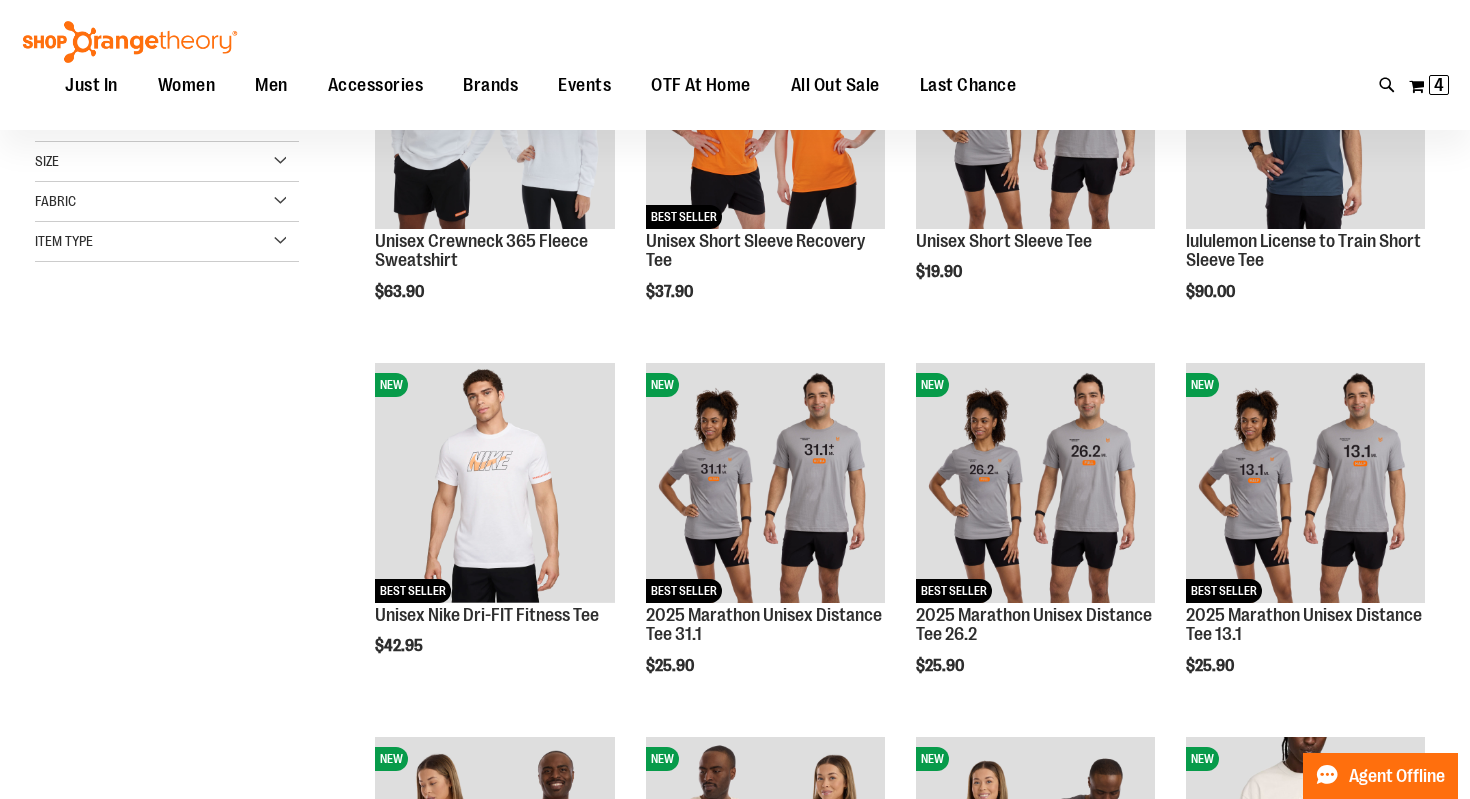 scroll, scrollTop: 0, scrollLeft: 0, axis: both 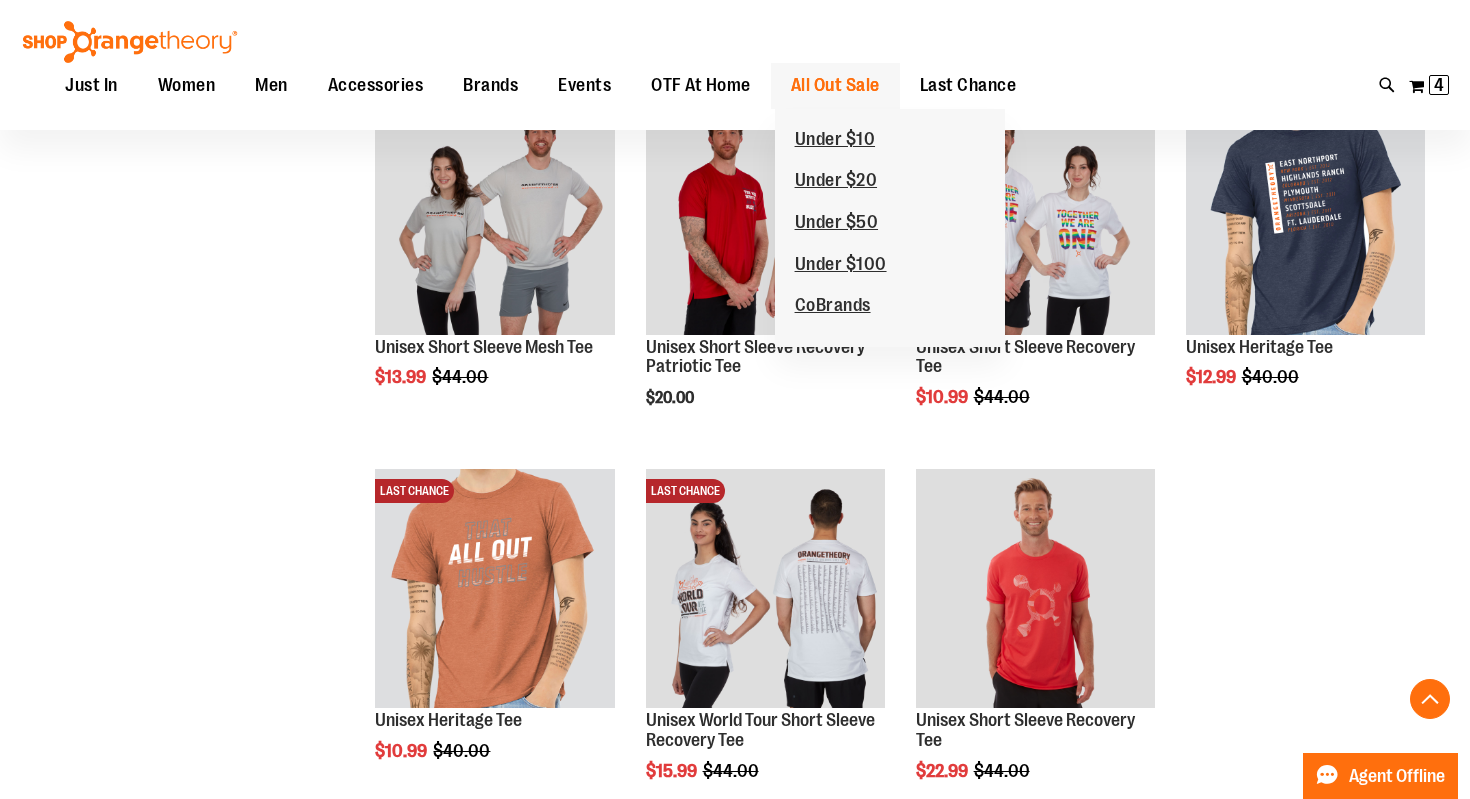 click on "All Out Sale" at bounding box center [835, 85] 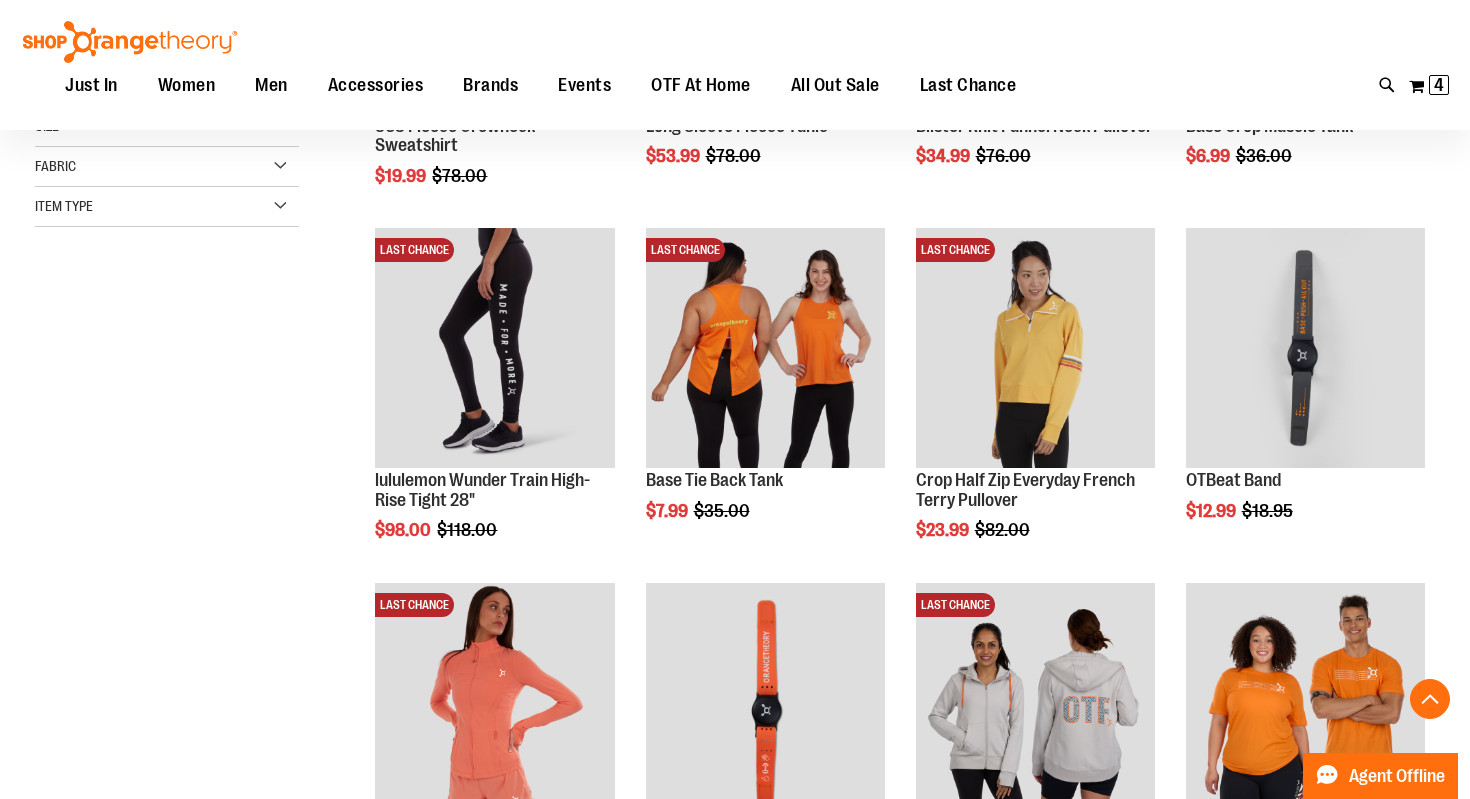 scroll, scrollTop: 596, scrollLeft: 0, axis: vertical 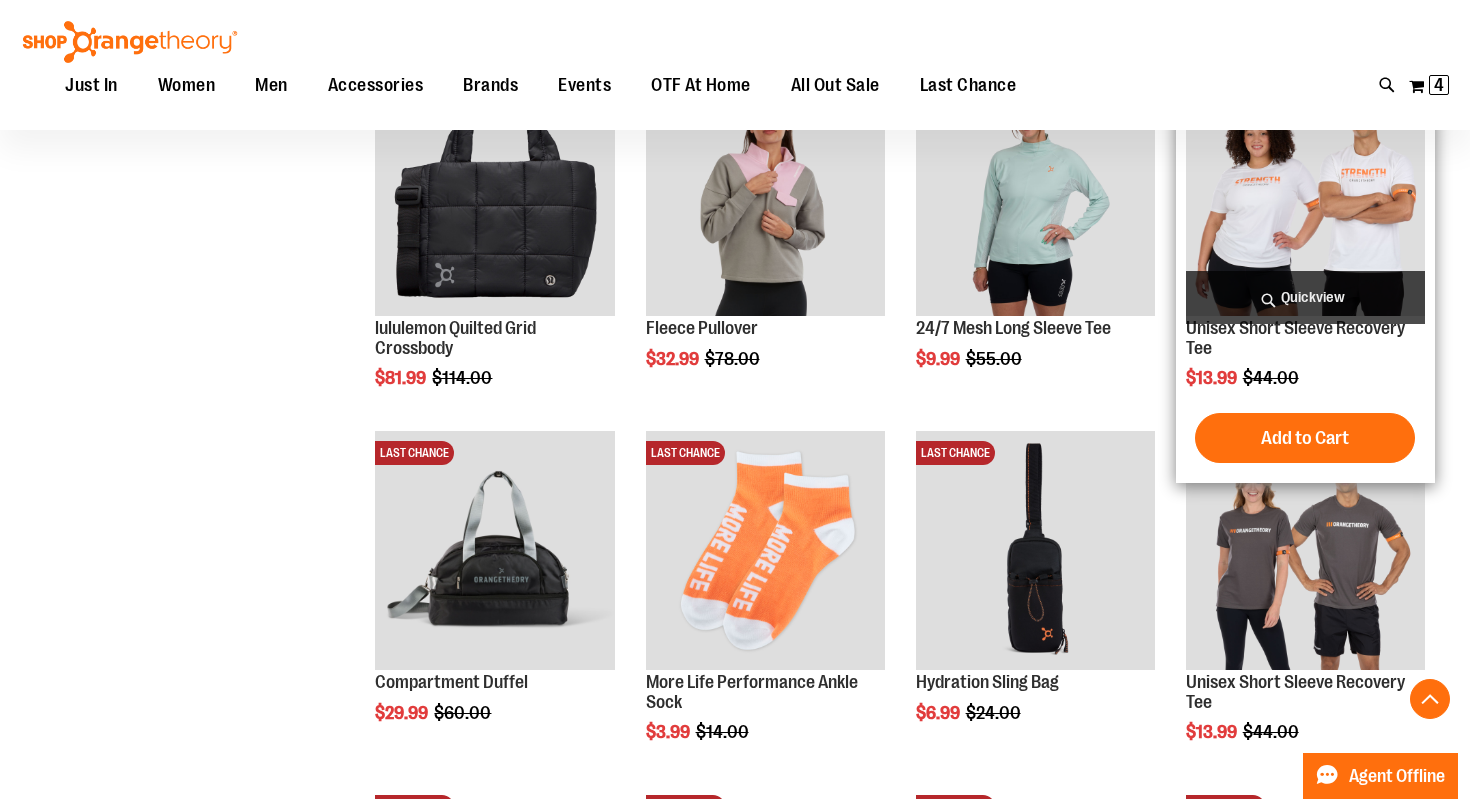 click on "Quickview" at bounding box center [1305, 297] 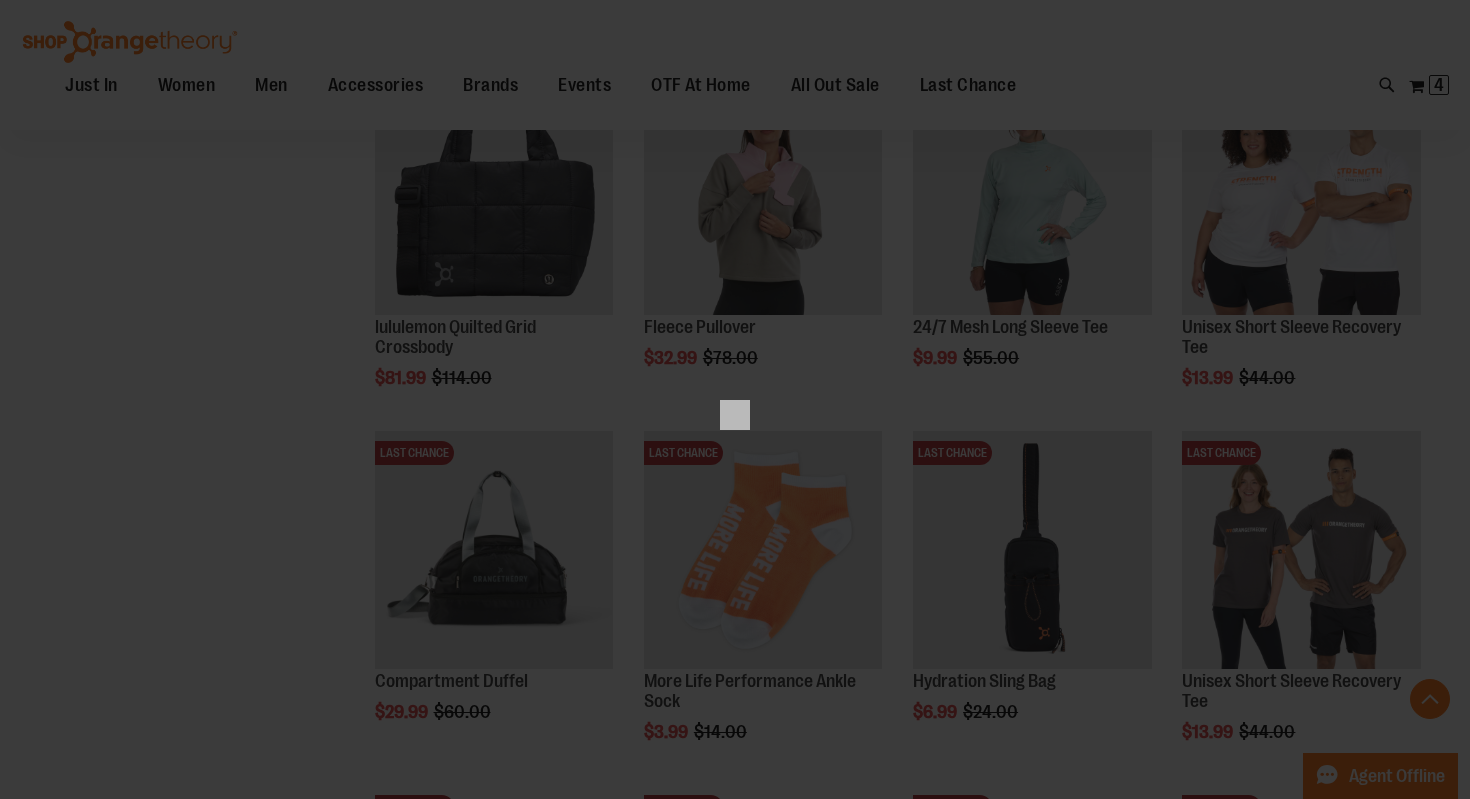 scroll, scrollTop: 0, scrollLeft: 0, axis: both 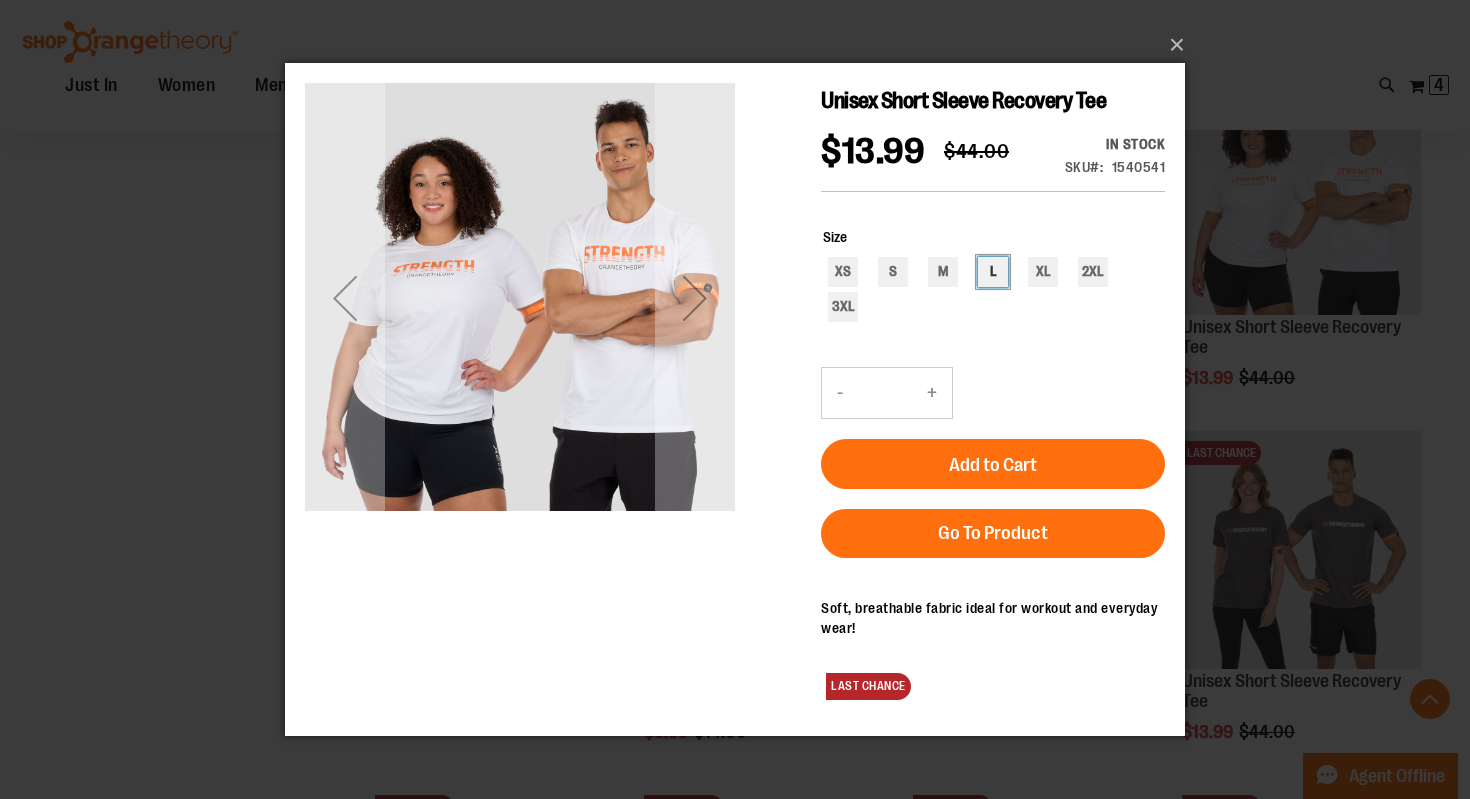 click on "L" at bounding box center [993, 271] 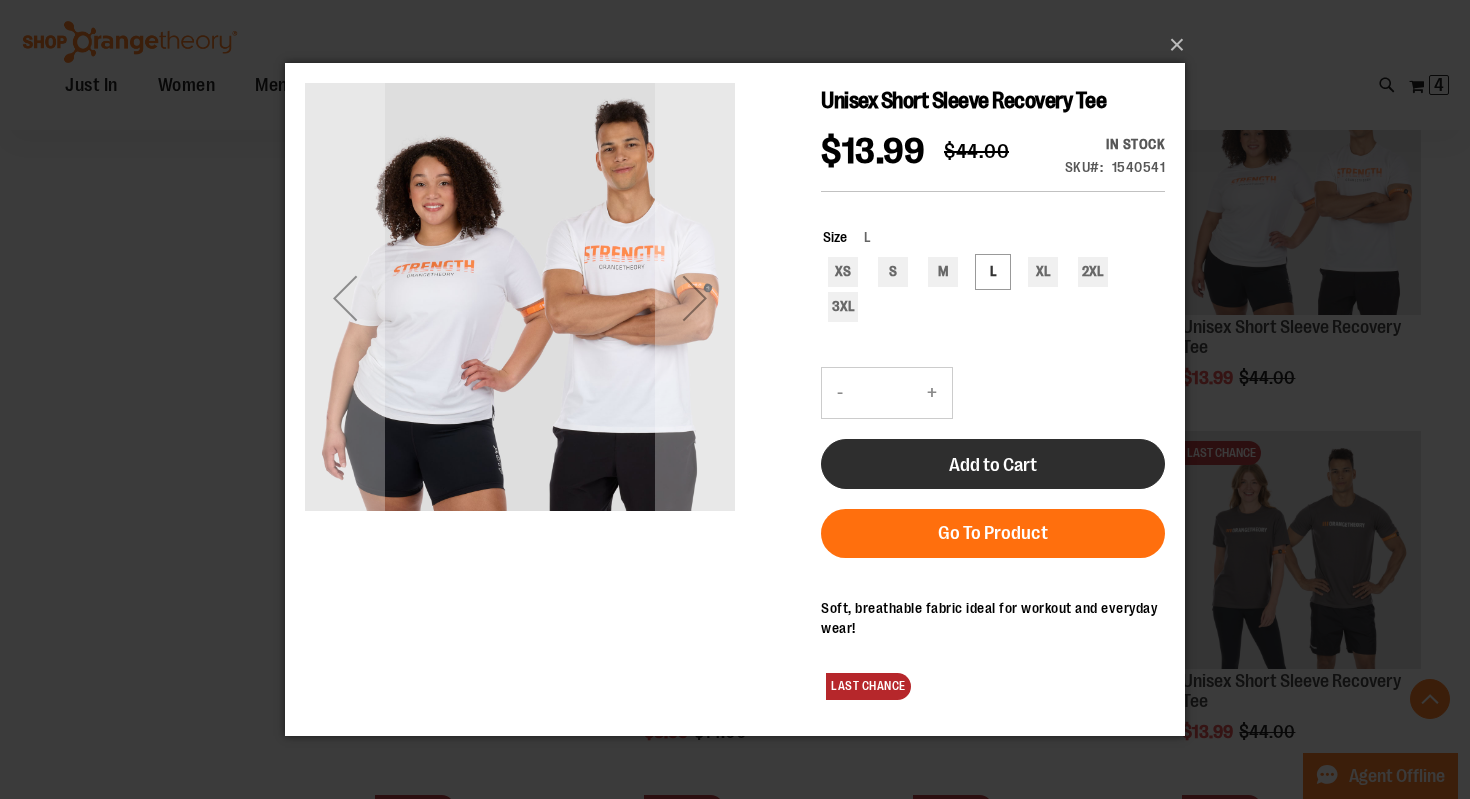 click on "Add to Cart" at bounding box center (993, 463) 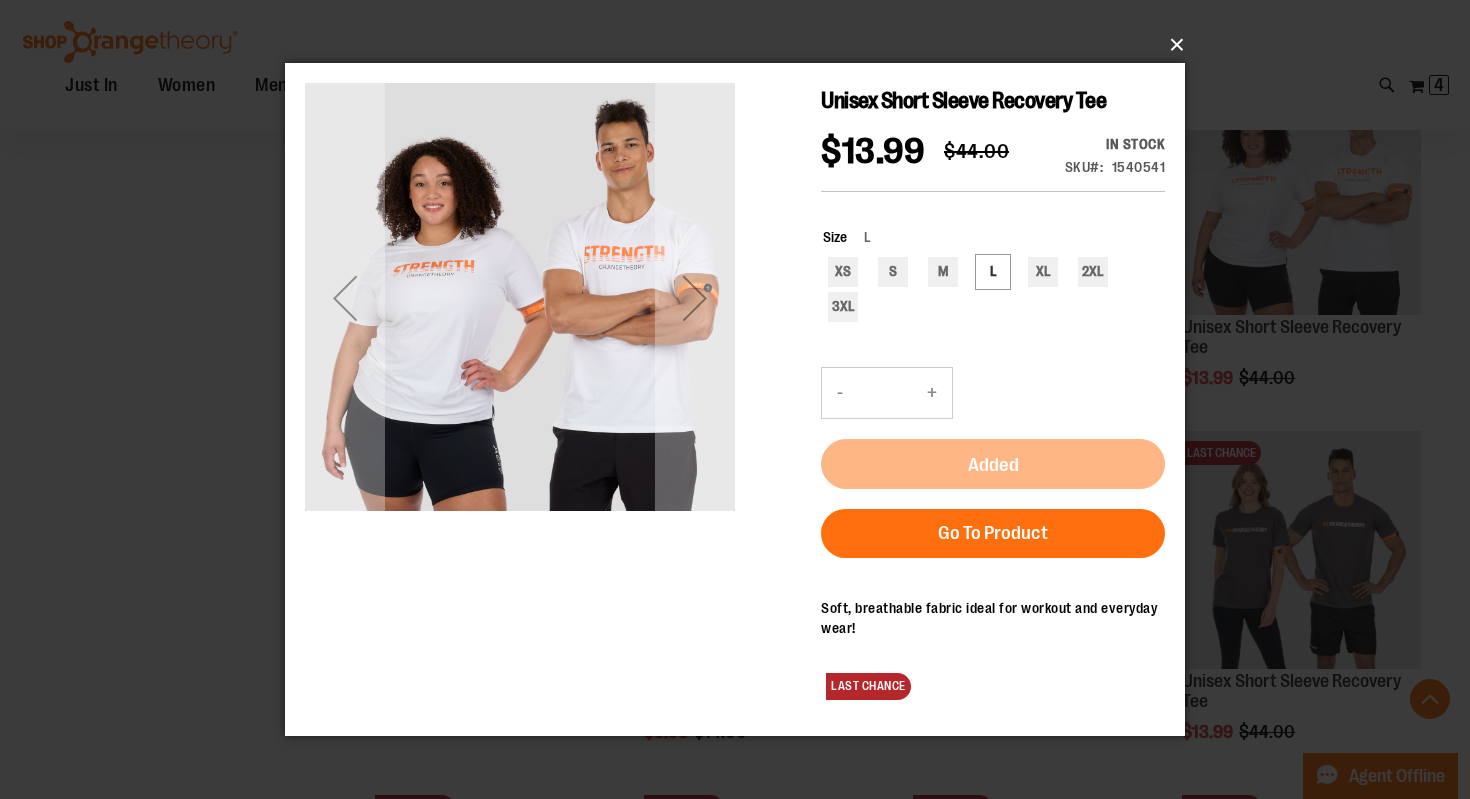 click on "×" at bounding box center [741, 45] 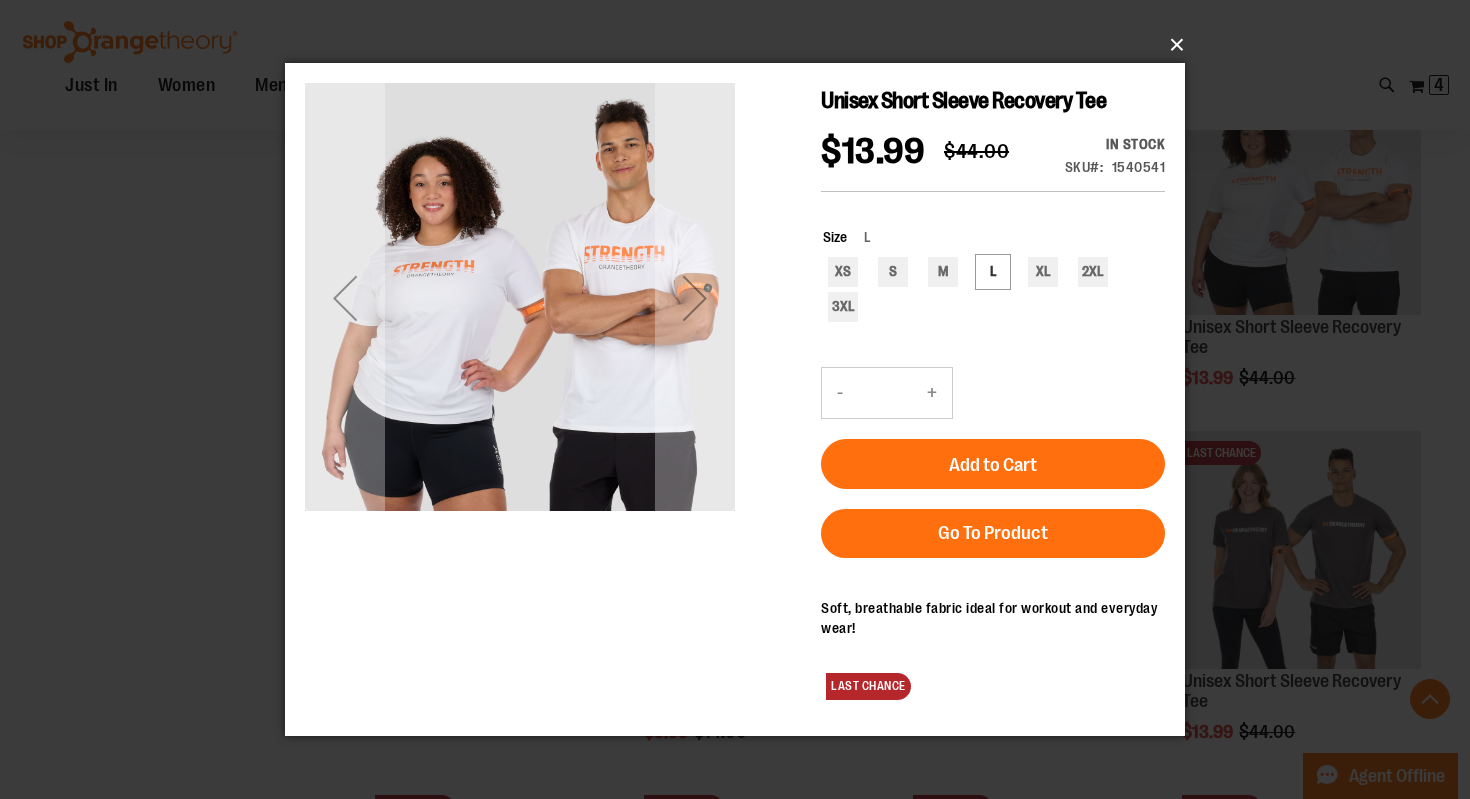 click on "×" at bounding box center (741, 45) 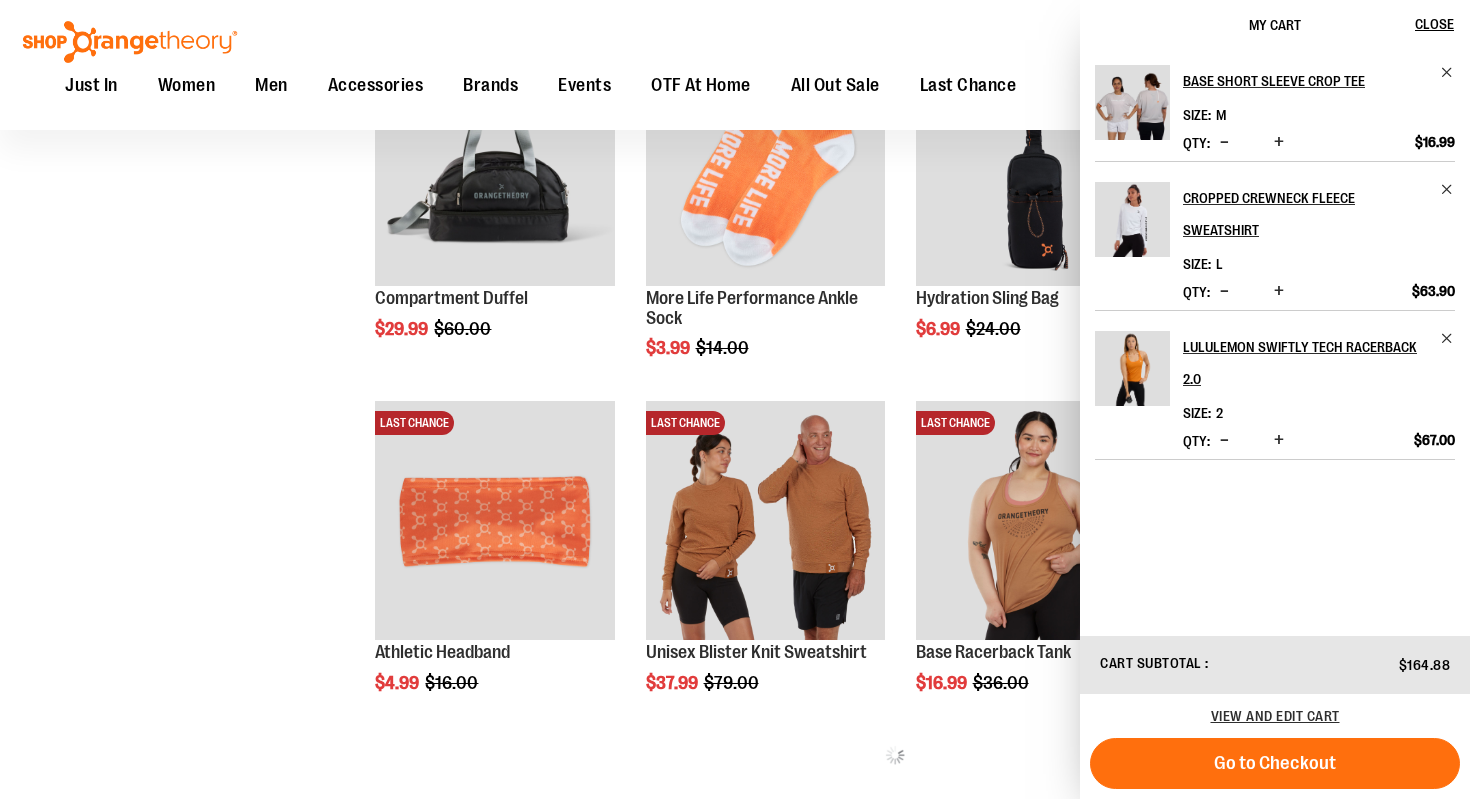 scroll, scrollTop: 1775, scrollLeft: 0, axis: vertical 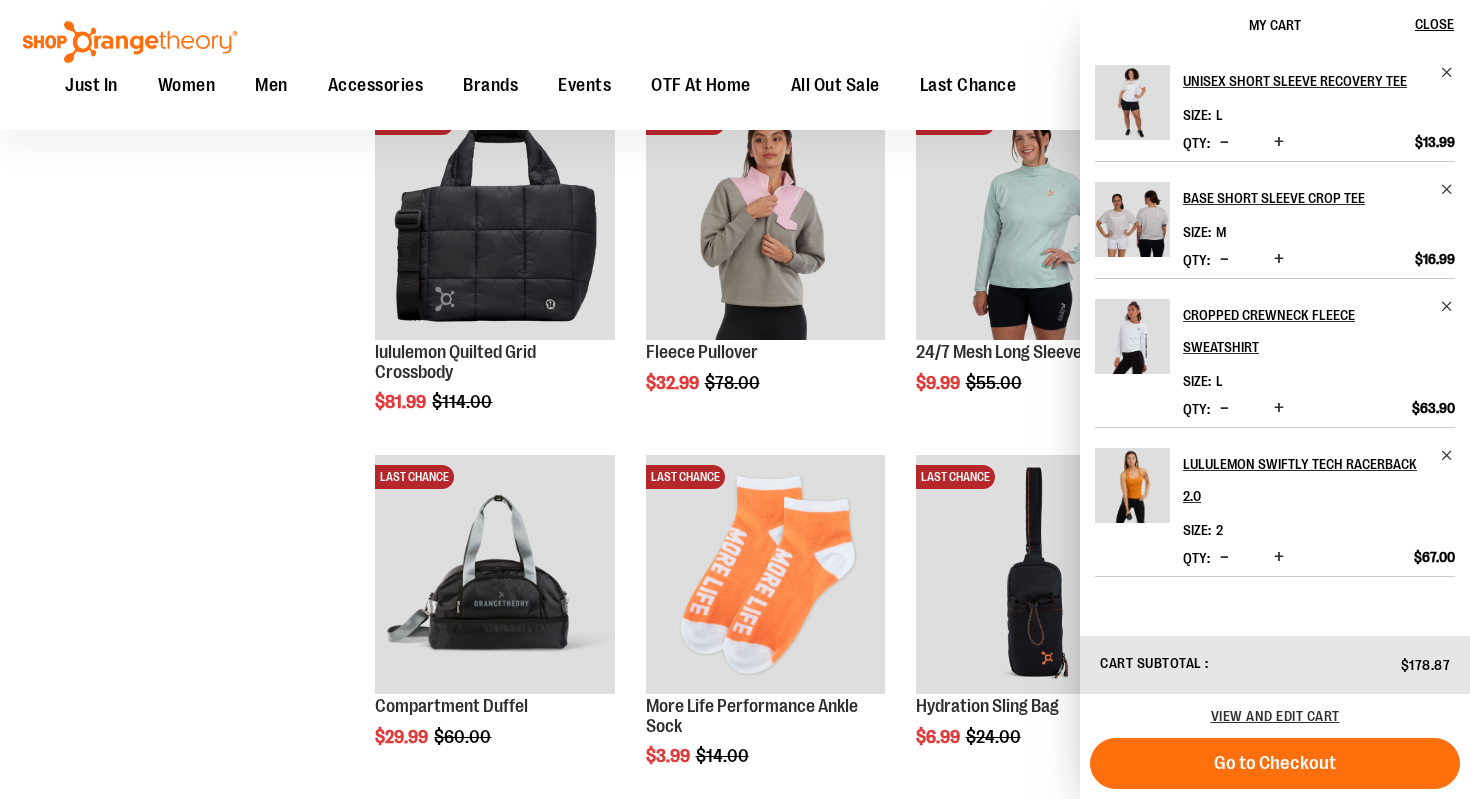 click on "**********" at bounding box center [735, 640] 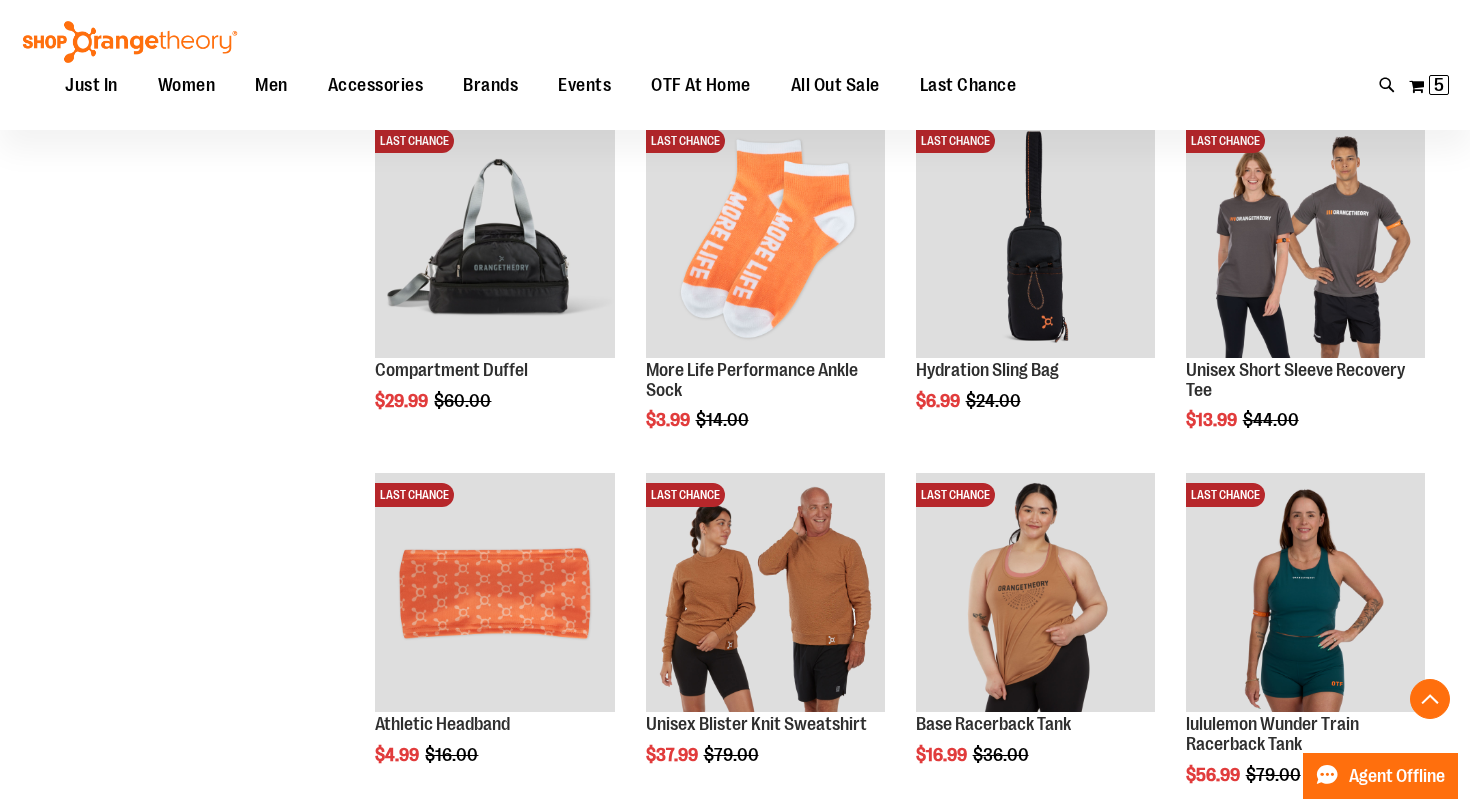 scroll, scrollTop: 1662, scrollLeft: 0, axis: vertical 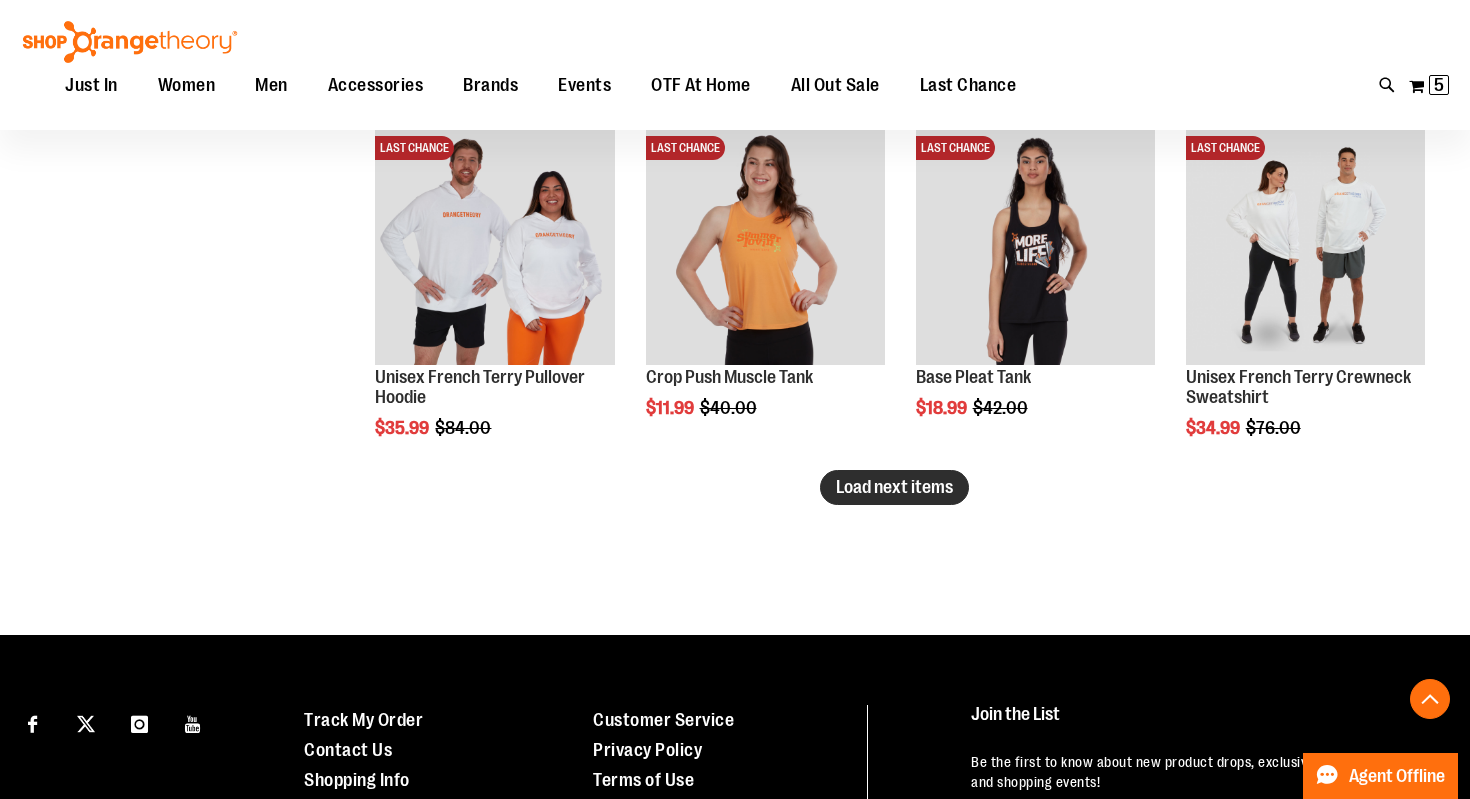 click on "Load next items" at bounding box center [894, 487] 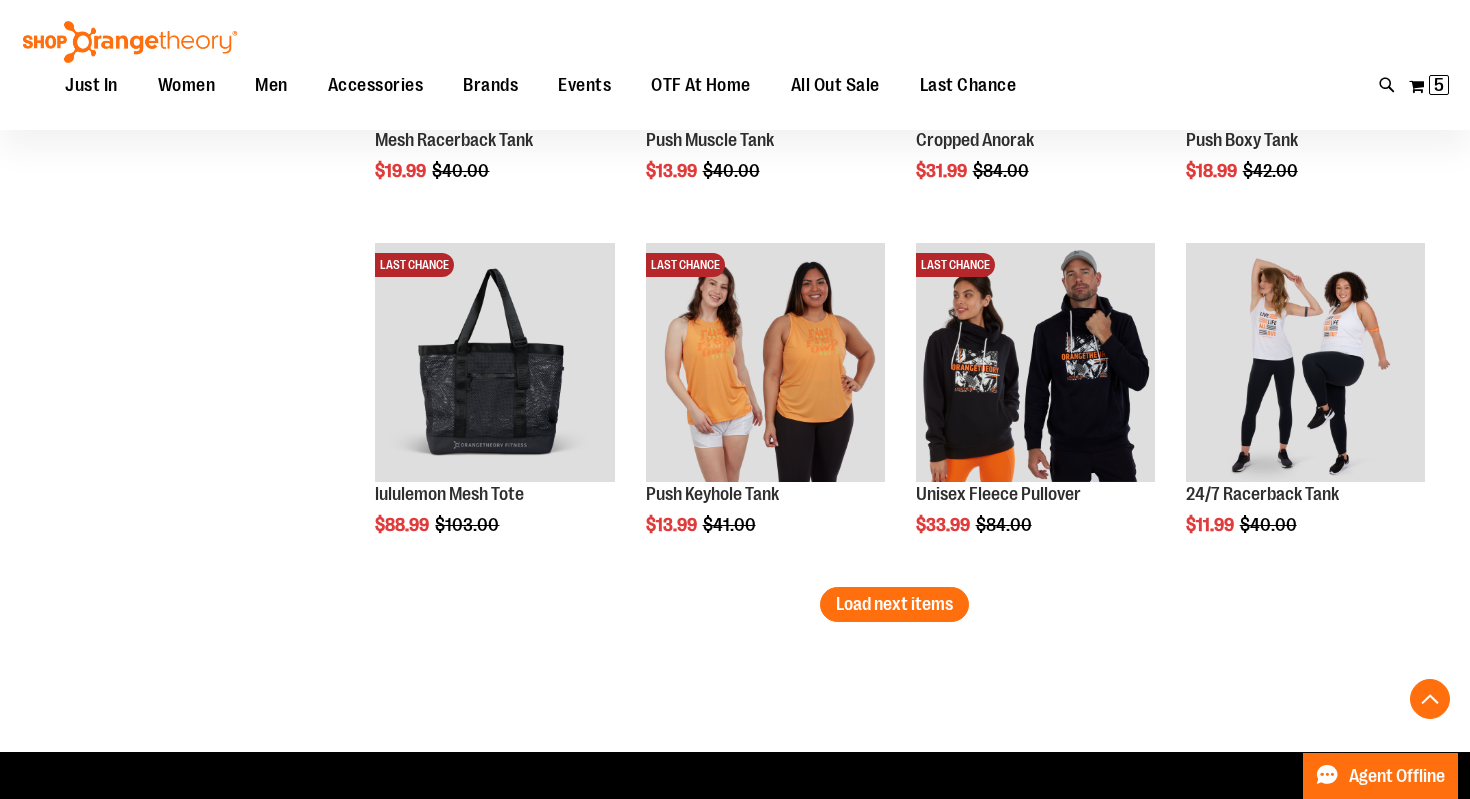 scroll, scrollTop: 4060, scrollLeft: 0, axis: vertical 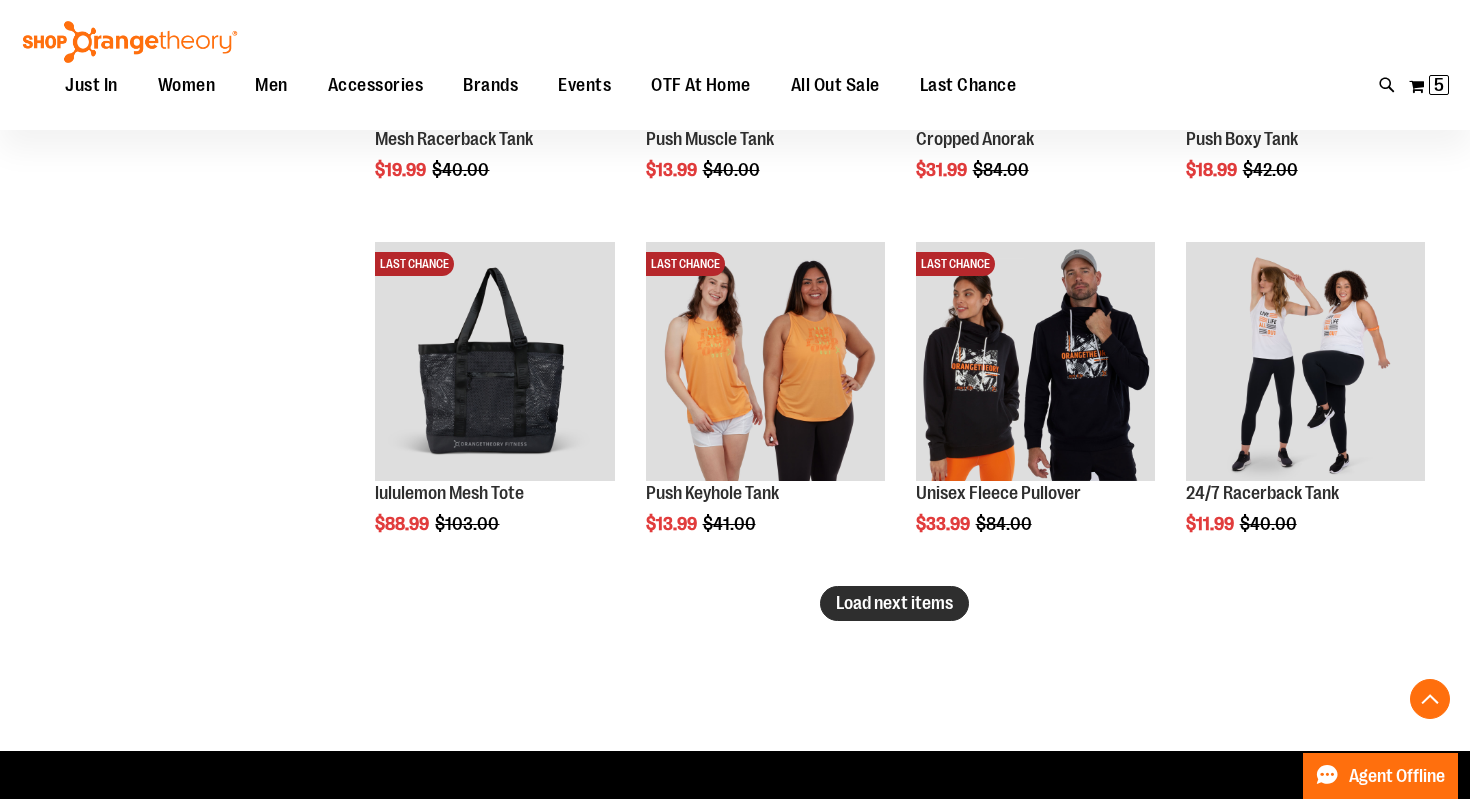 click on "Load next items" at bounding box center [894, 603] 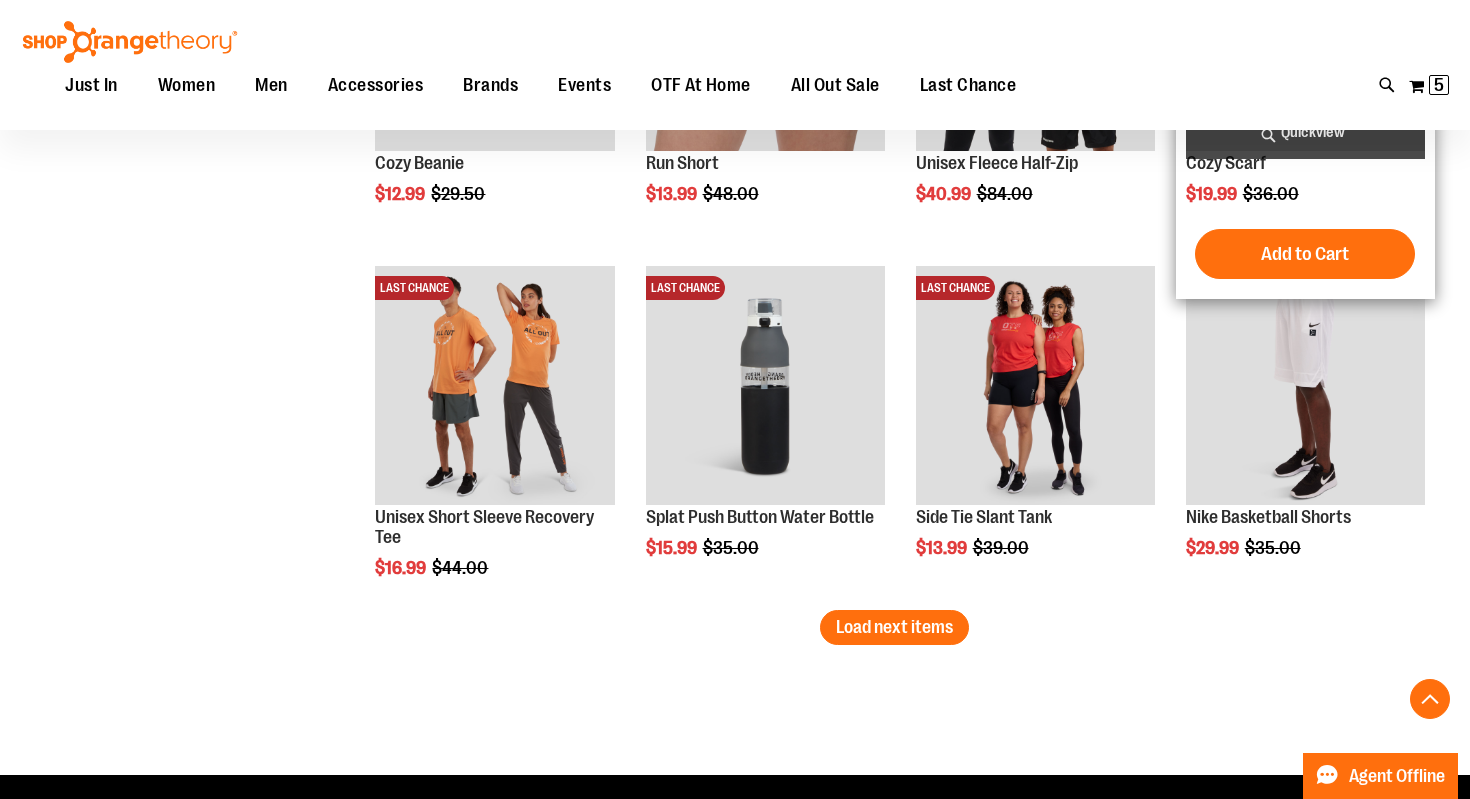 scroll, scrollTop: 5096, scrollLeft: 0, axis: vertical 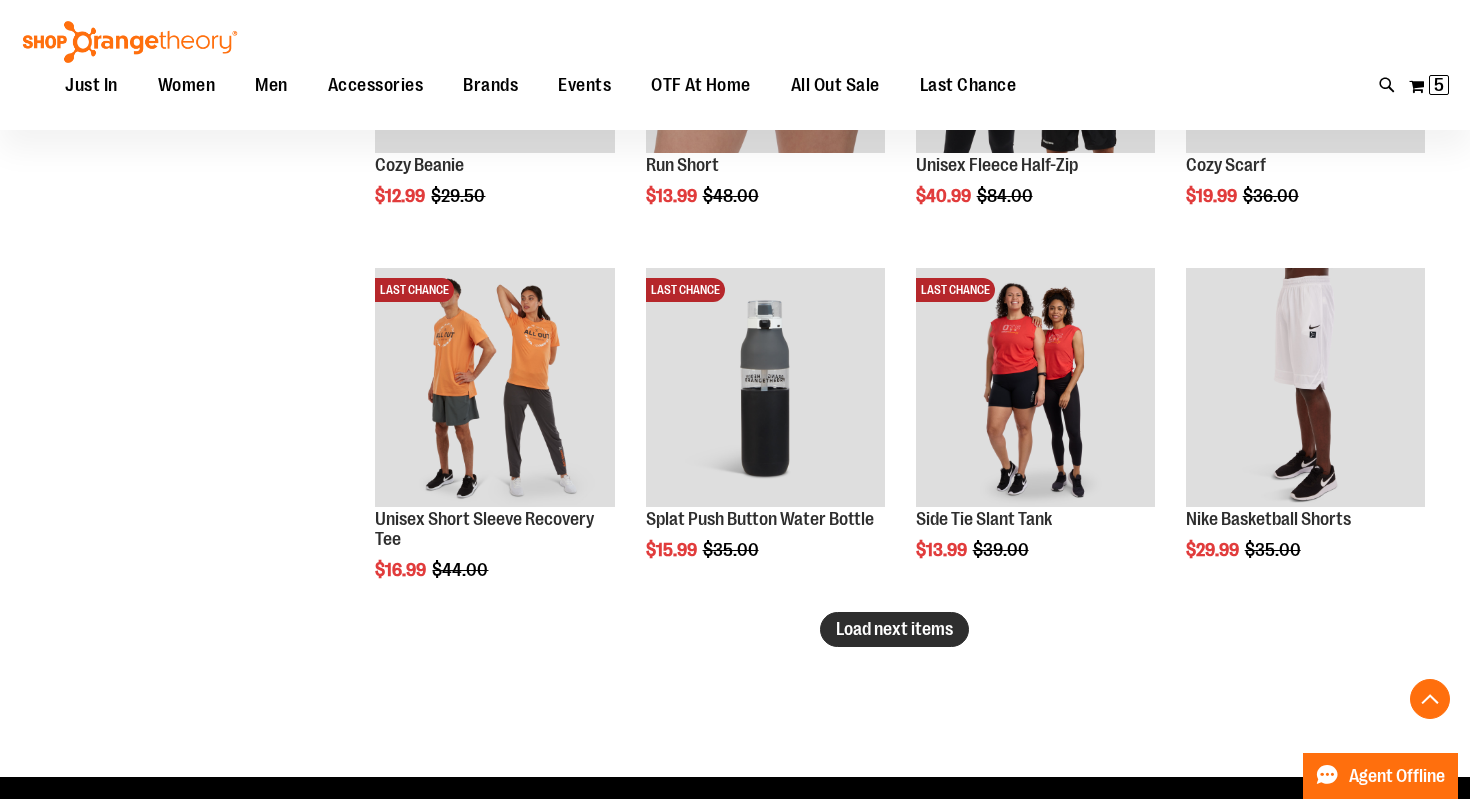 click on "Load next items" at bounding box center (894, 629) 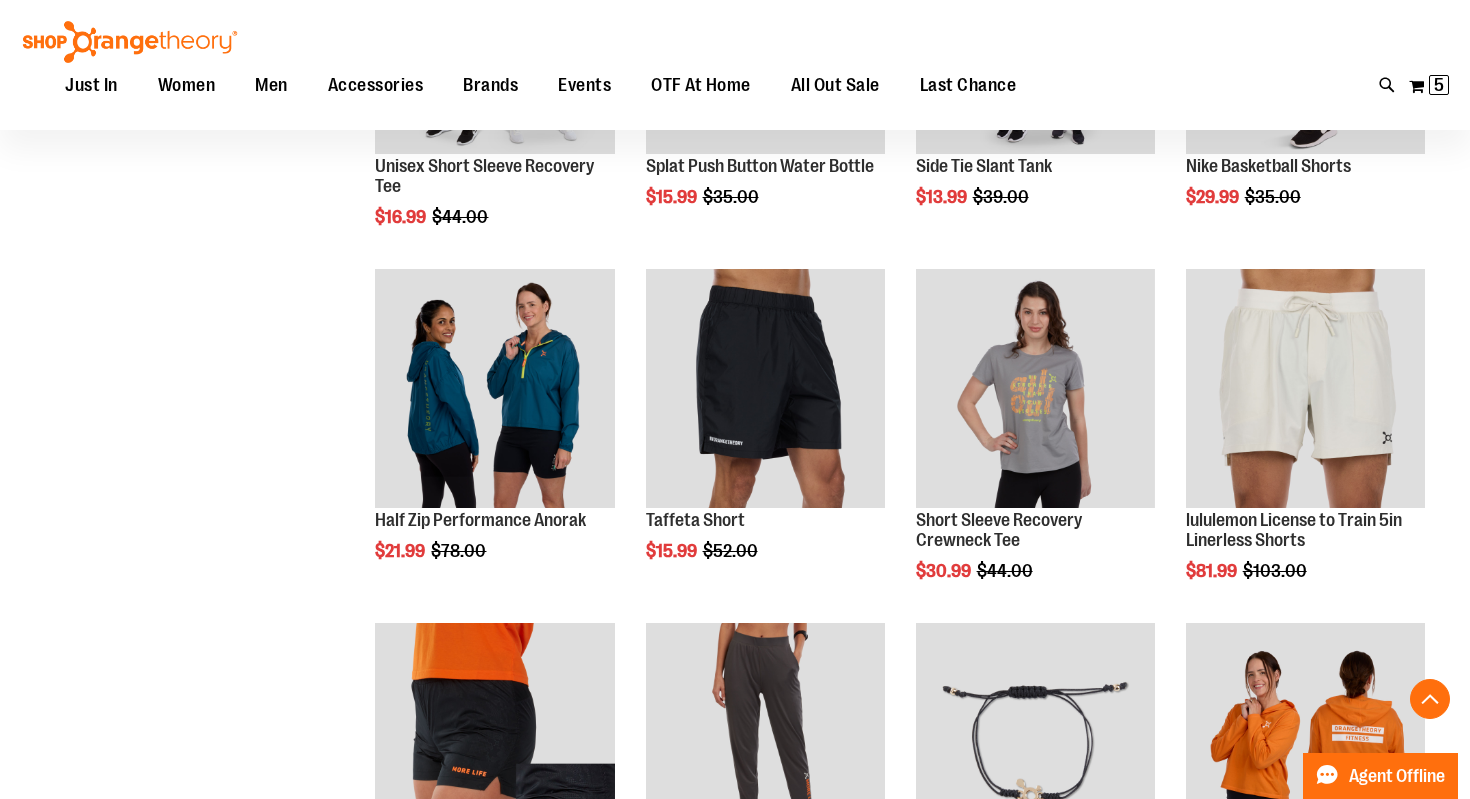 scroll, scrollTop: 5483, scrollLeft: 0, axis: vertical 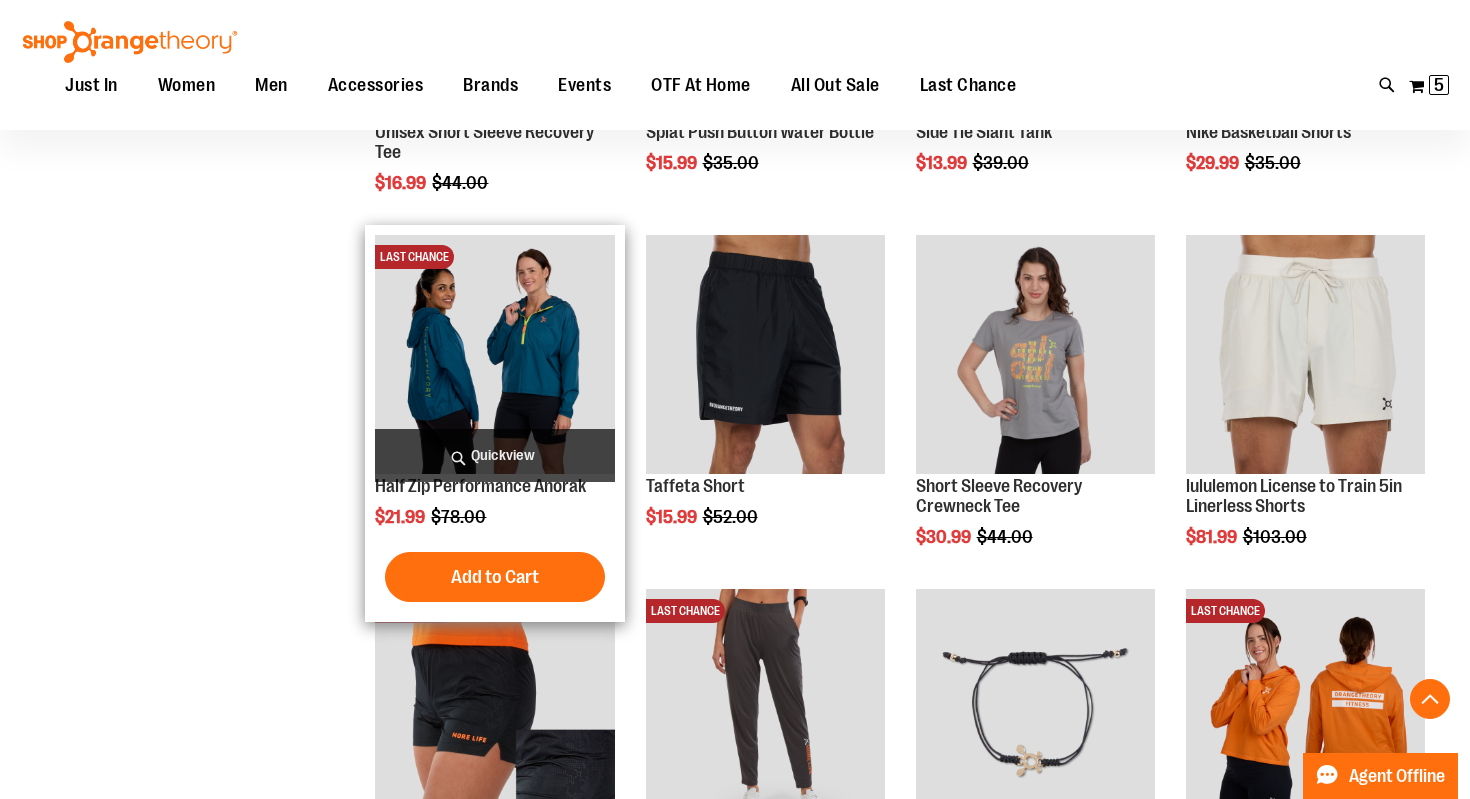 click on "Quickview" at bounding box center [494, 455] 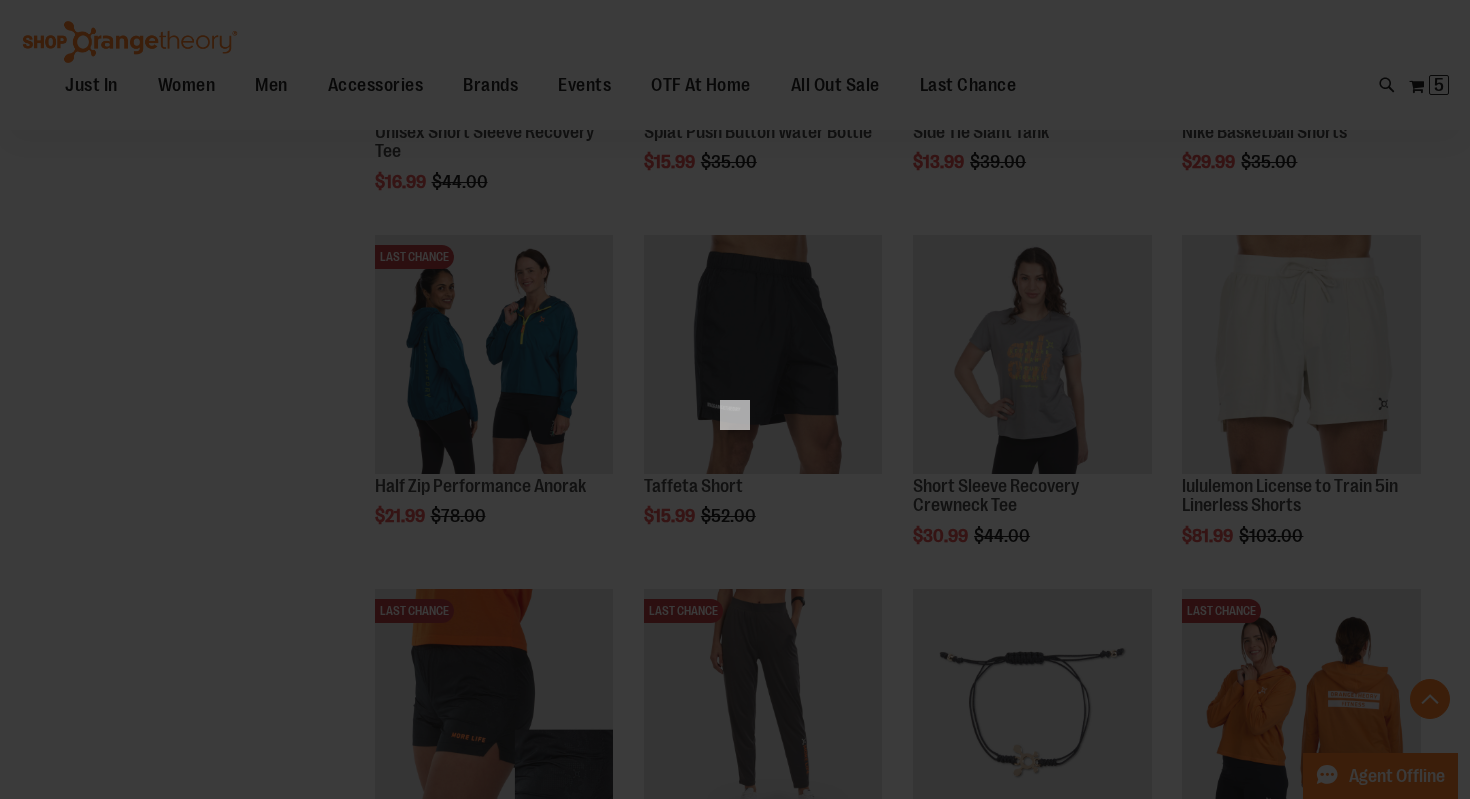 scroll, scrollTop: 0, scrollLeft: 0, axis: both 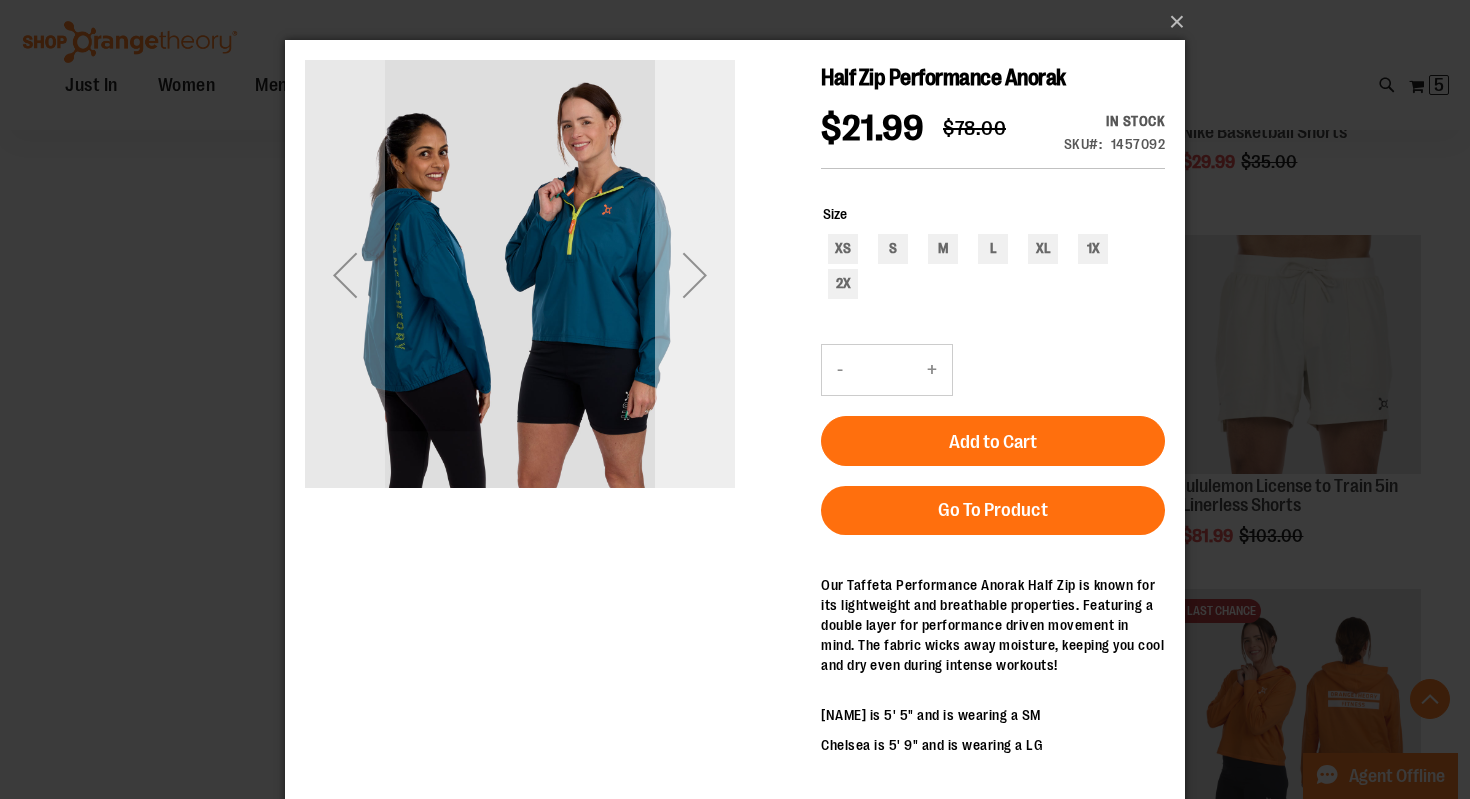 click at bounding box center [695, 275] 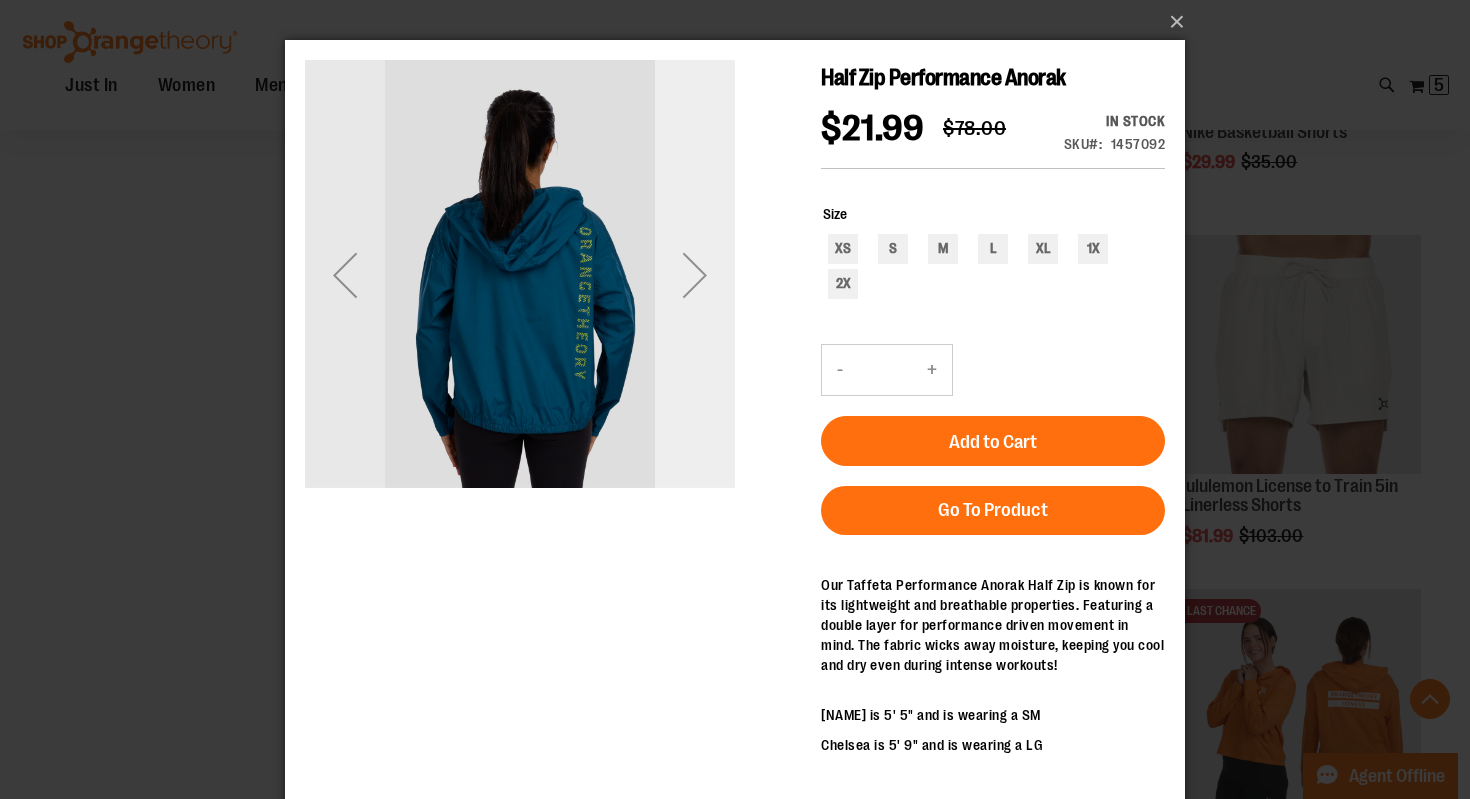 click at bounding box center (695, 275) 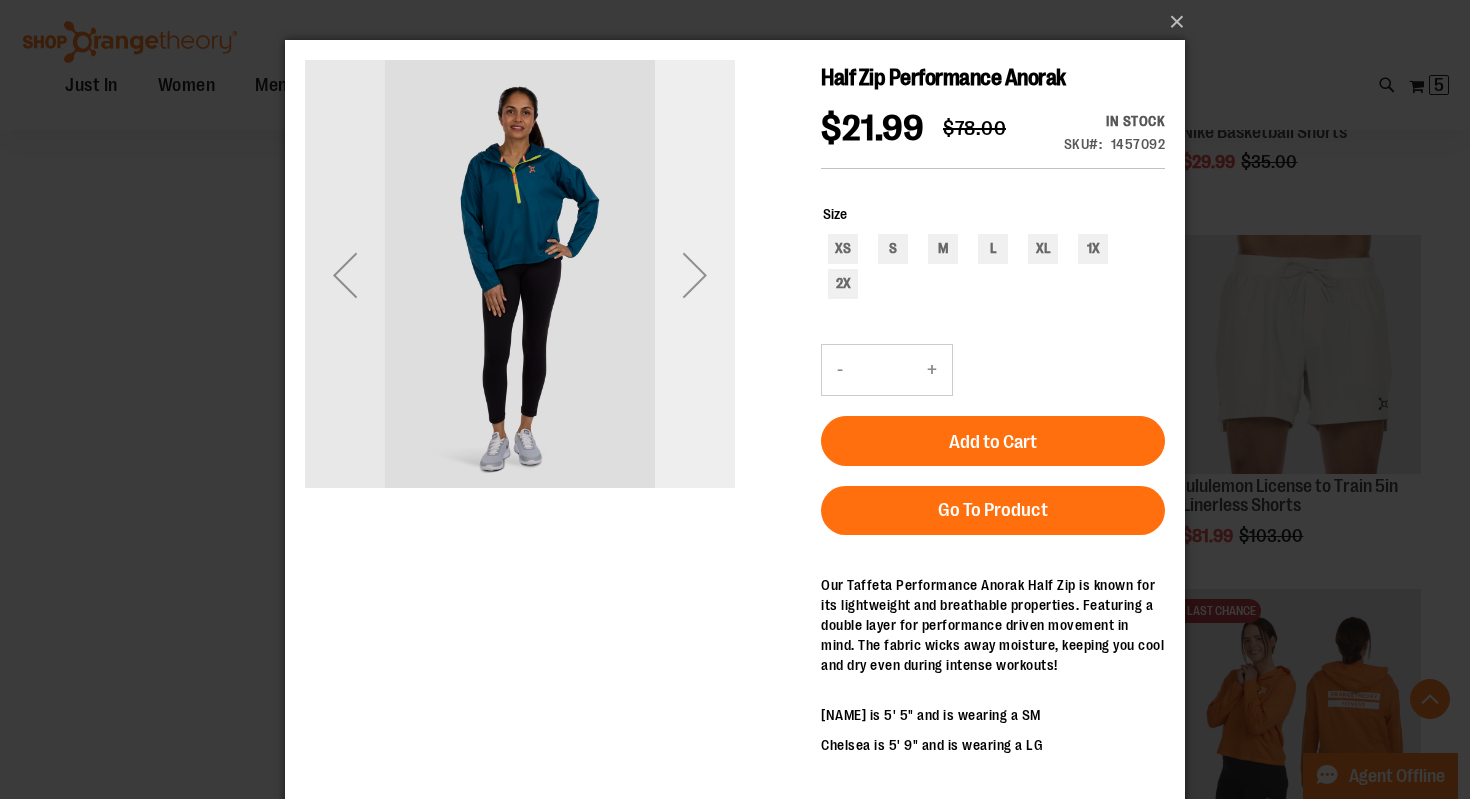 click at bounding box center (695, 275) 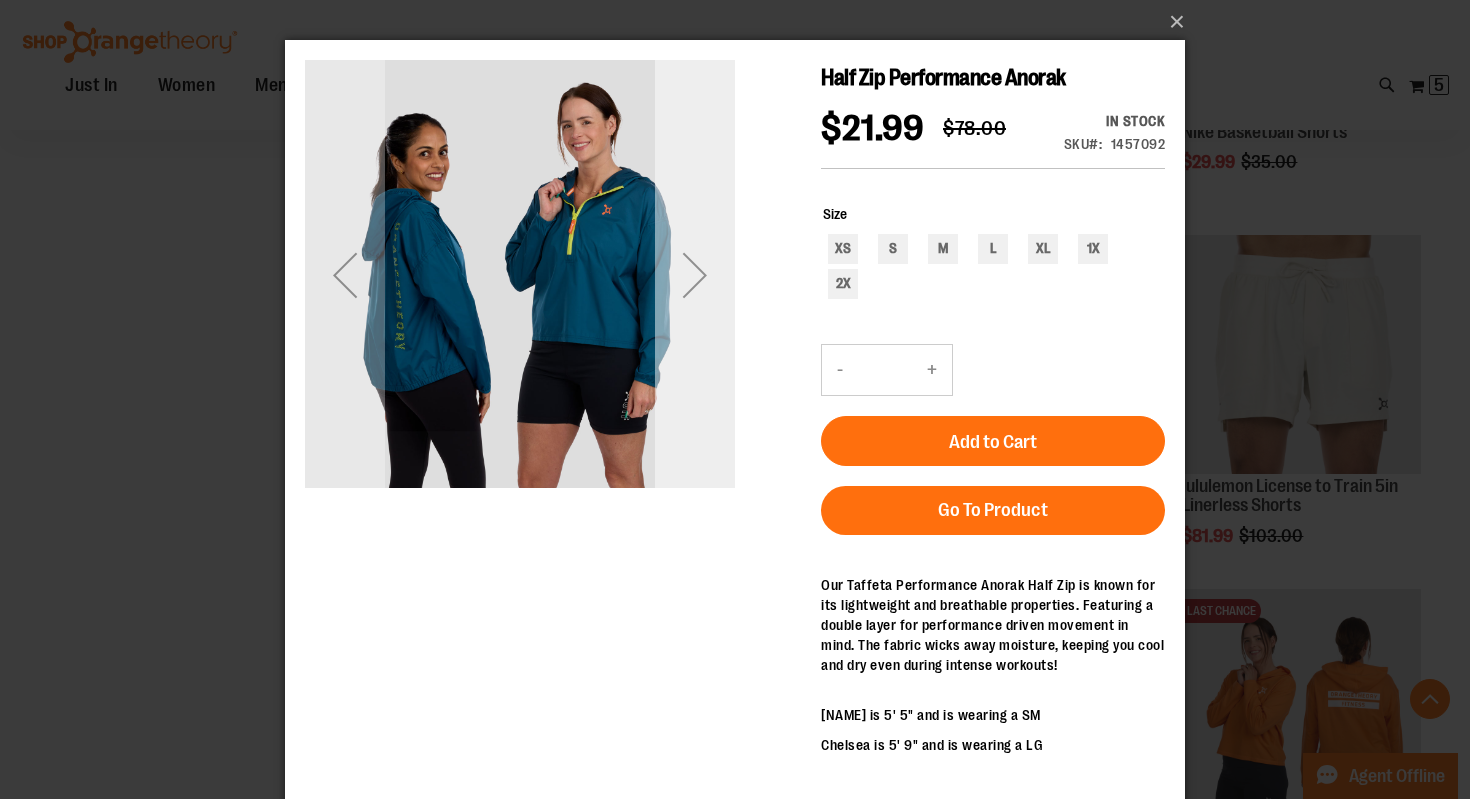 click at bounding box center [695, 275] 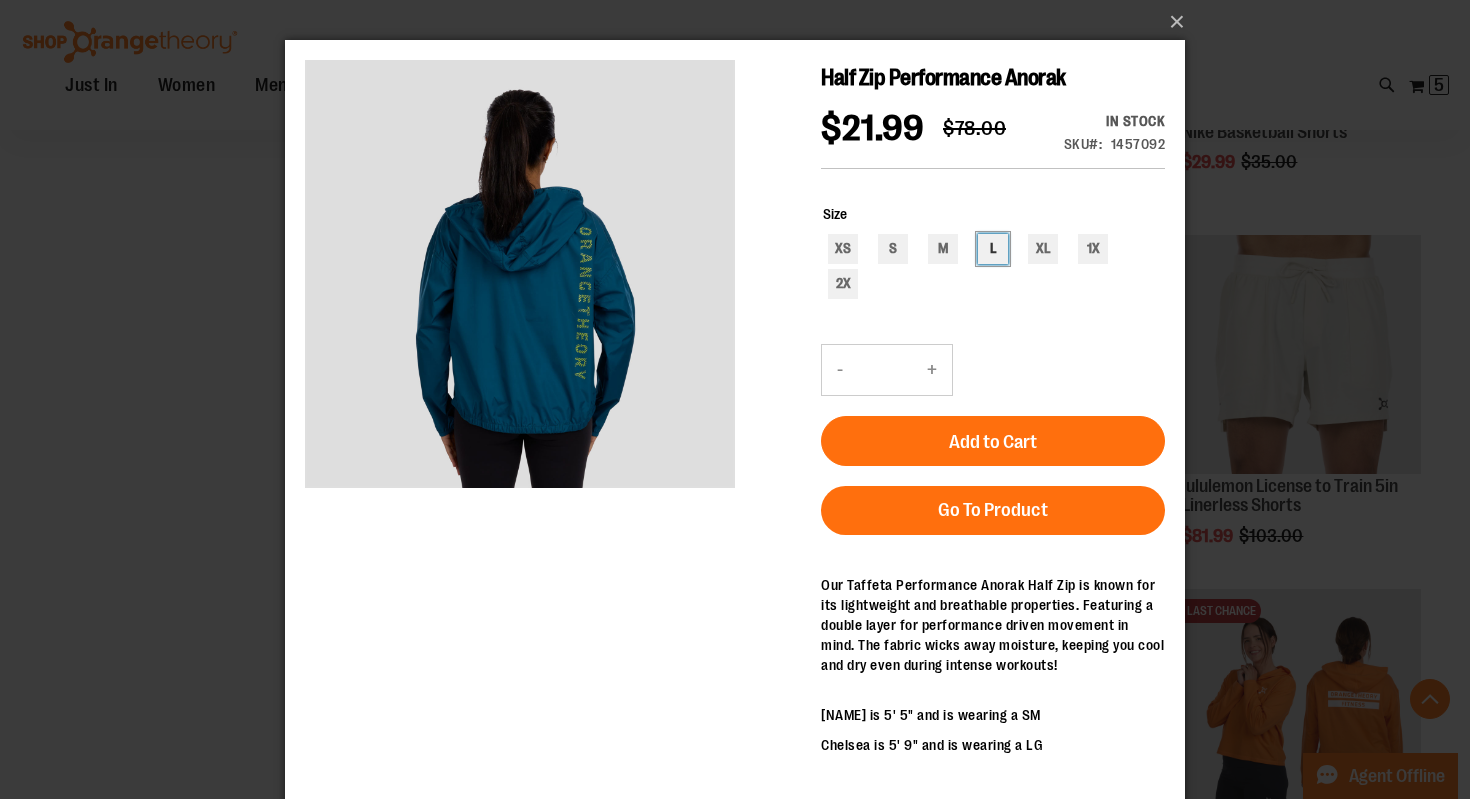 click on "L" at bounding box center (993, 249) 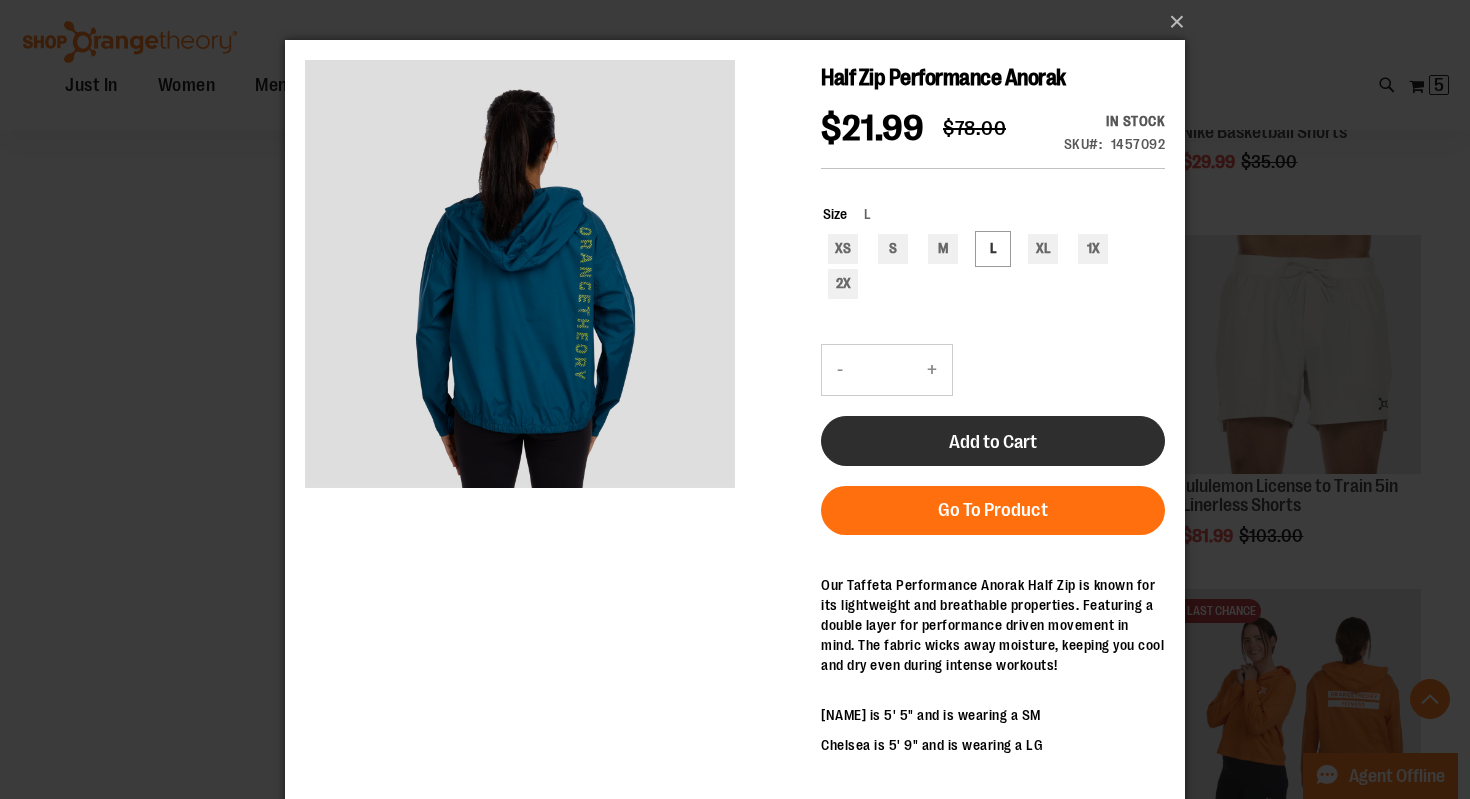 click on "Add to Cart" at bounding box center (993, 442) 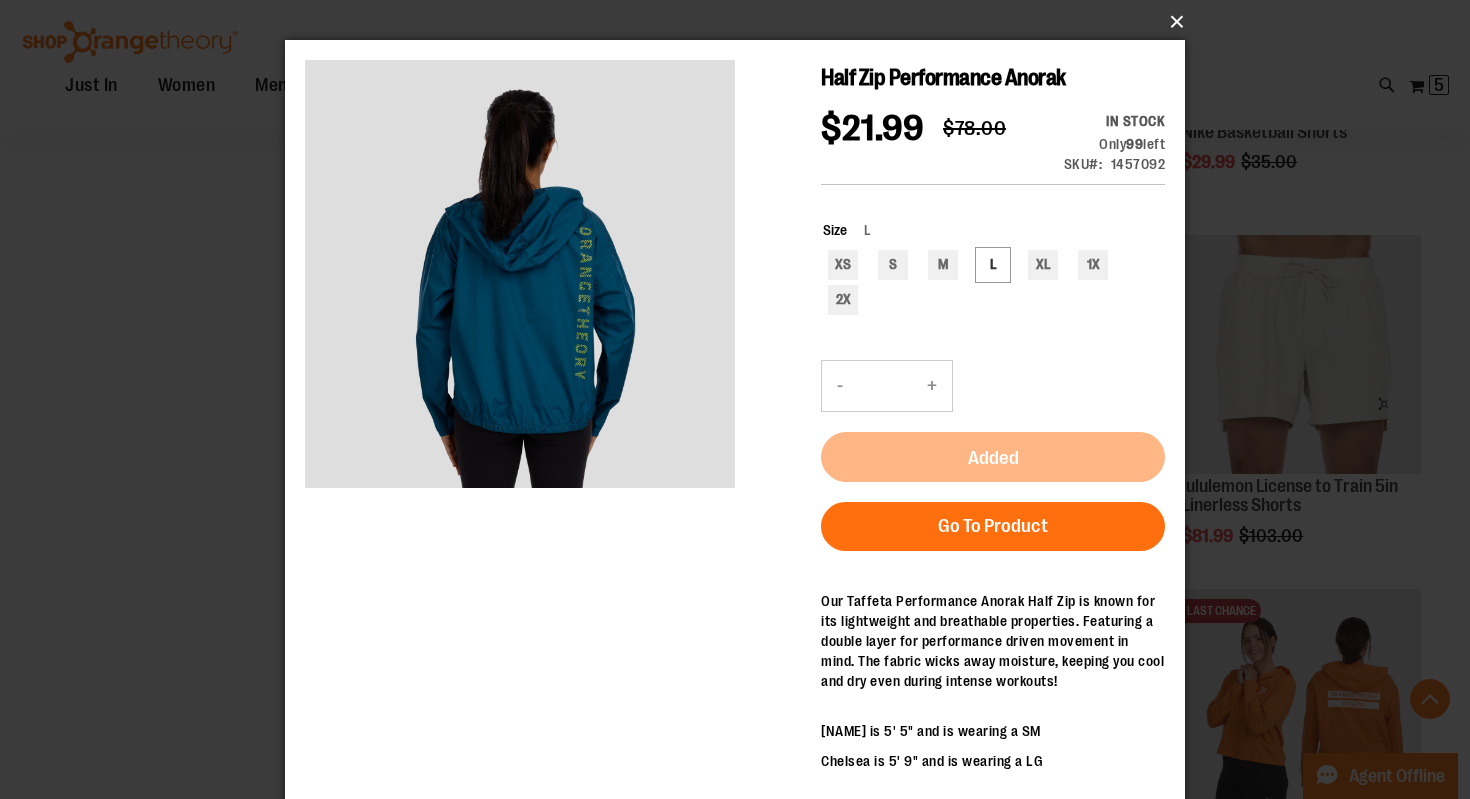 click on "×" at bounding box center (741, 22) 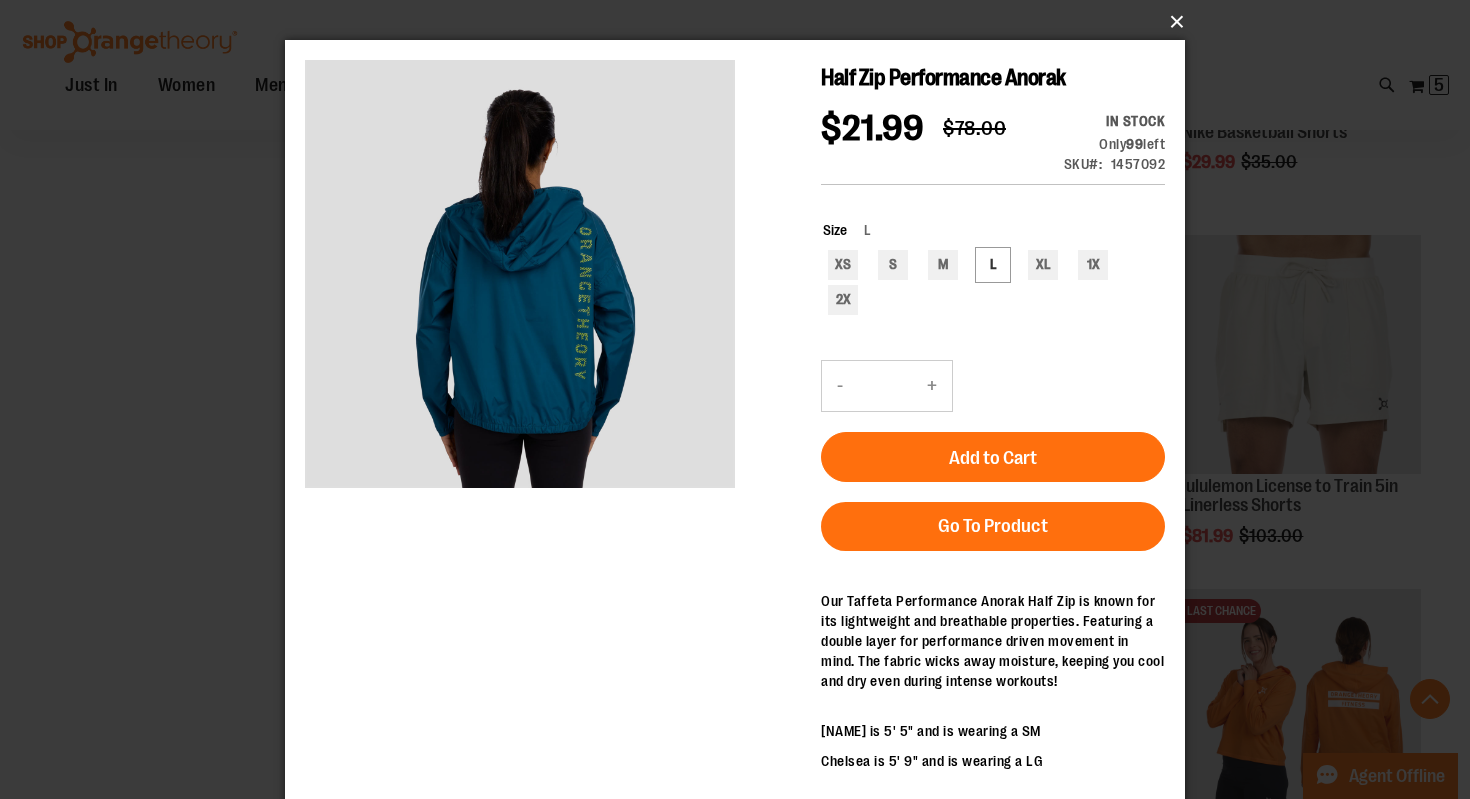 click on "×" at bounding box center (741, 22) 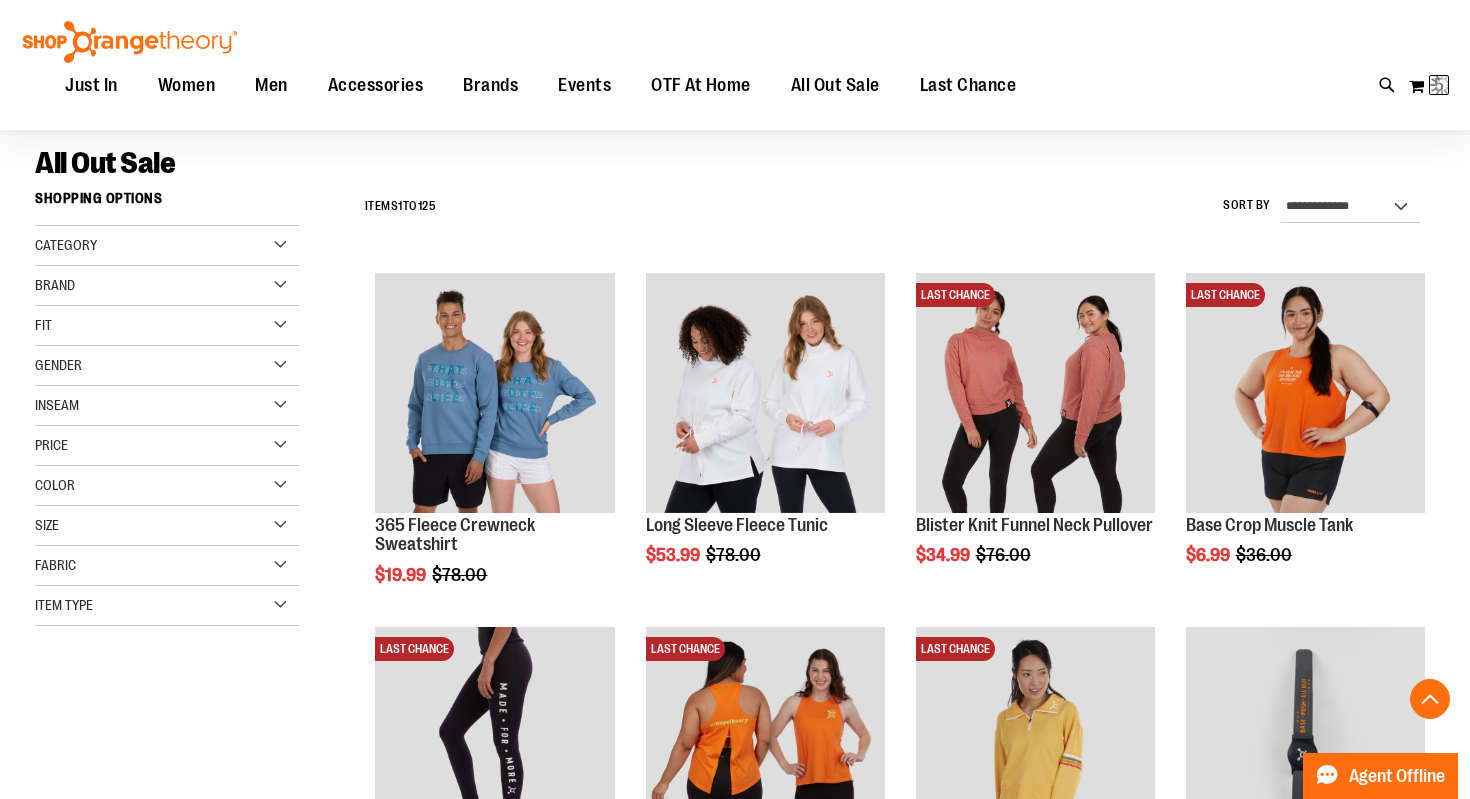 scroll, scrollTop: 0, scrollLeft: 0, axis: both 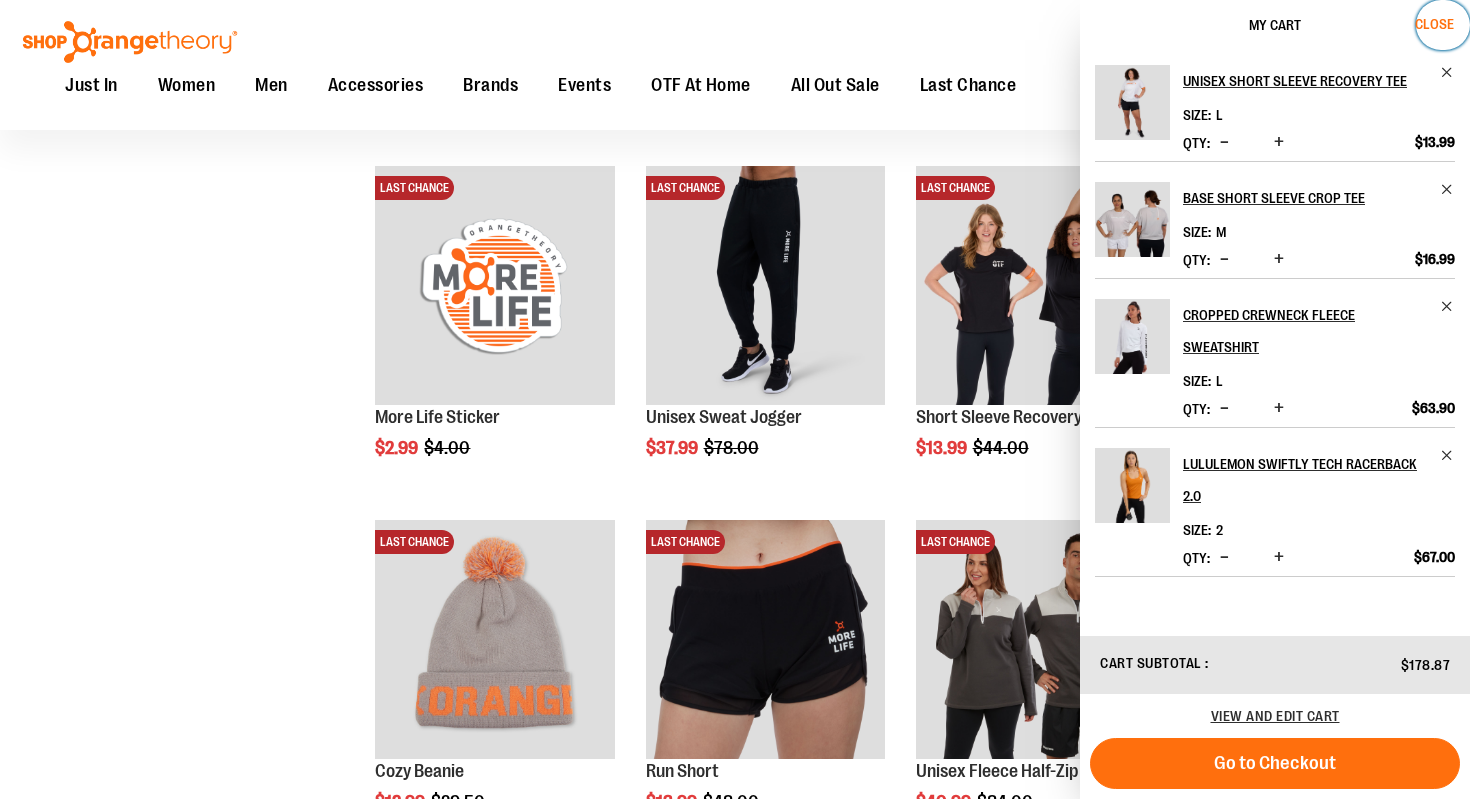 click on "Close" at bounding box center (1434, 24) 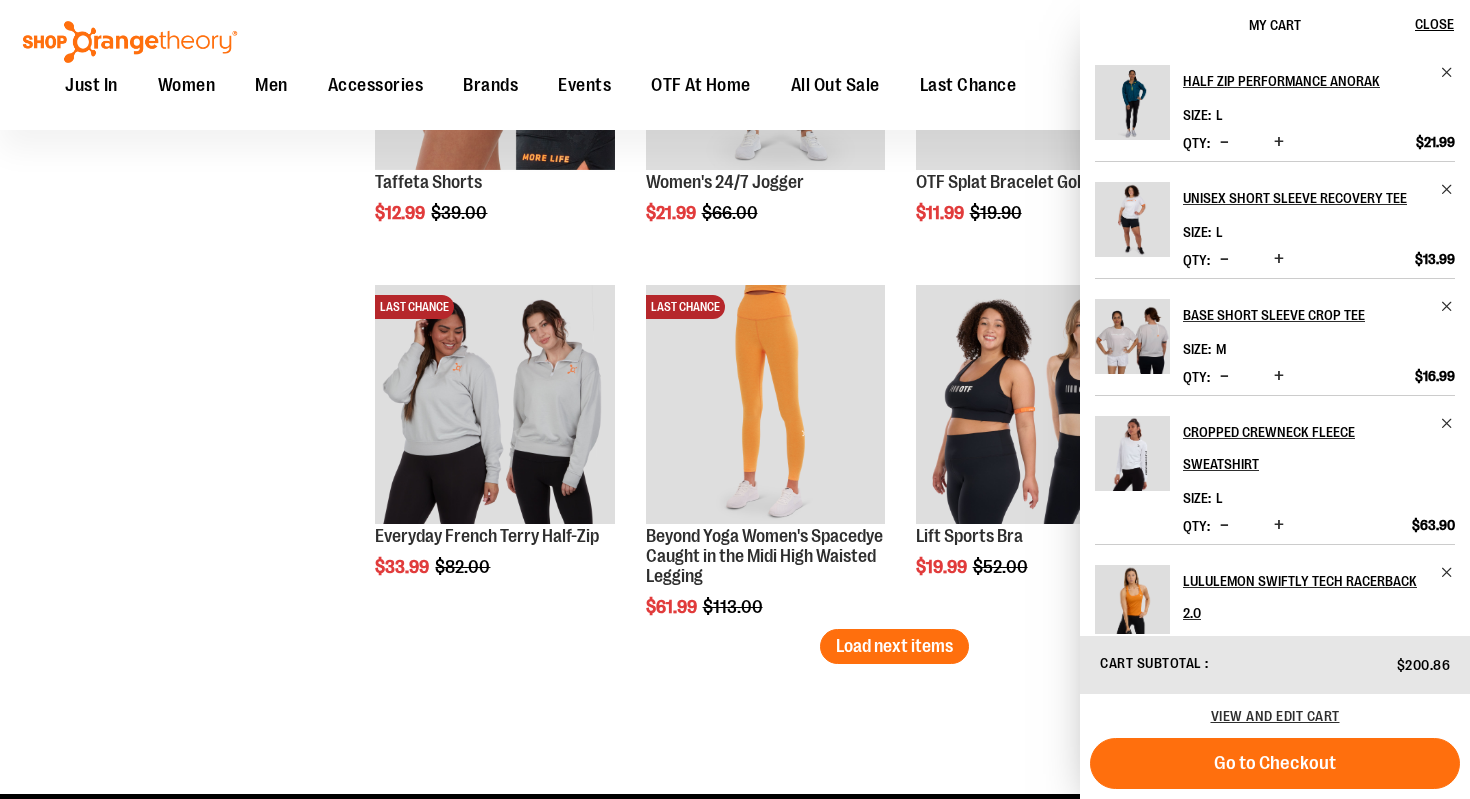 scroll, scrollTop: 6152, scrollLeft: 0, axis: vertical 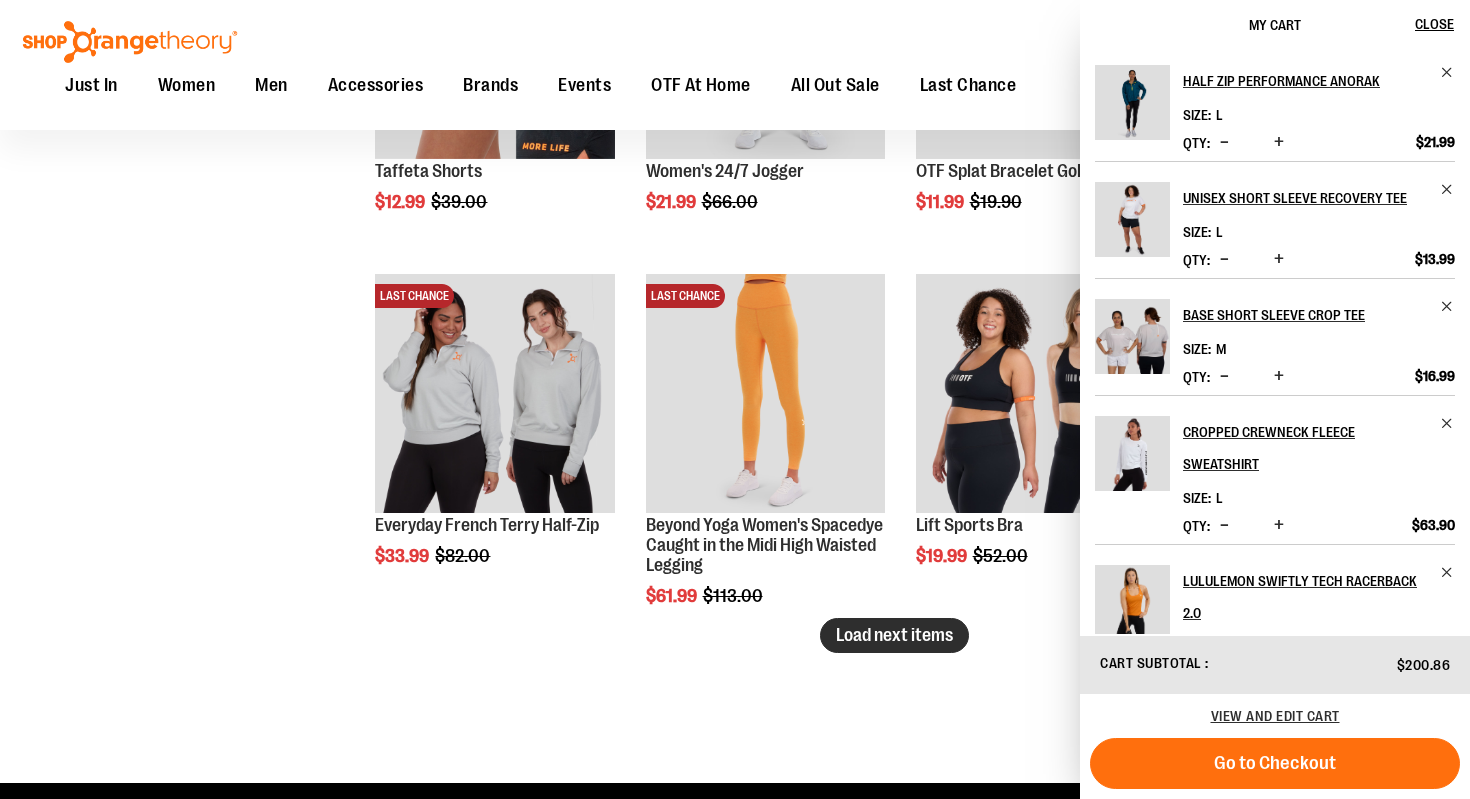 click on "Load next items" at bounding box center [894, 635] 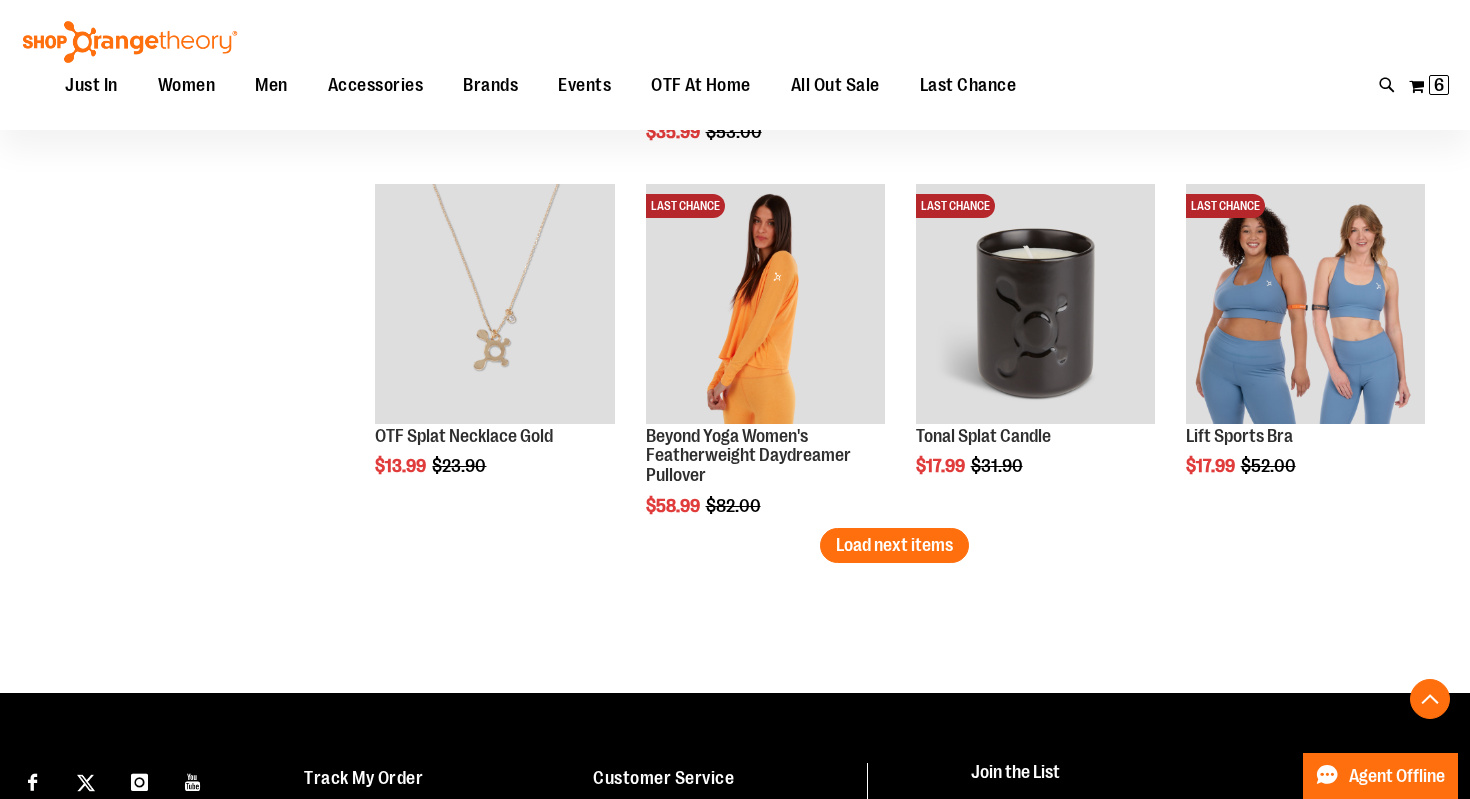 scroll, scrollTop: 7305, scrollLeft: 0, axis: vertical 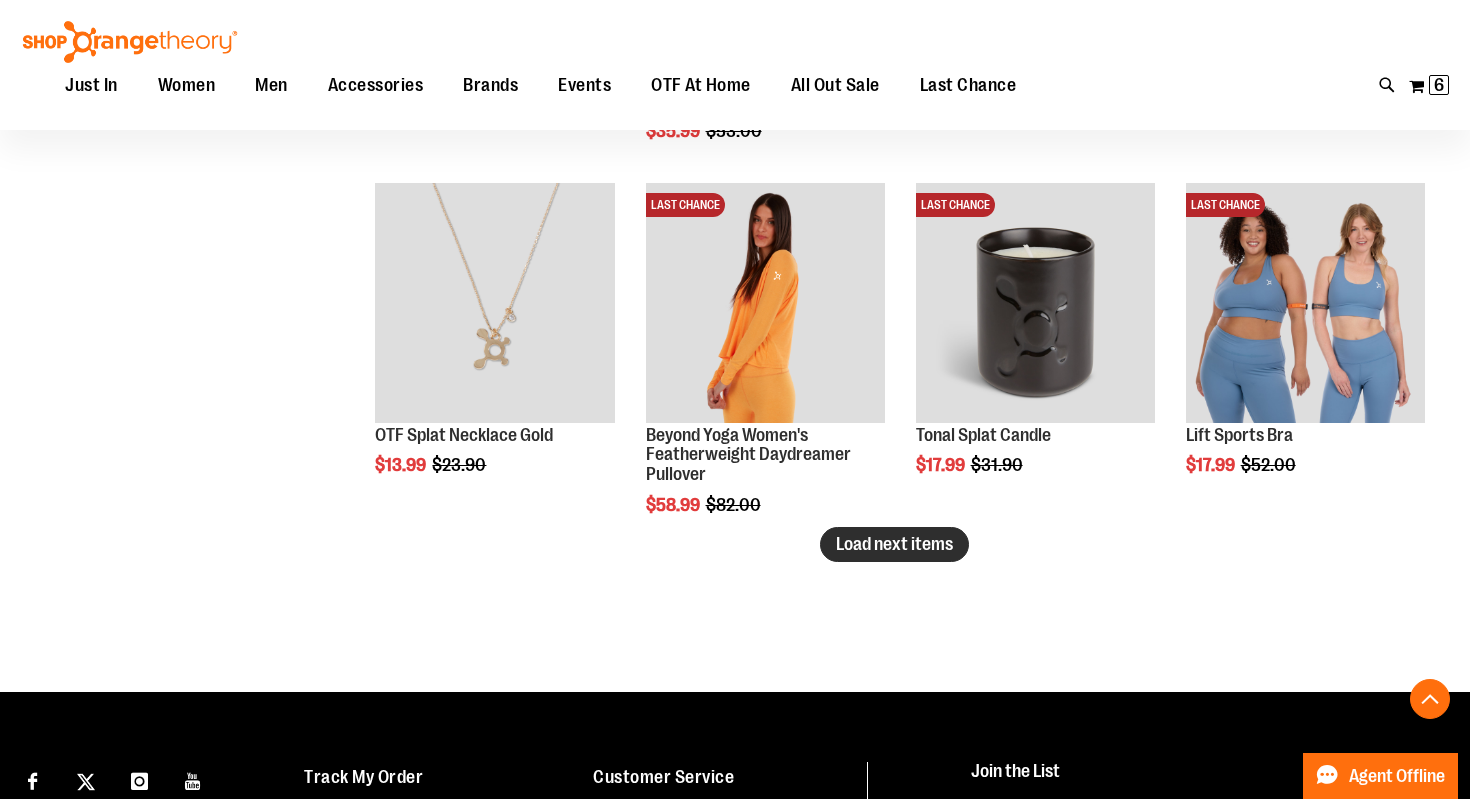 click on "Load next items" at bounding box center [894, 544] 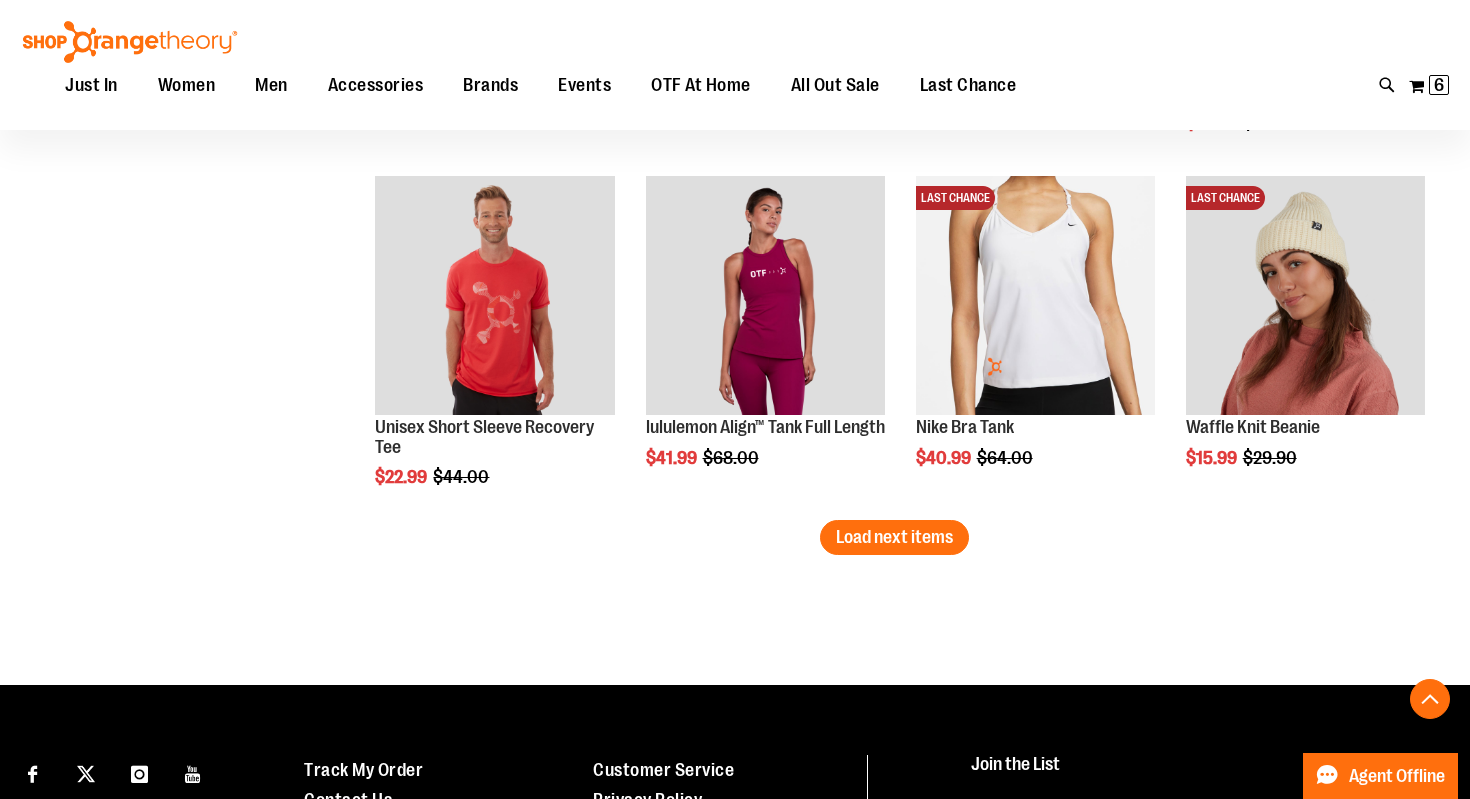 scroll, scrollTop: 8392, scrollLeft: 0, axis: vertical 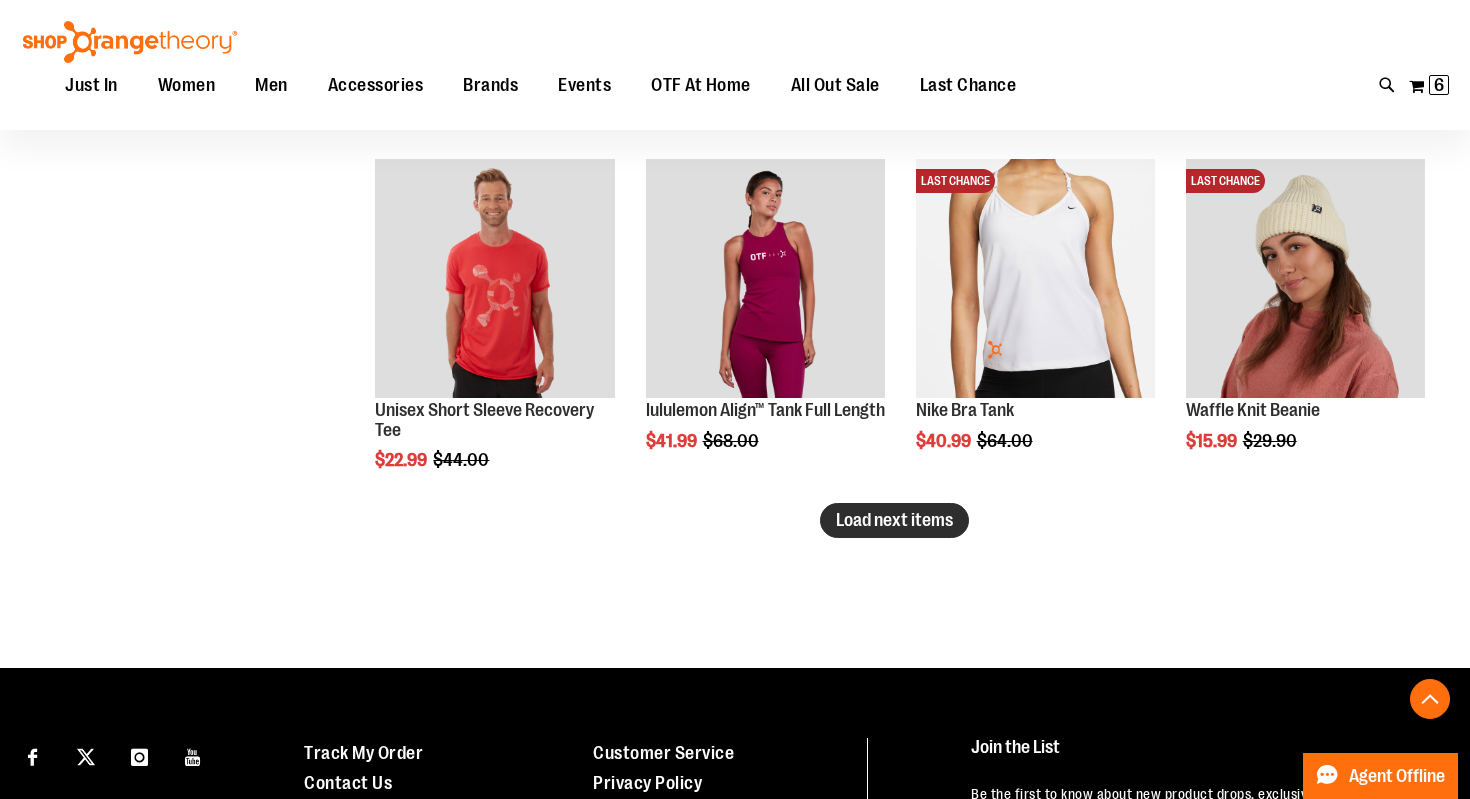 click on "Load next items" at bounding box center [894, 520] 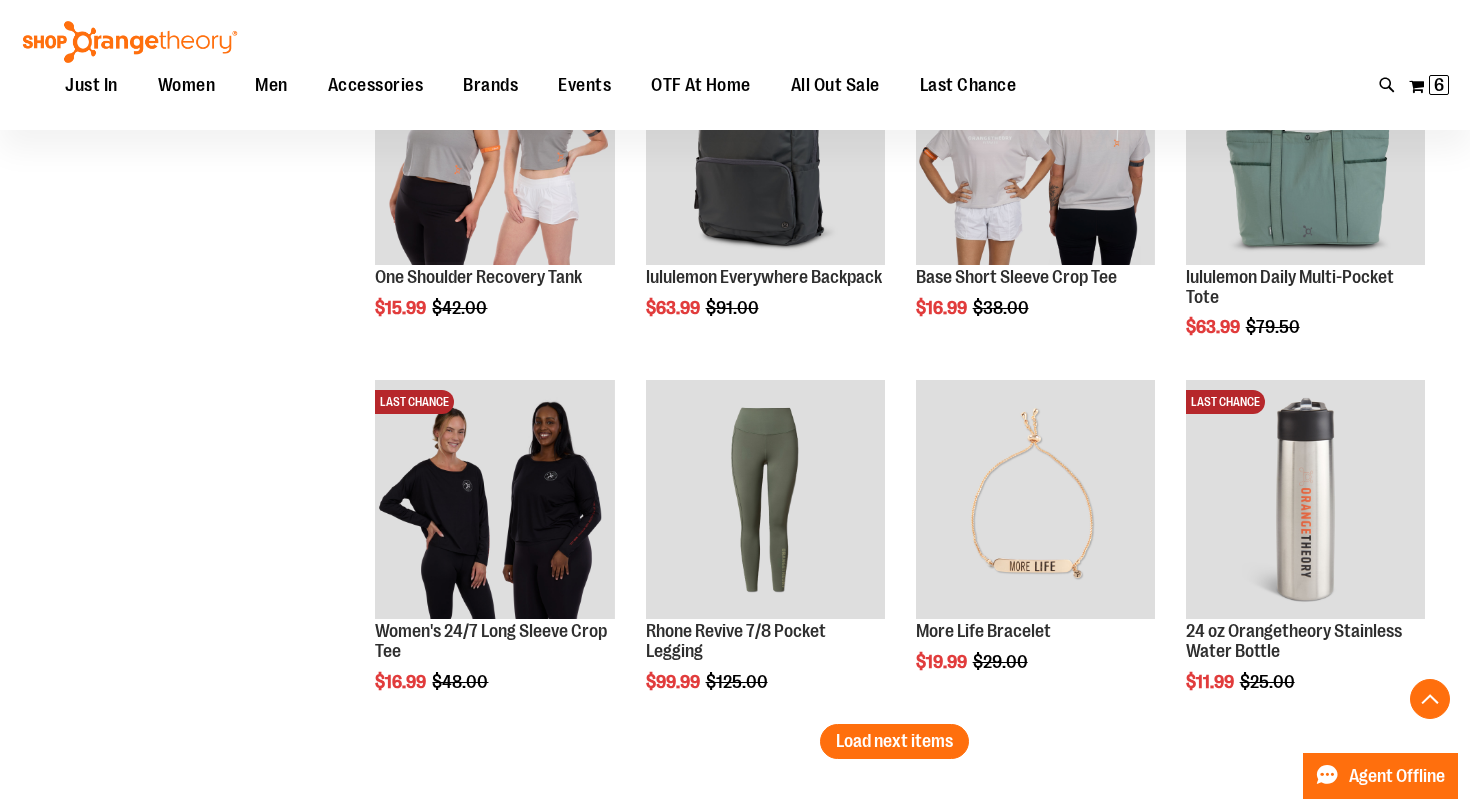 scroll, scrollTop: 9619, scrollLeft: 0, axis: vertical 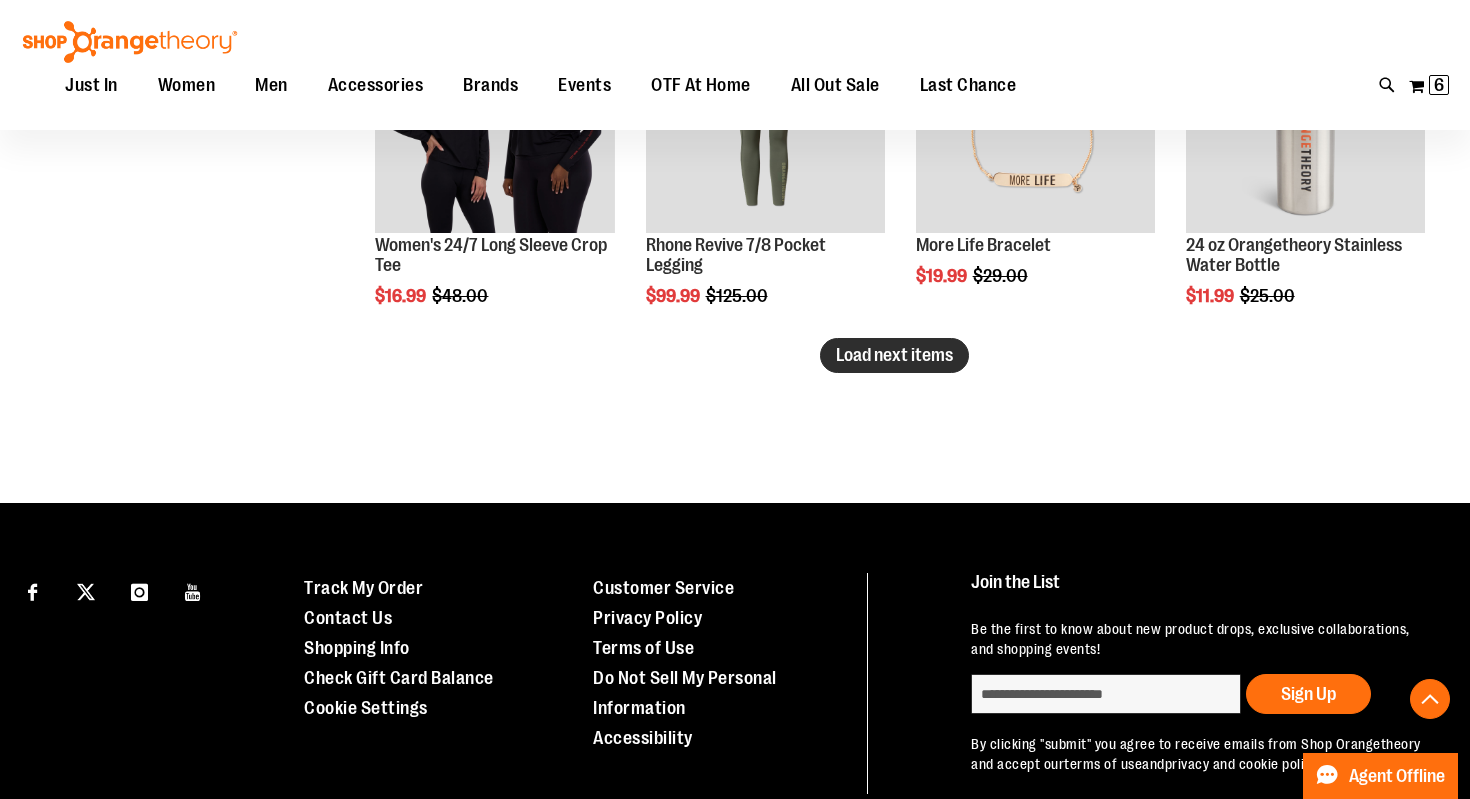 click on "Load next items" at bounding box center [894, 355] 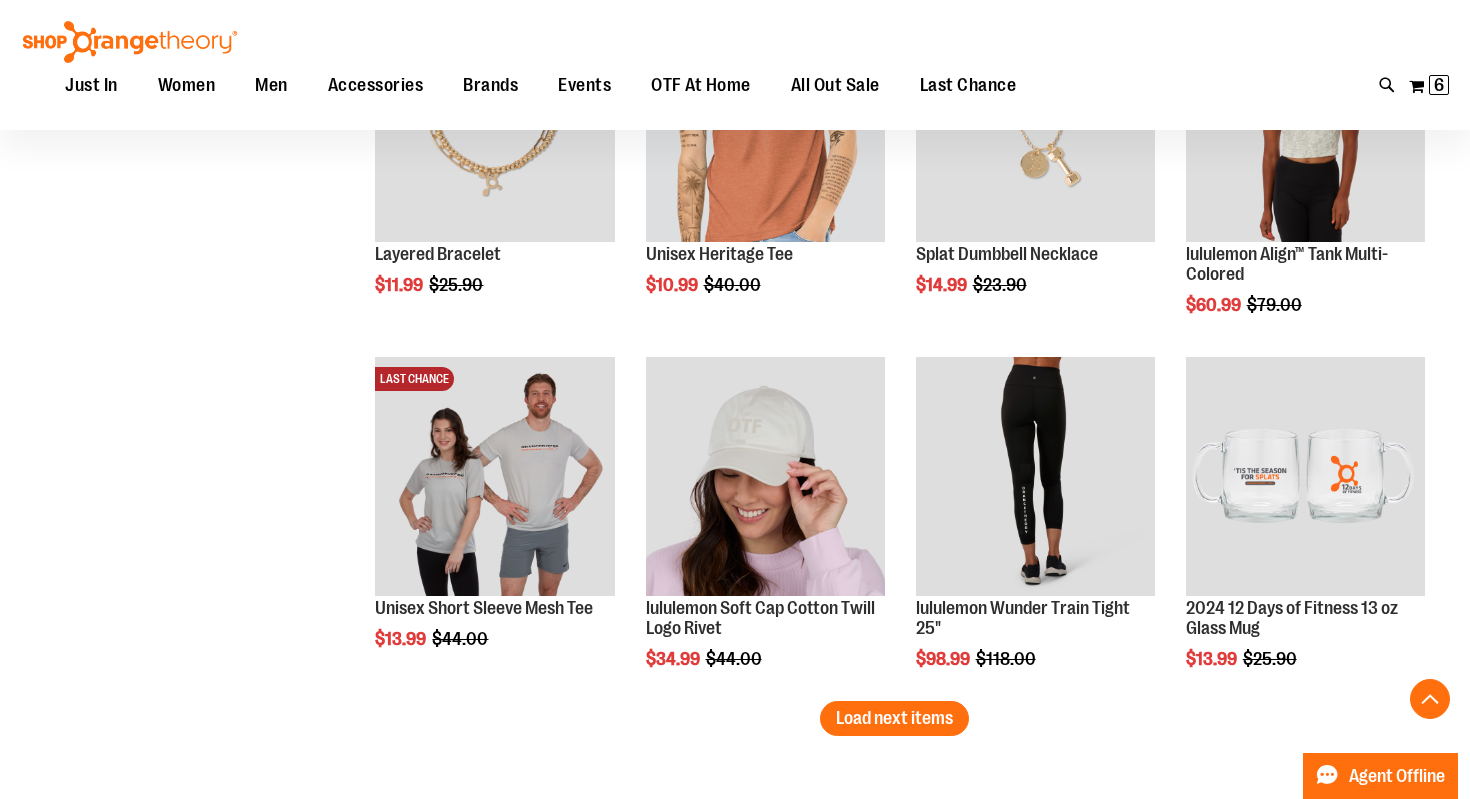 scroll, scrollTop: 10320, scrollLeft: 0, axis: vertical 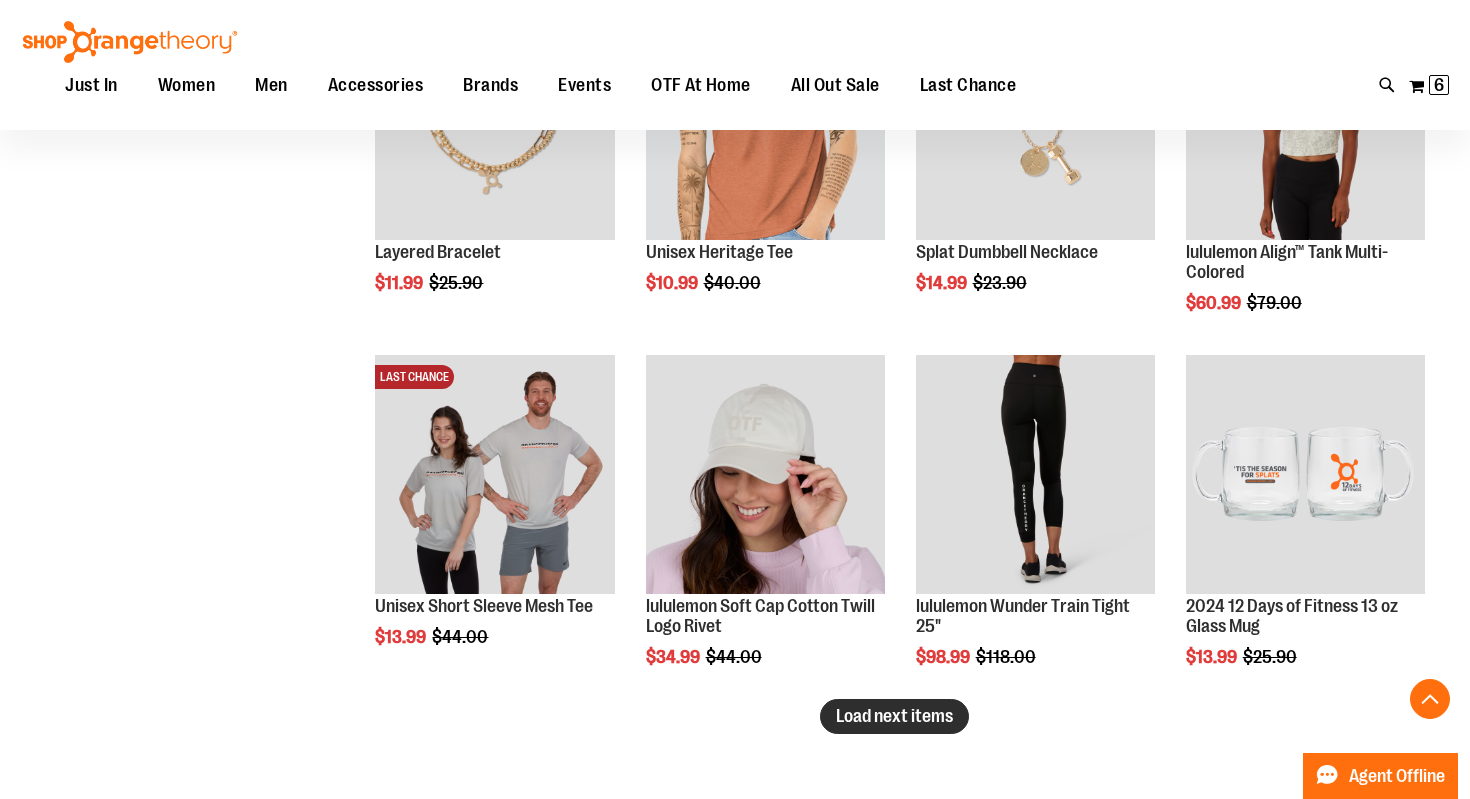 click on "Load next items" at bounding box center [894, 716] 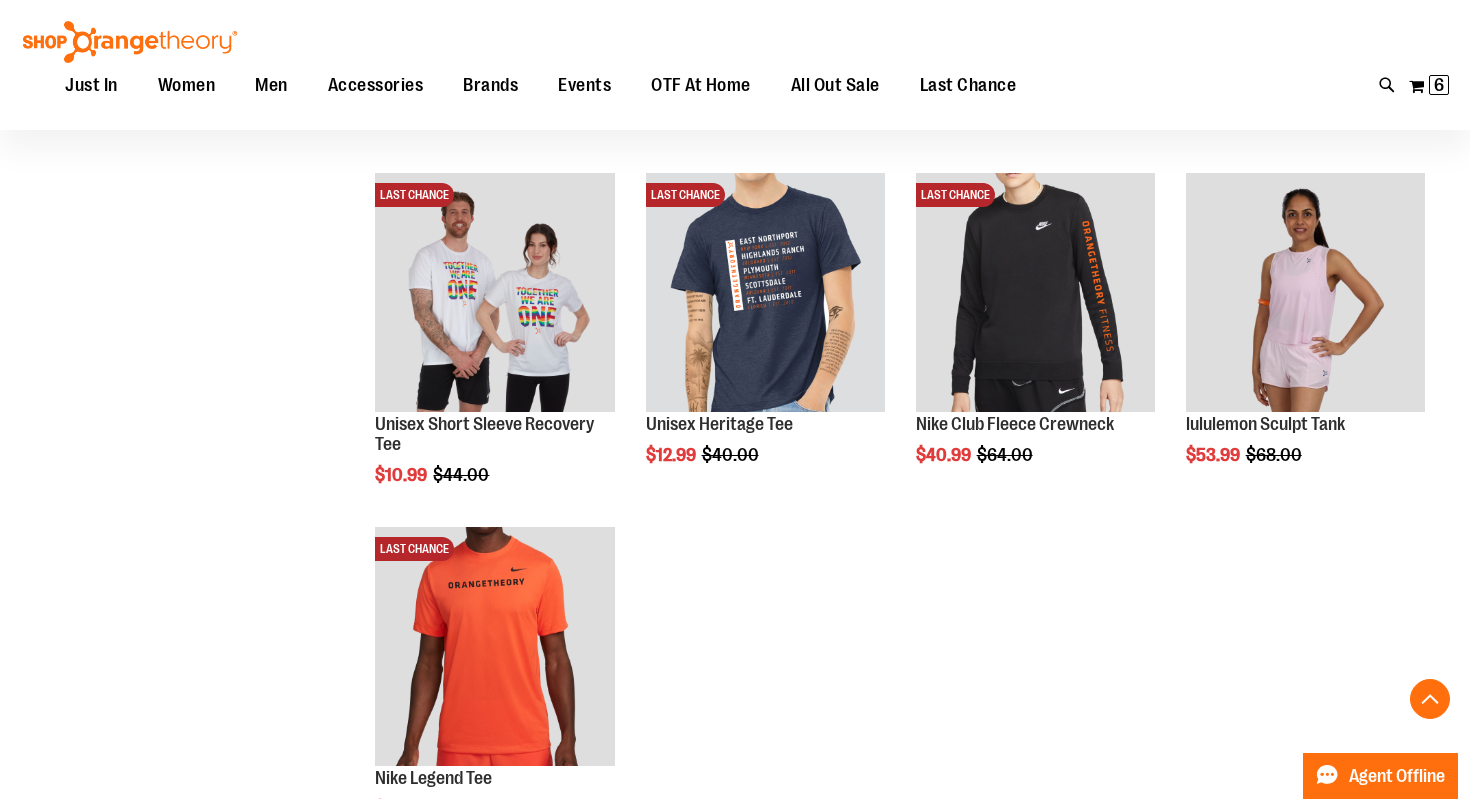 scroll, scrollTop: 10850, scrollLeft: 0, axis: vertical 